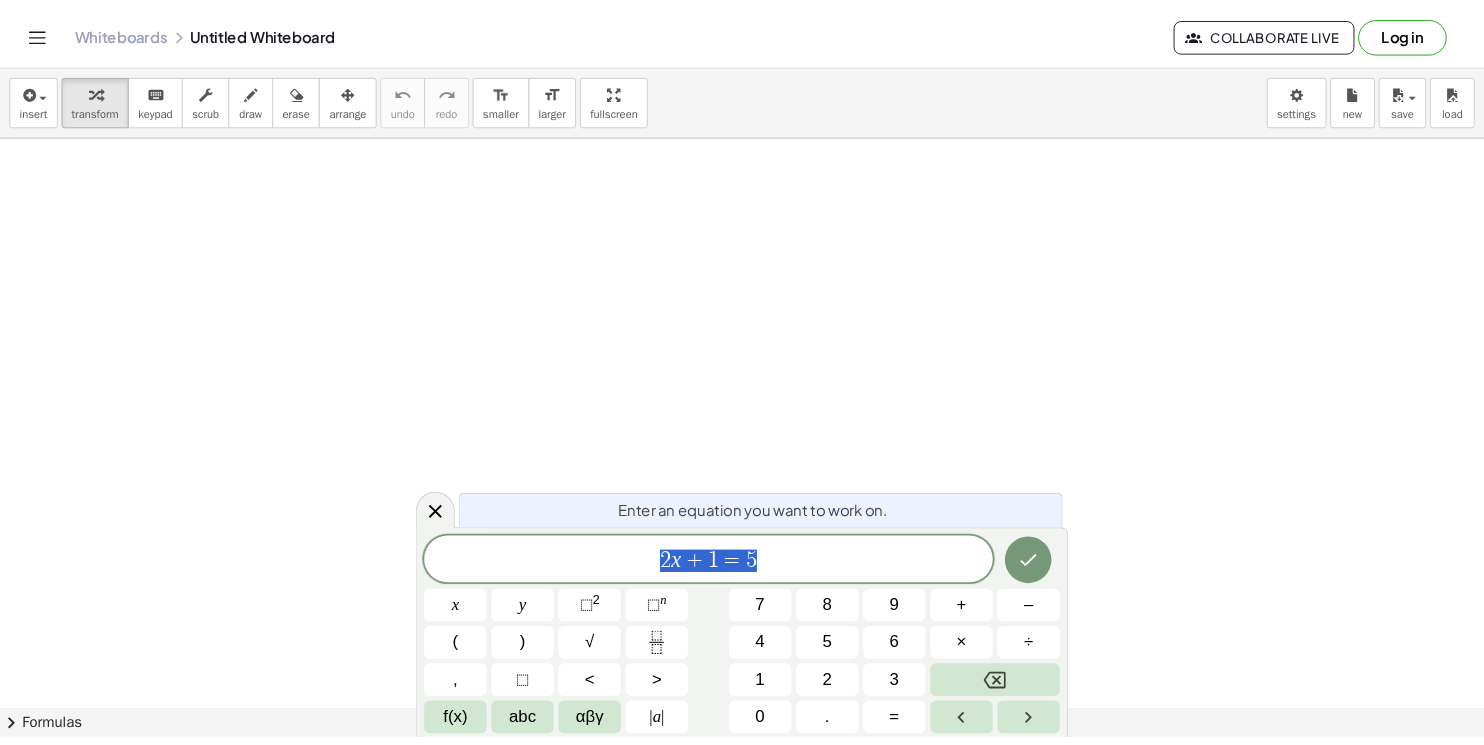 scroll, scrollTop: 0, scrollLeft: 0, axis: both 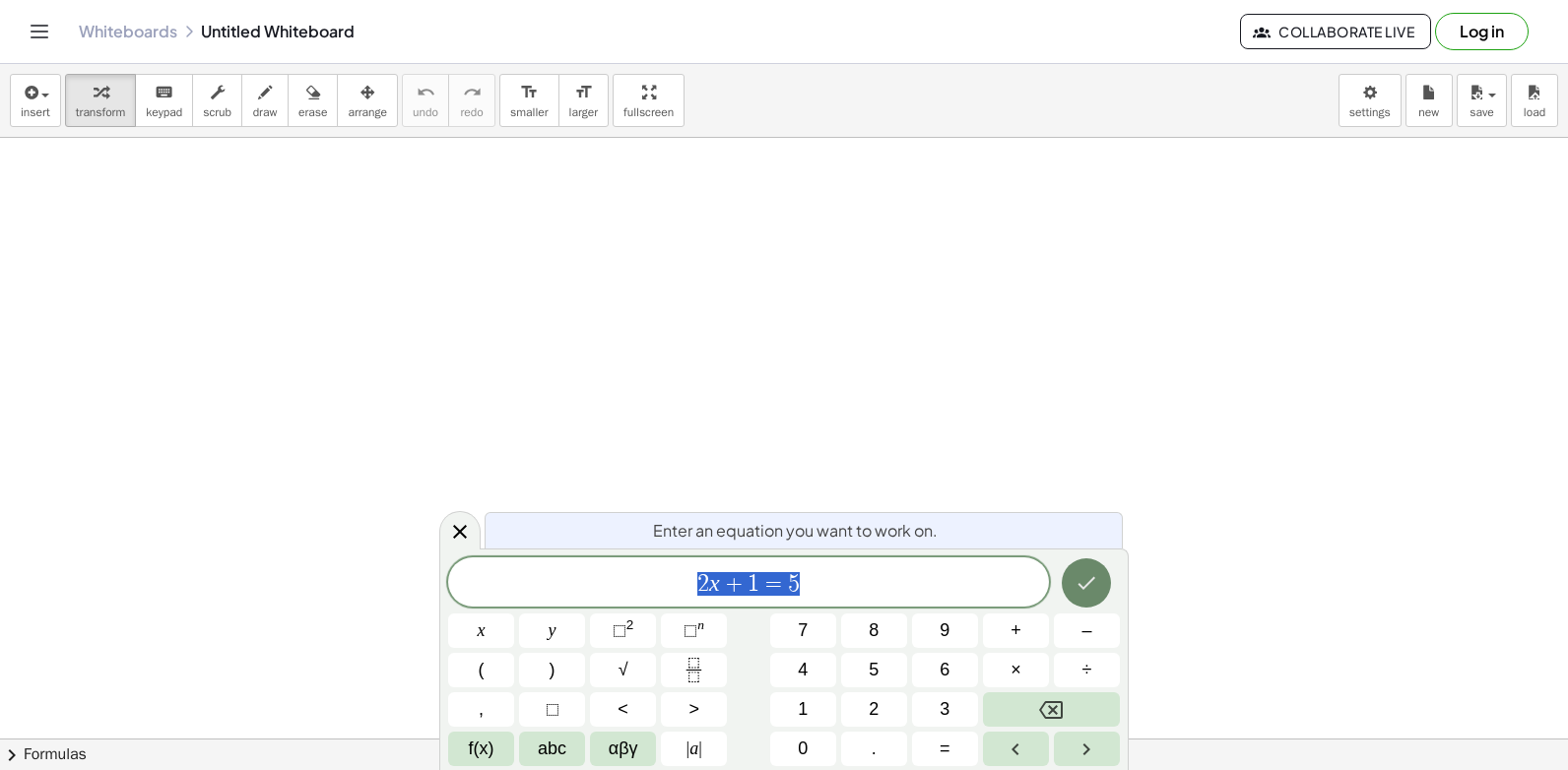 click at bounding box center [1086, 583] 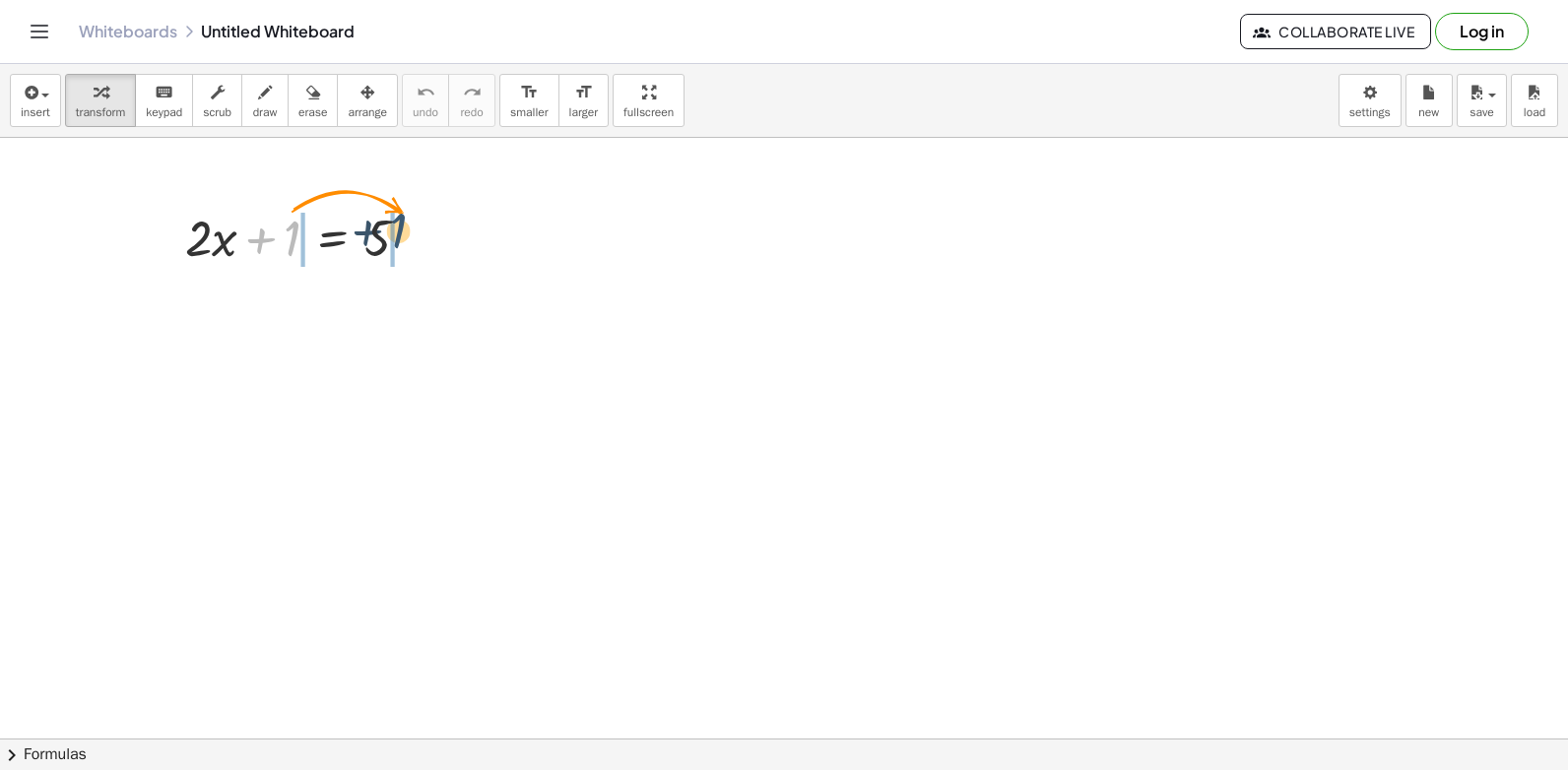 drag, startPoint x: 285, startPoint y: 234, endPoint x: 407, endPoint y: 235, distance: 122.004098 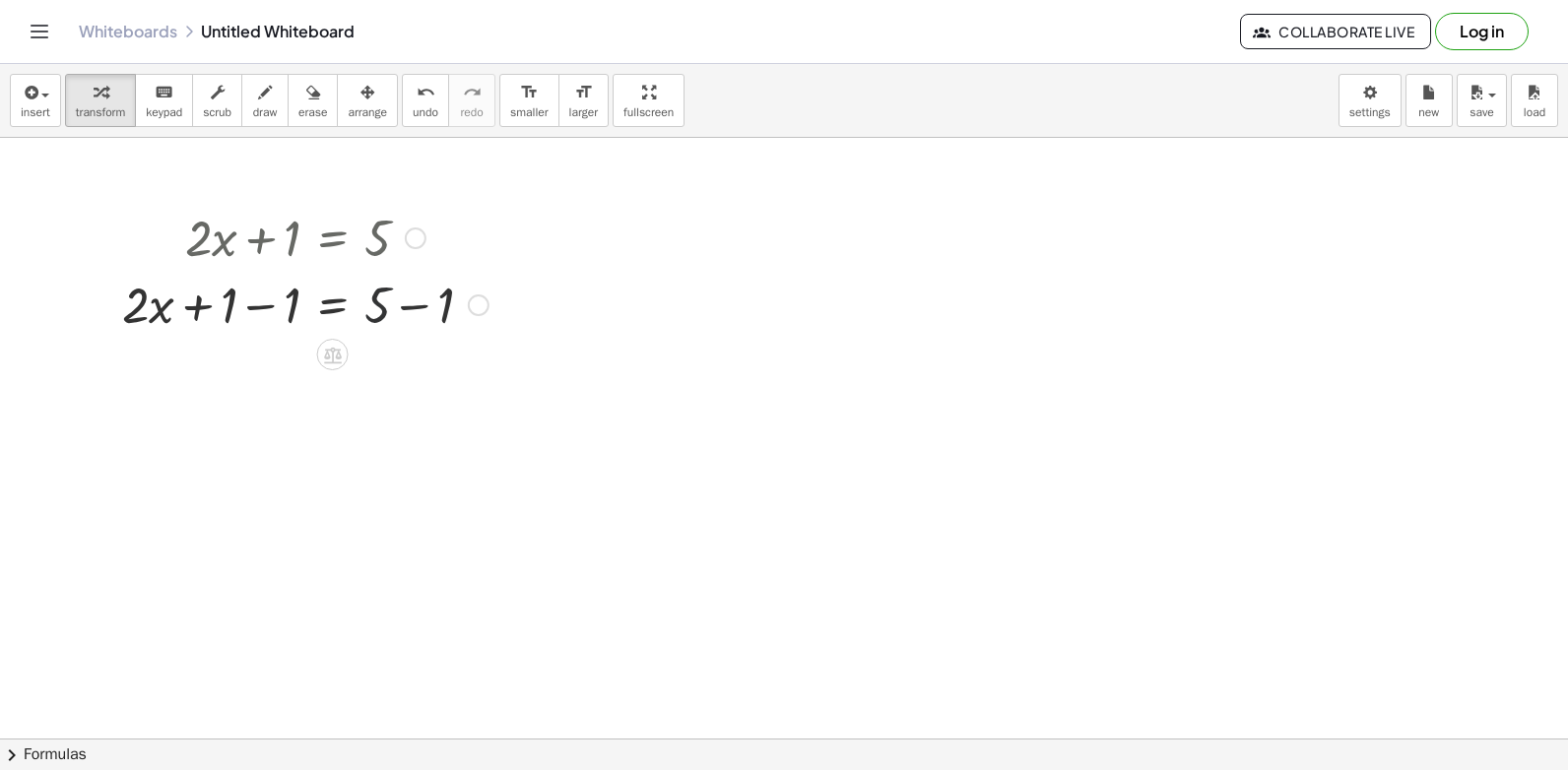 drag, startPoint x: 371, startPoint y: 304, endPoint x: 174, endPoint y: 330, distance: 198.70833 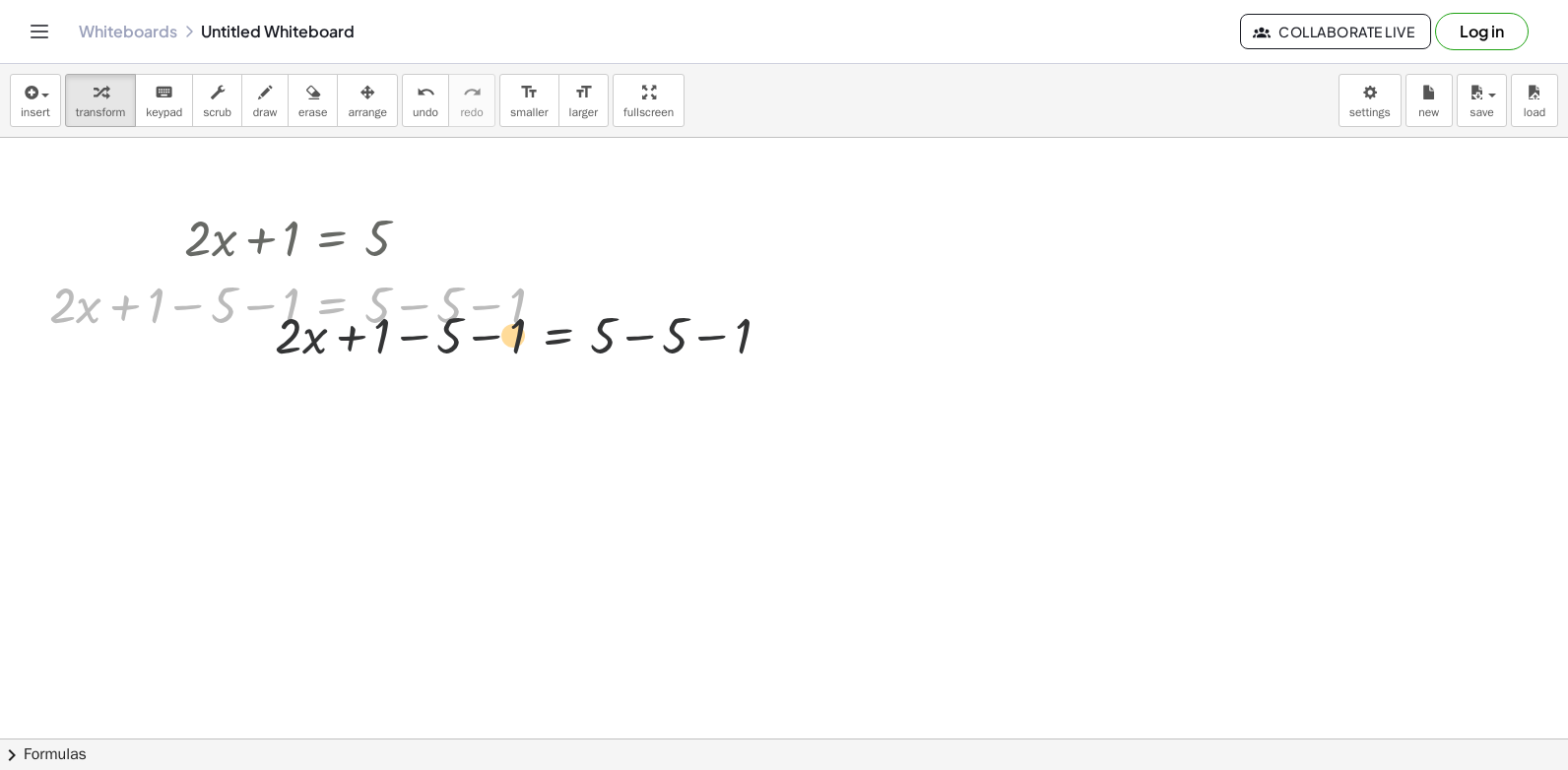 drag, startPoint x: 359, startPoint y: 309, endPoint x: 728, endPoint y: 315, distance: 369.04878 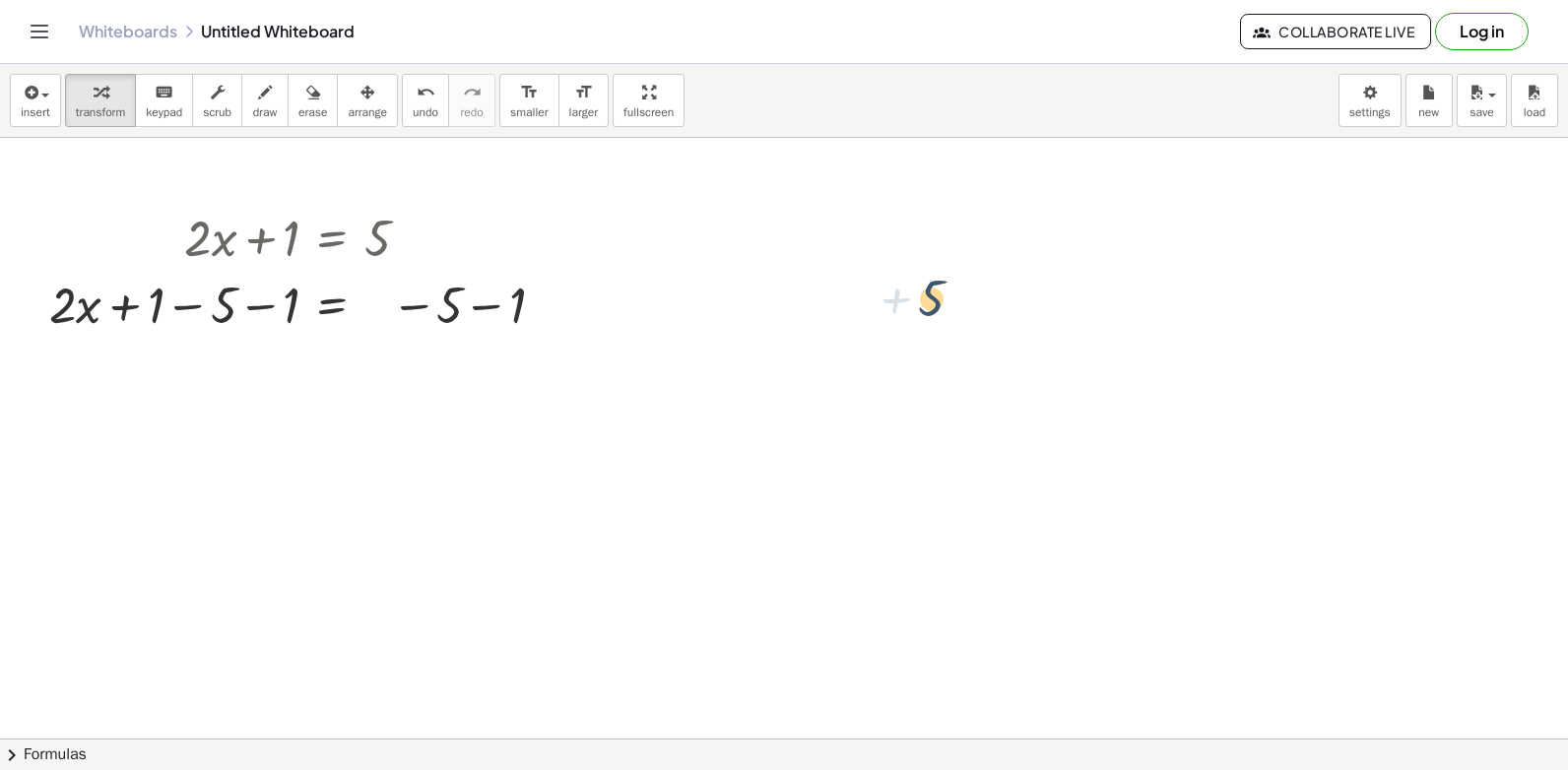 drag, startPoint x: 439, startPoint y: 347, endPoint x: 229, endPoint y: 465, distance: 240.88171 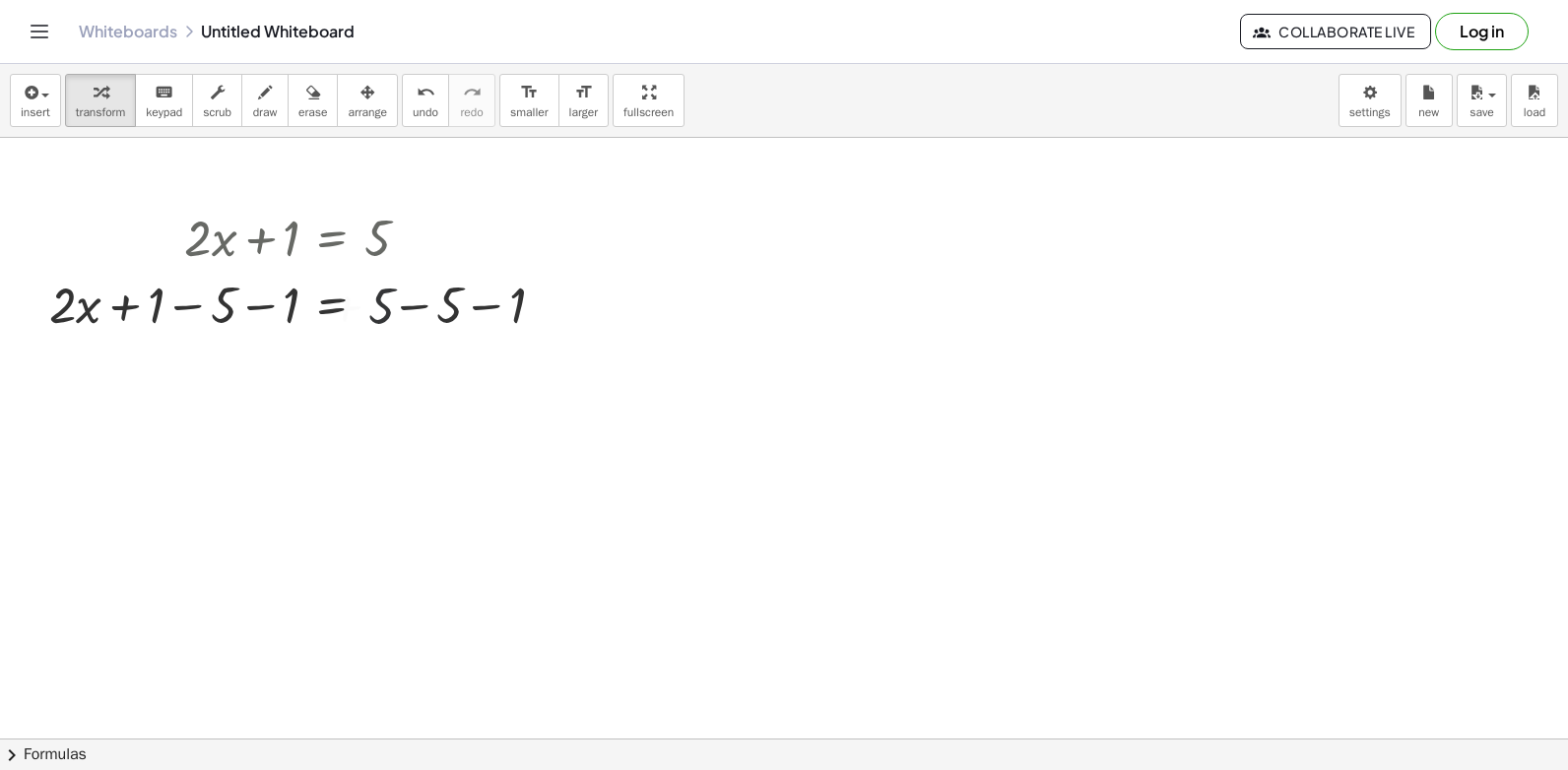 drag, startPoint x: 330, startPoint y: 351, endPoint x: 336, endPoint y: 289, distance: 62.289646 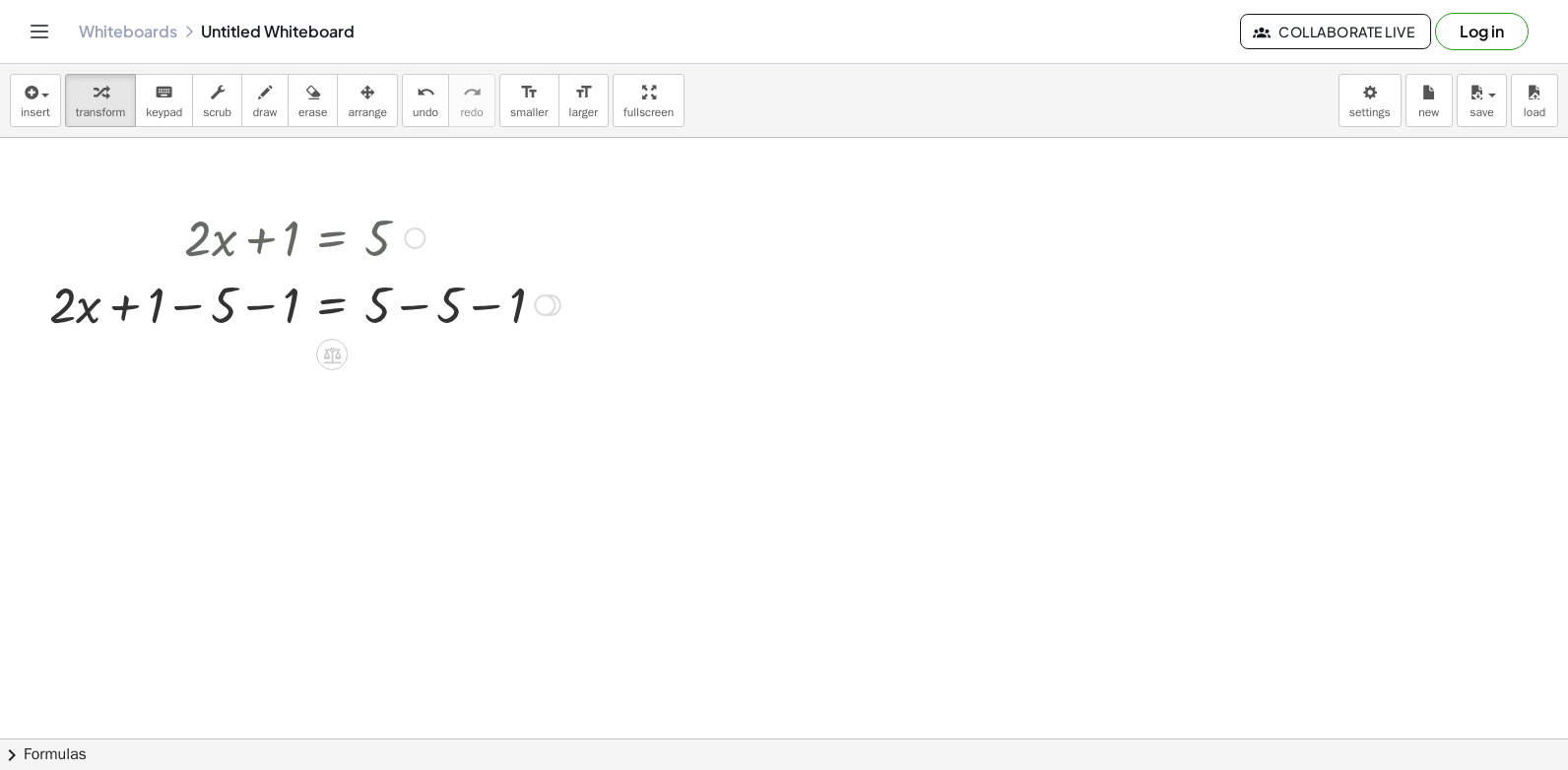 drag, startPoint x: 334, startPoint y: 276, endPoint x: 323, endPoint y: 274, distance: 11.18034 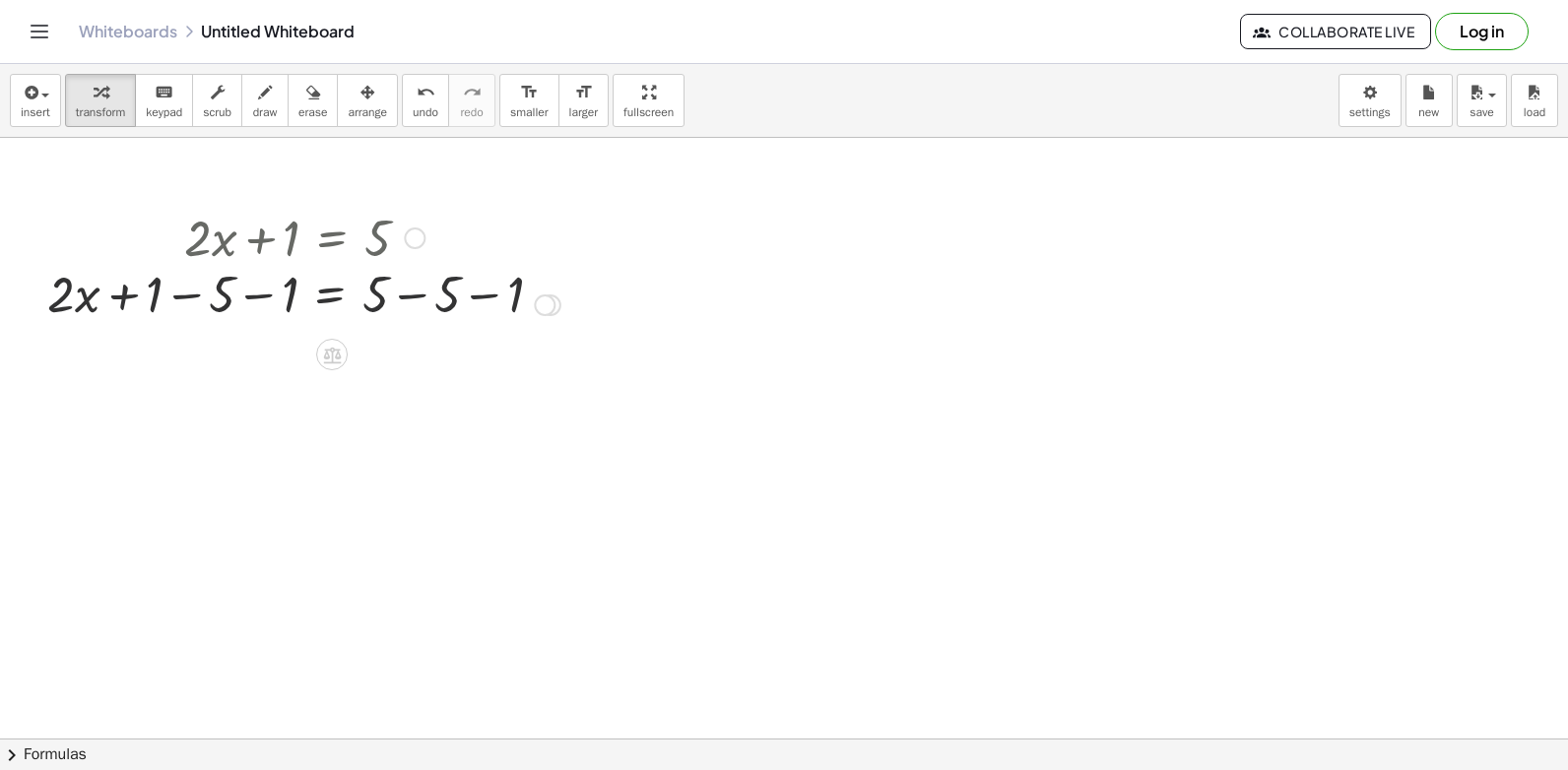 click at bounding box center (304, 303) 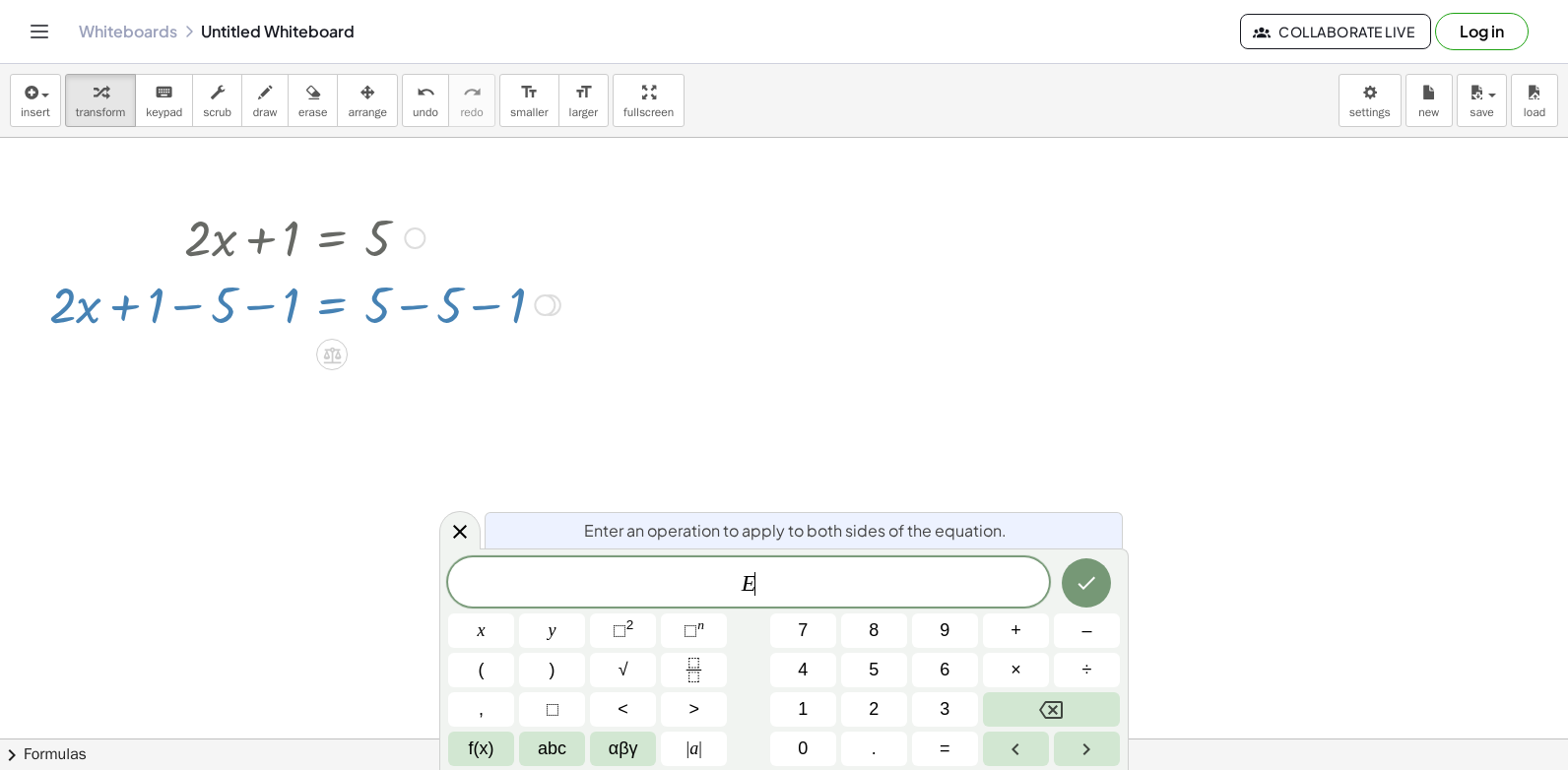 drag, startPoint x: 323, startPoint y: 275, endPoint x: 331, endPoint y: 284, distance: 12.0415946 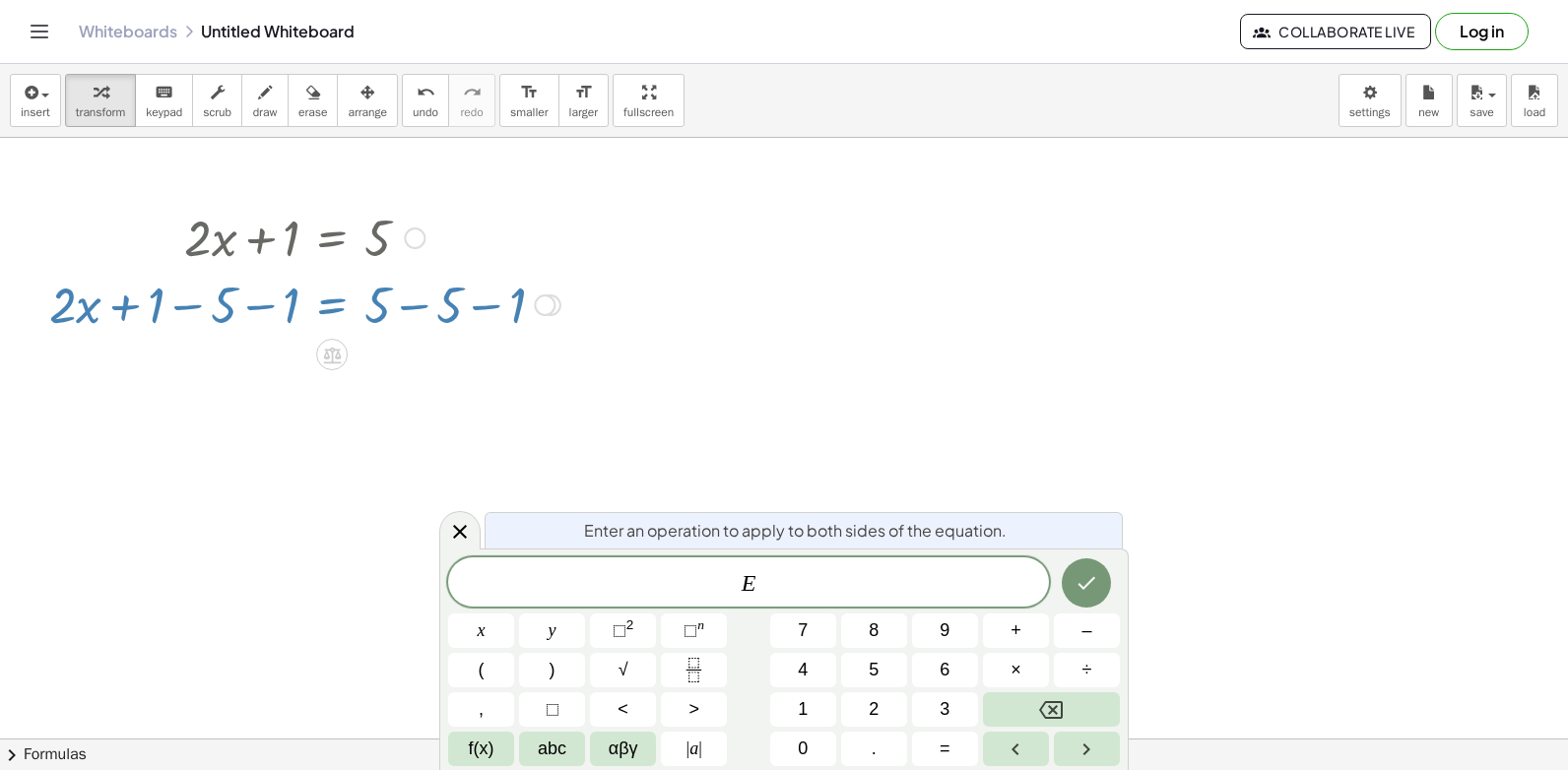 drag, startPoint x: 331, startPoint y: 284, endPoint x: 867, endPoint y: 296, distance: 536.13431 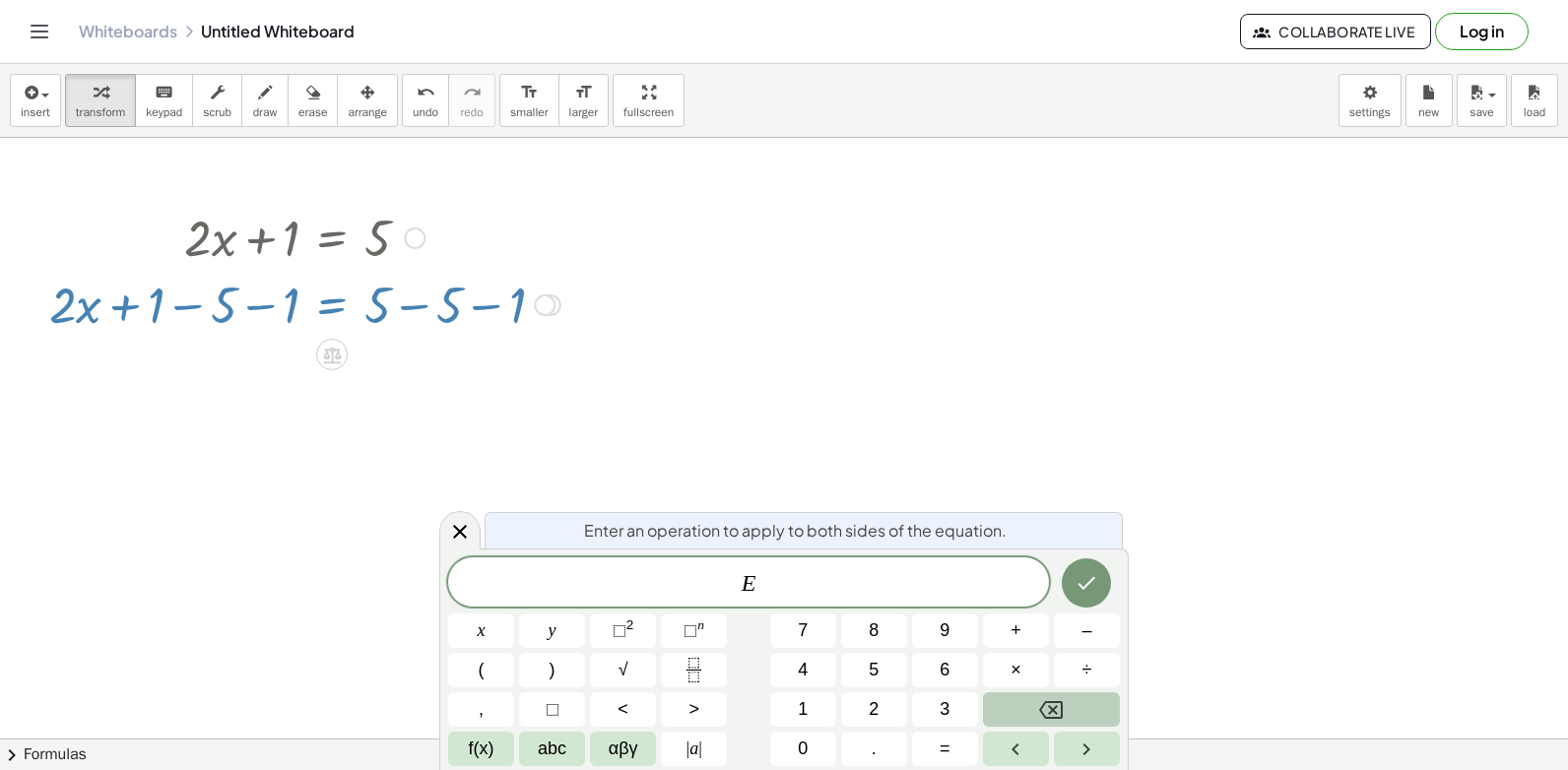 click 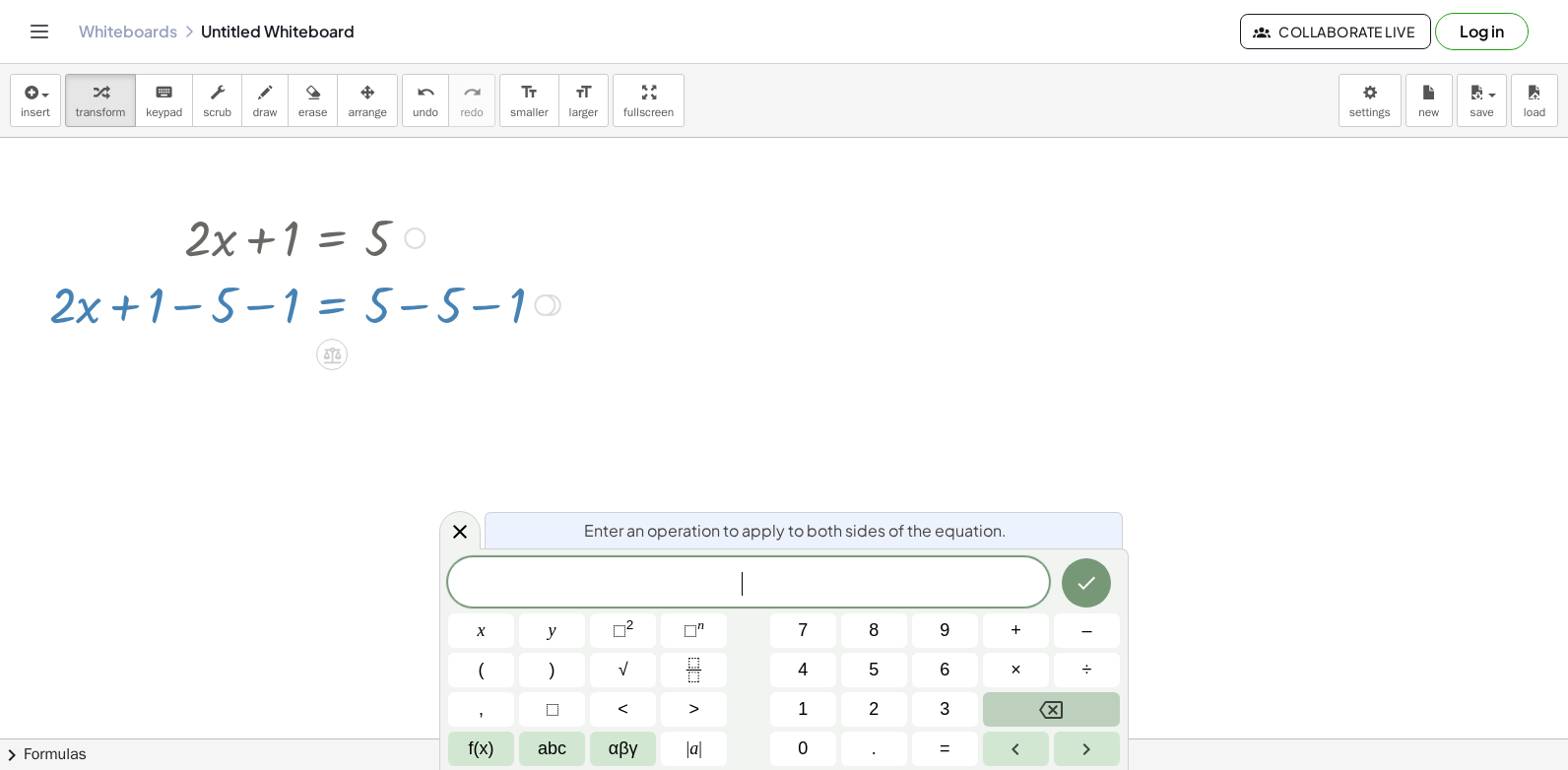 click 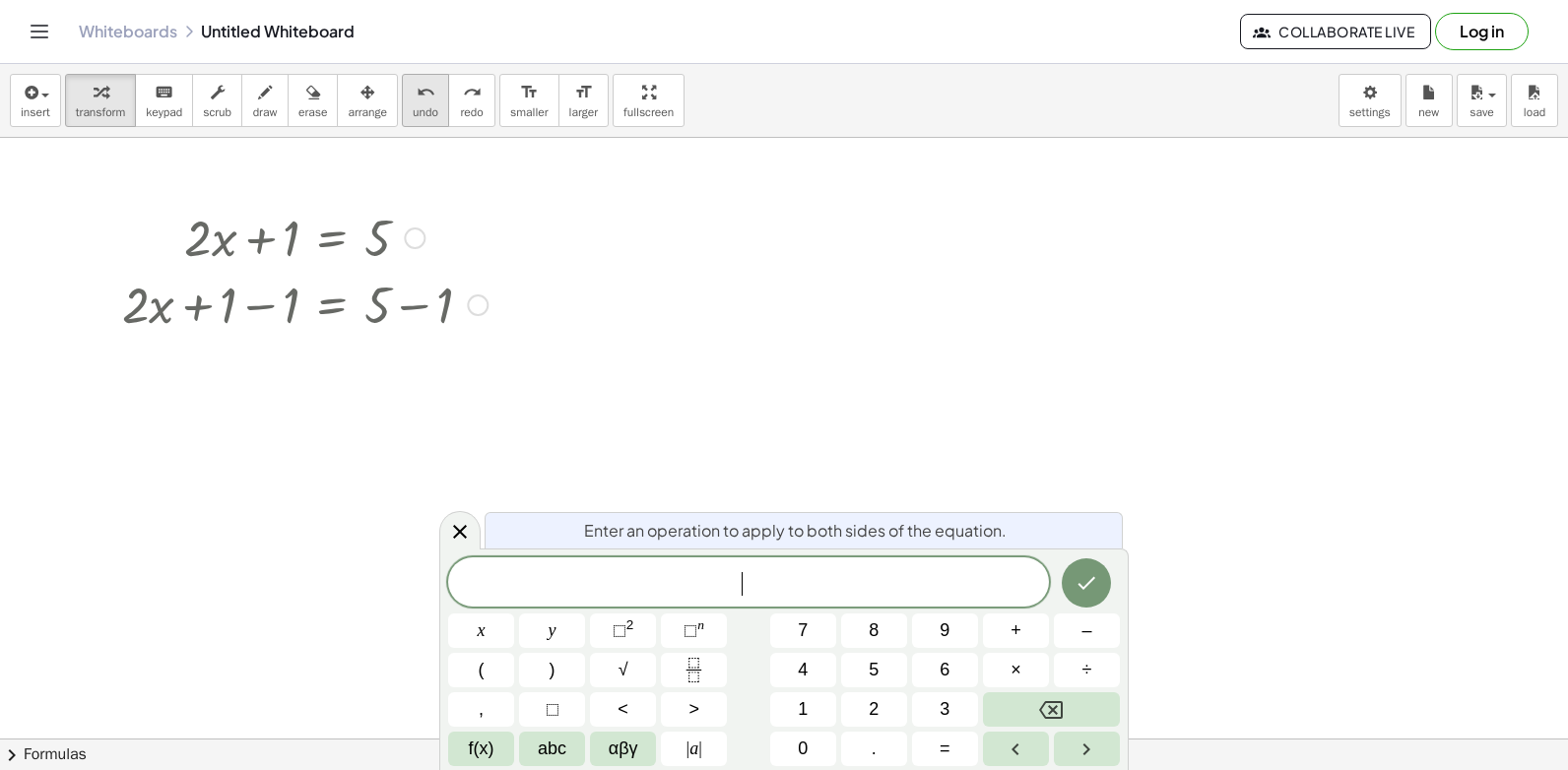 click on "undo undo" at bounding box center (425, 100) 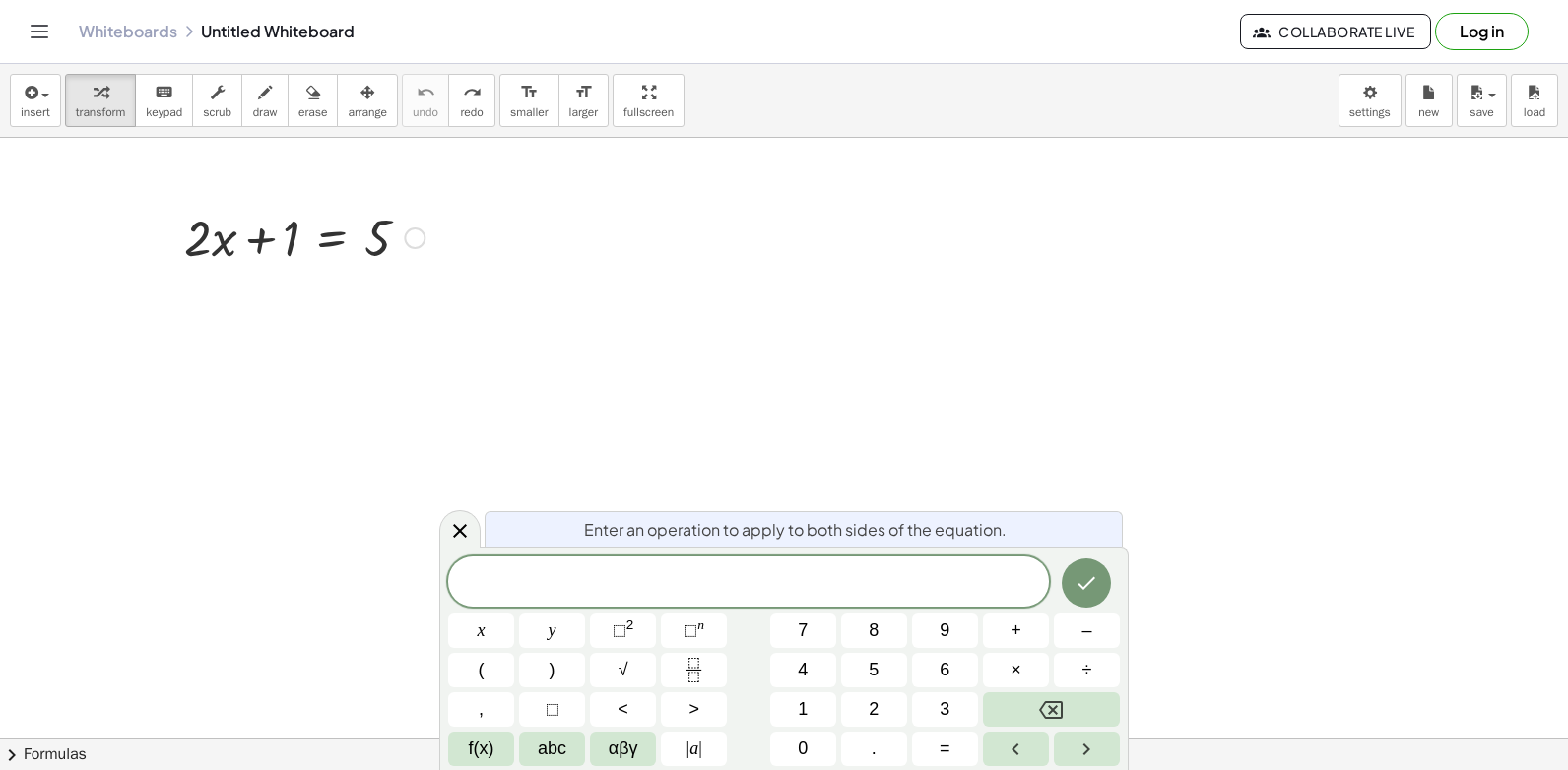 click at bounding box center [415, 238] 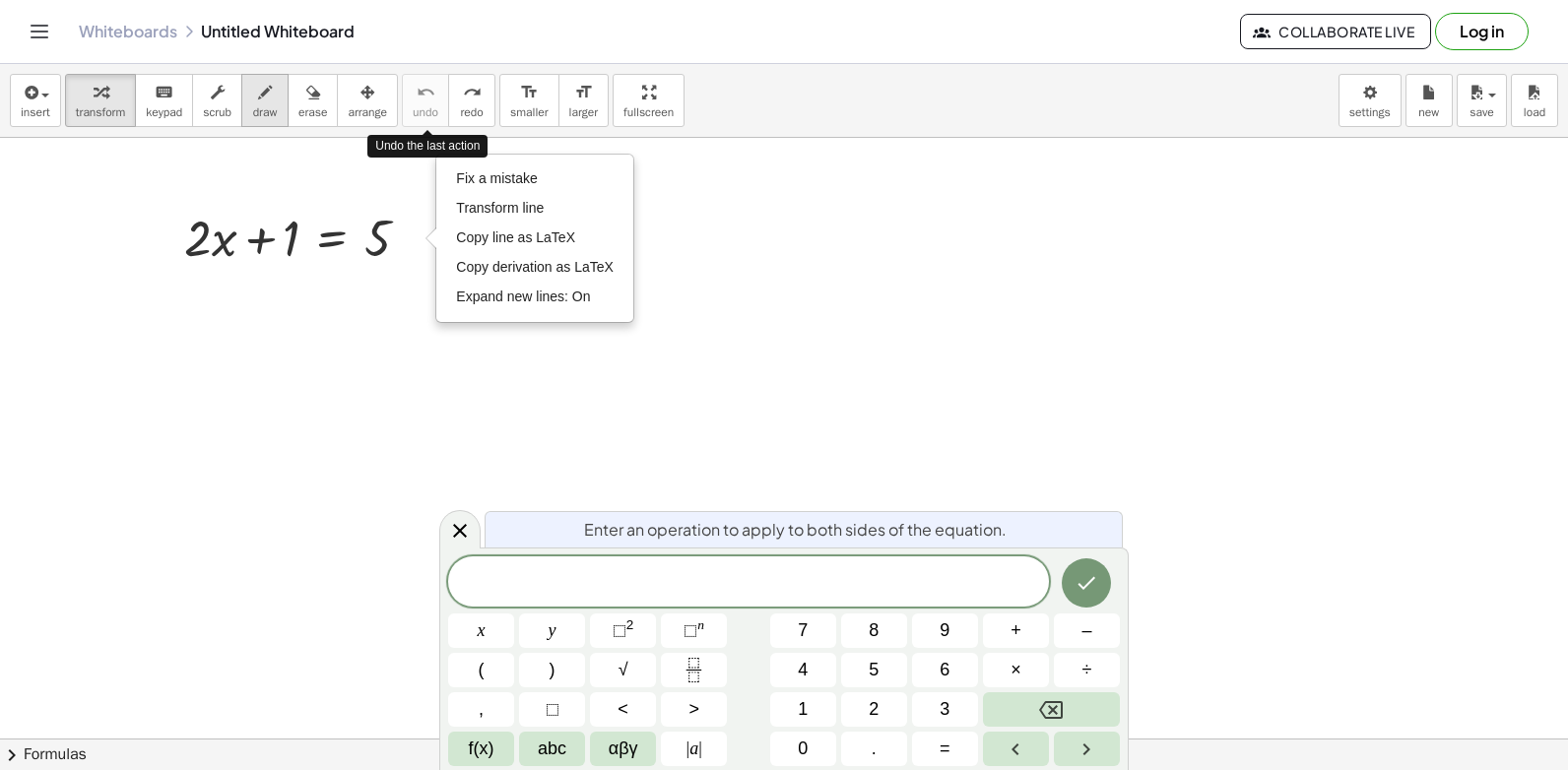click on "insert select one: Math Expression Function Text Youtube Video Graphing Geometry Geometry 3D transform keyboard keypad scrub draw erase arrange undo undo redo redo format_size smaller format_size larger fullscreen load   save new settings Undo the last action" at bounding box center (784, 100) 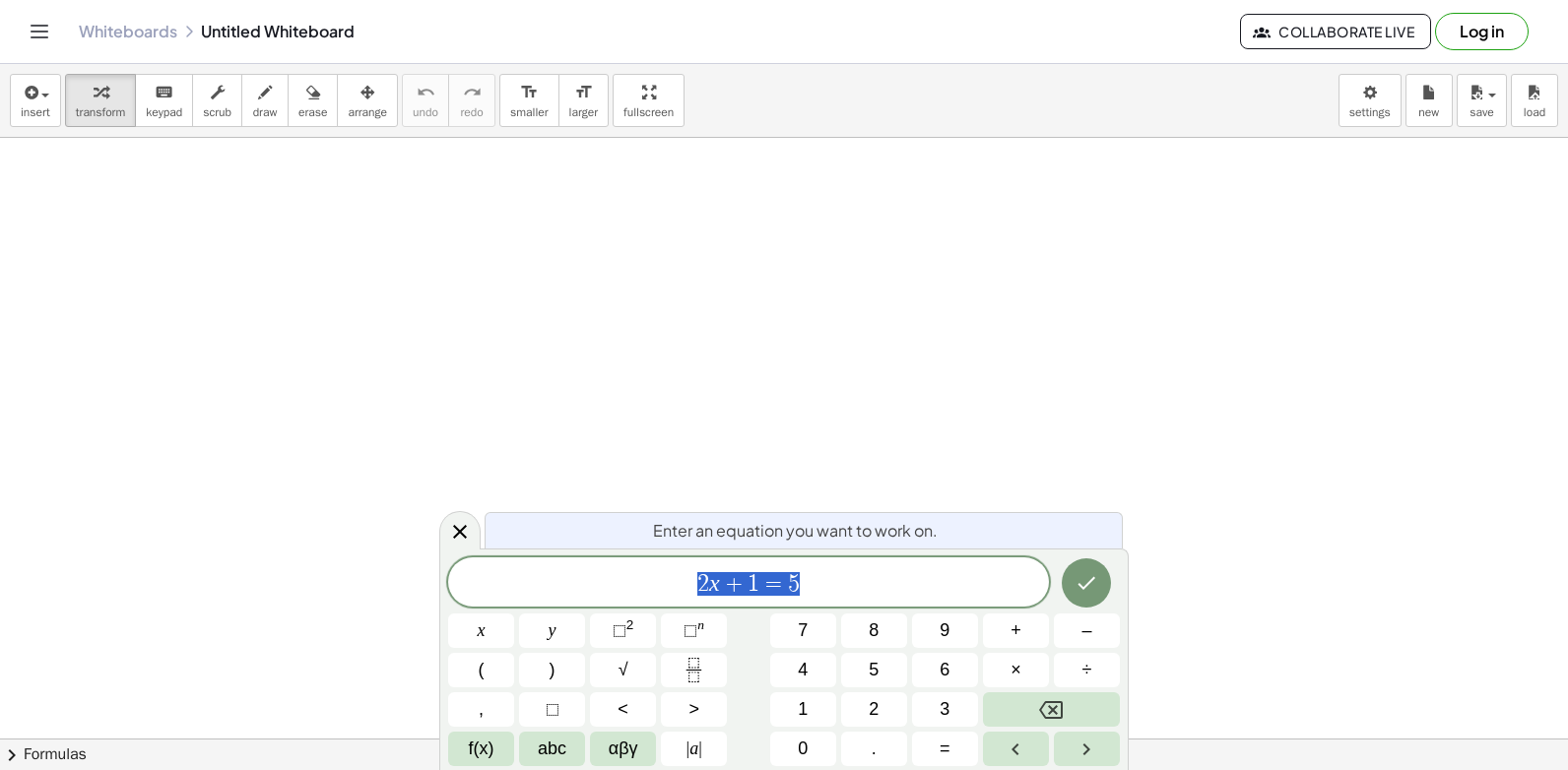 scroll, scrollTop: 0, scrollLeft: 0, axis: both 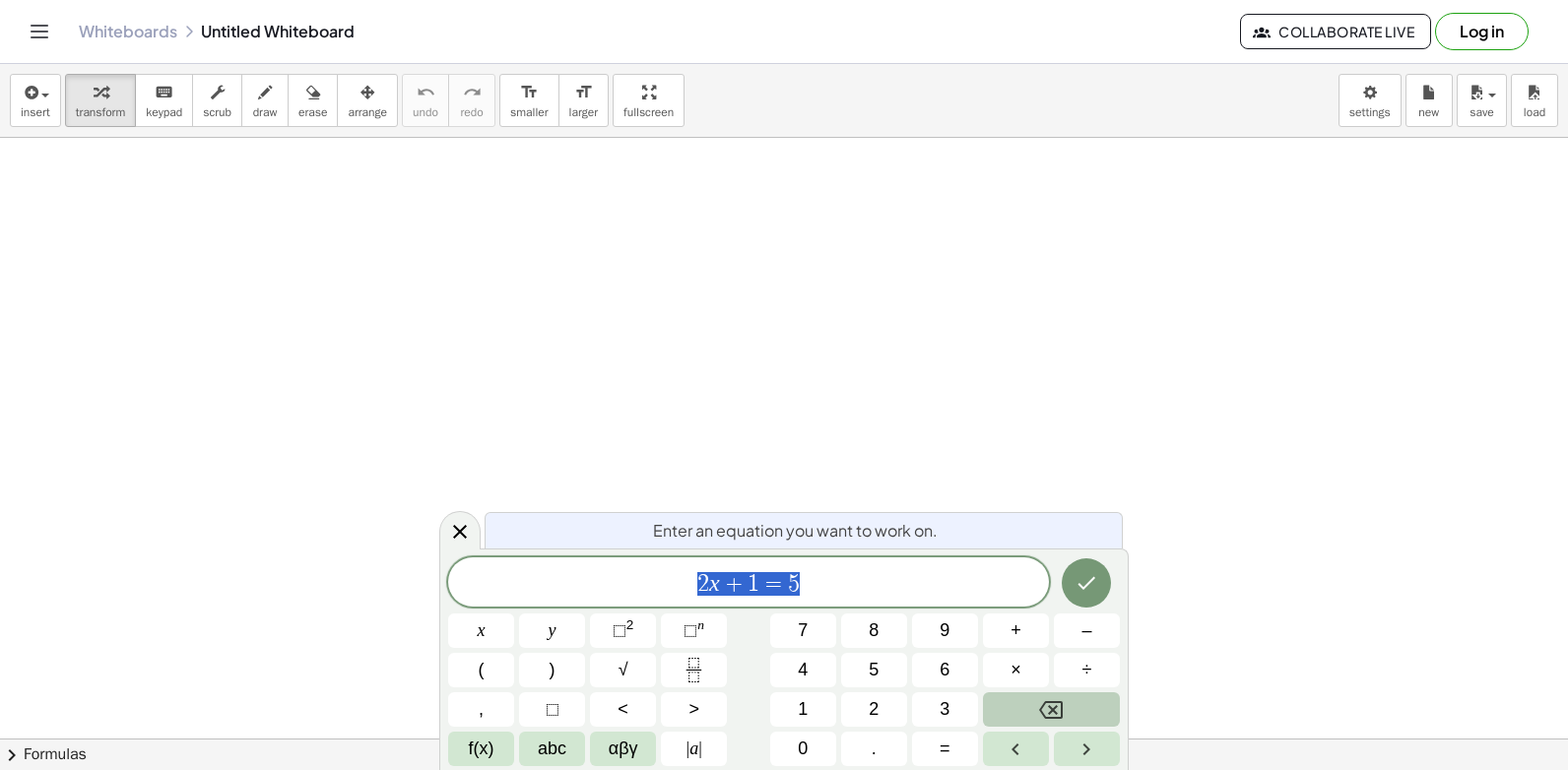 click at bounding box center (1051, 709) 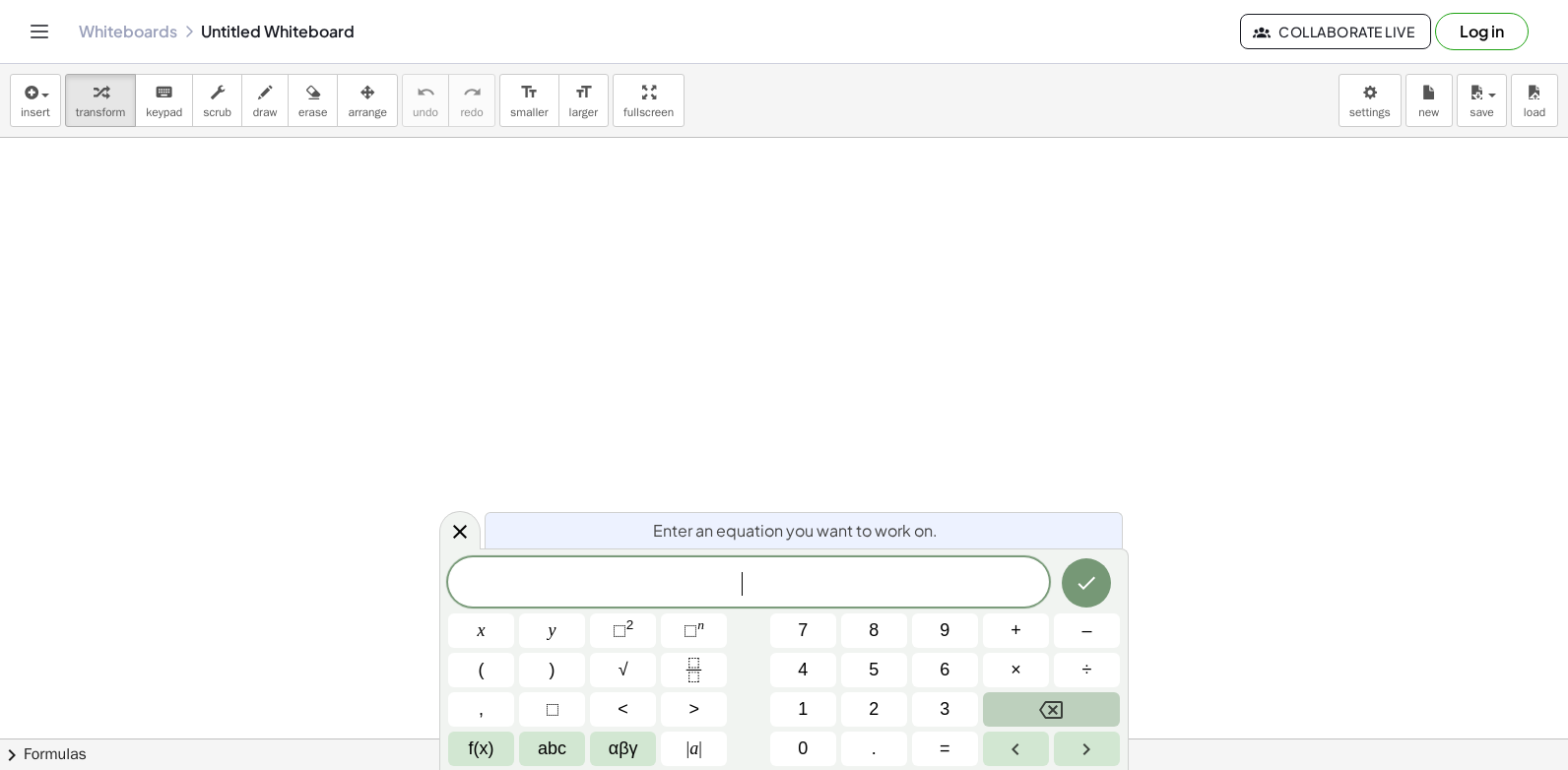 click at bounding box center (1051, 709) 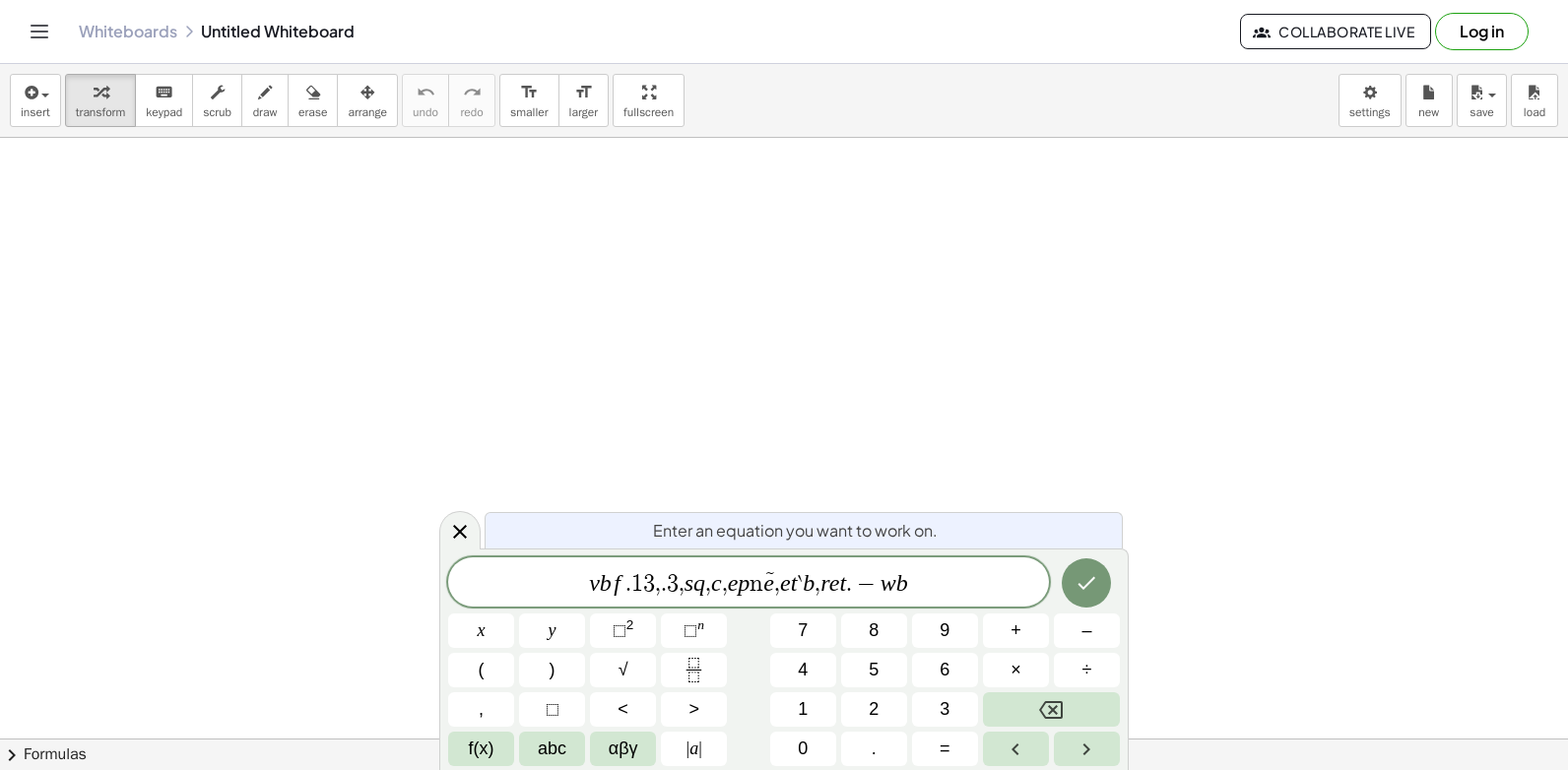 click 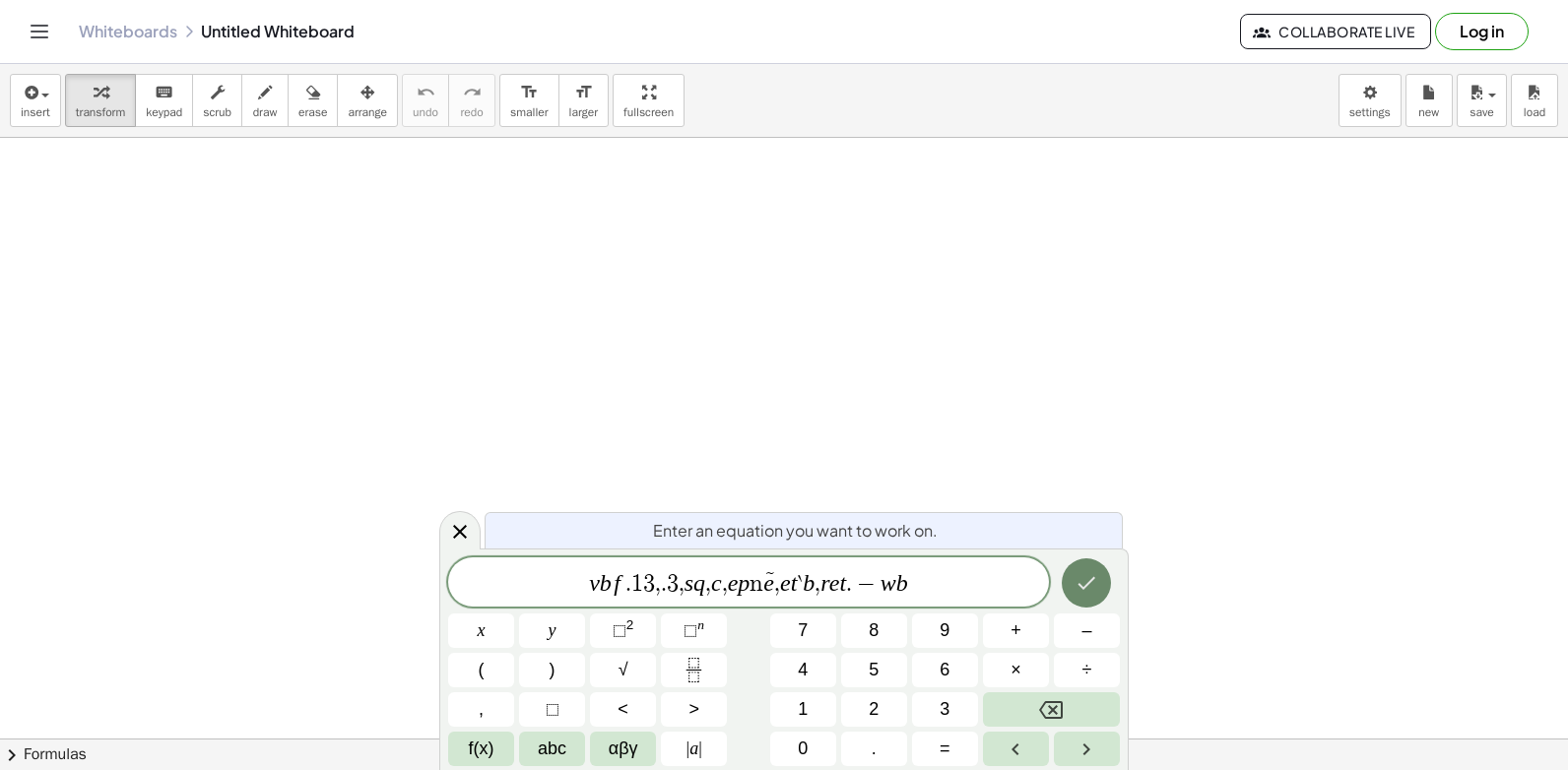 click at bounding box center (1086, 583) 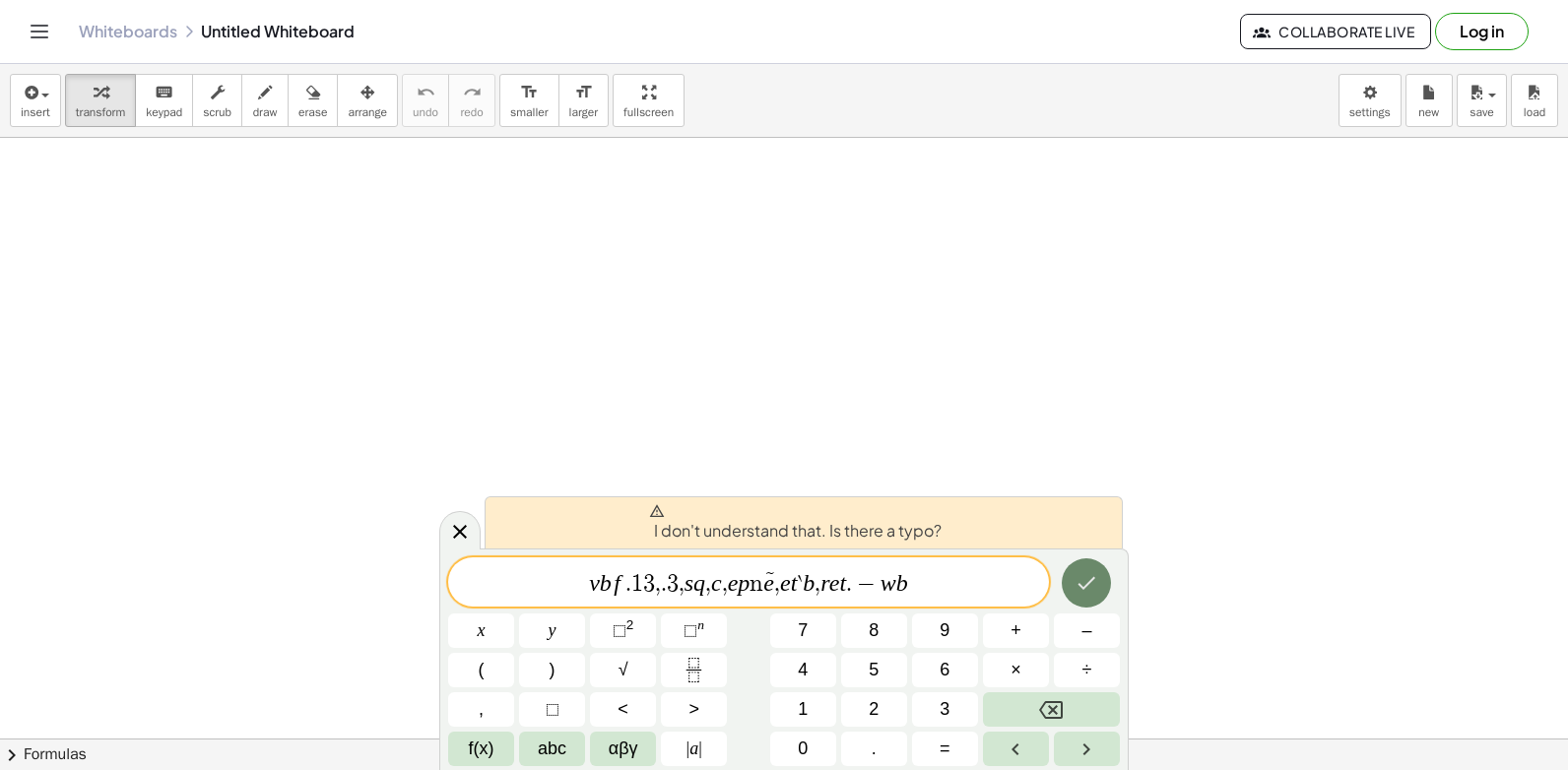 click 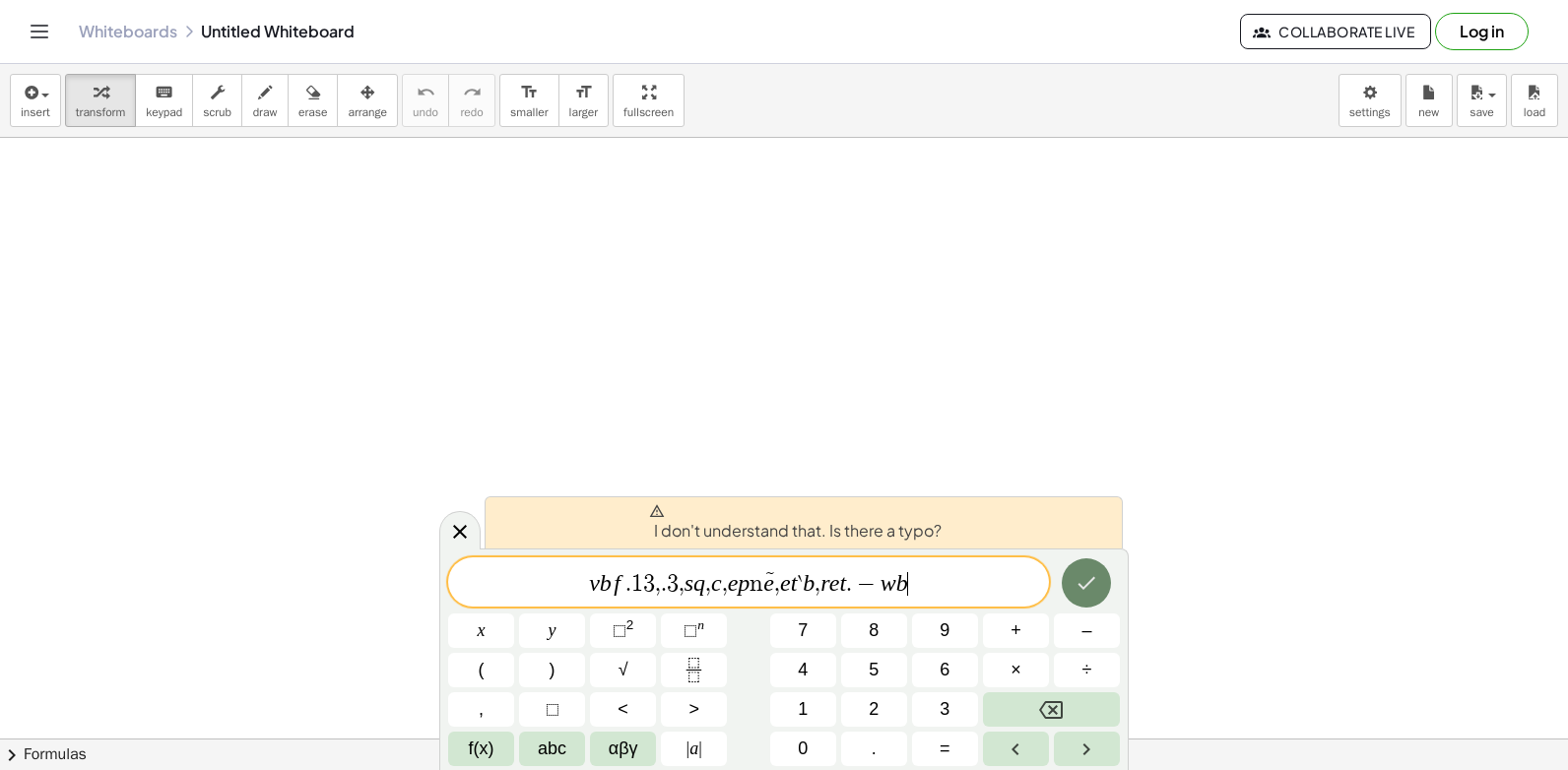 click at bounding box center (1086, 583) 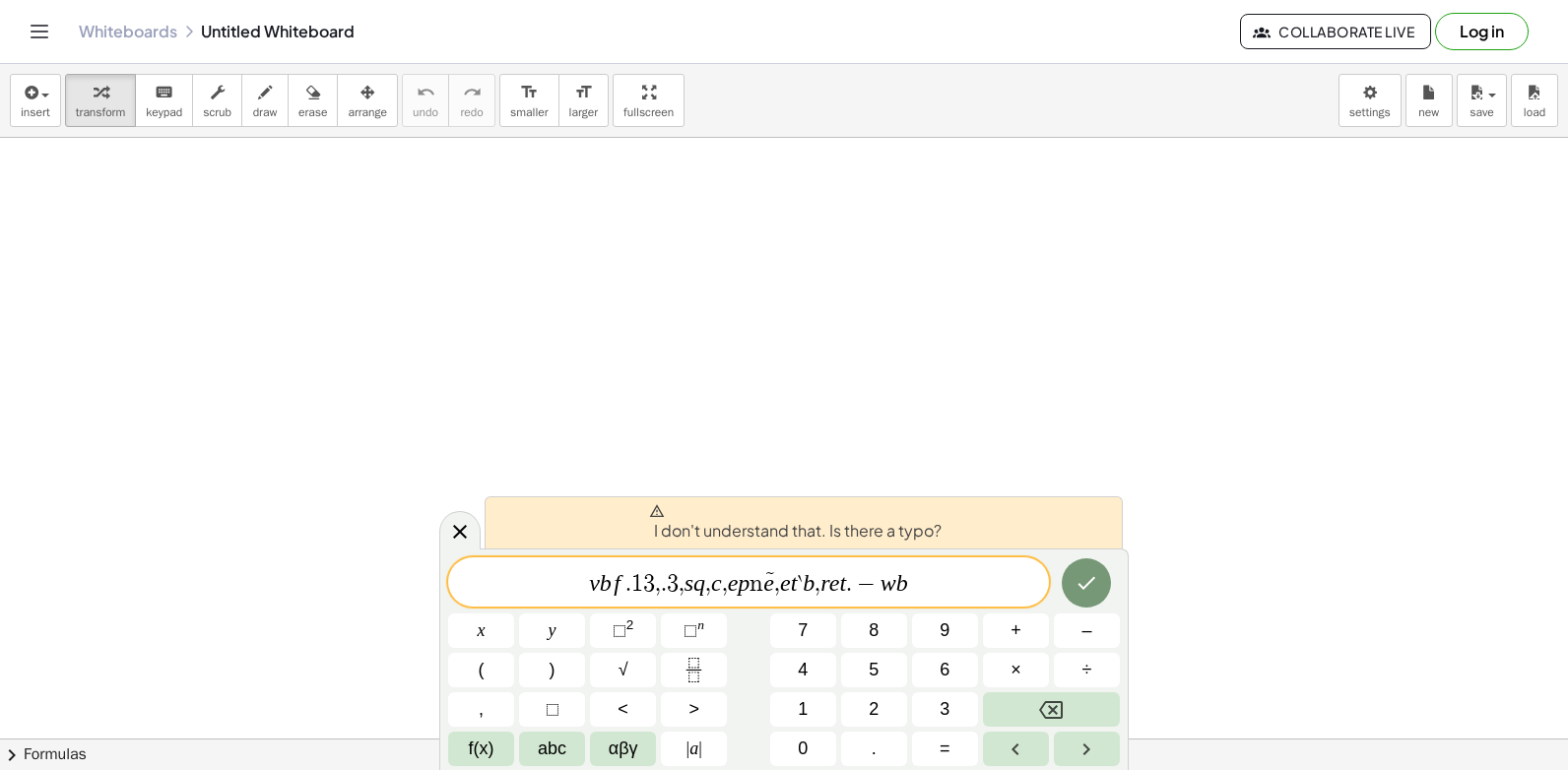 drag, startPoint x: 1059, startPoint y: 578, endPoint x: 1055, endPoint y: 598, distance: 20.396078 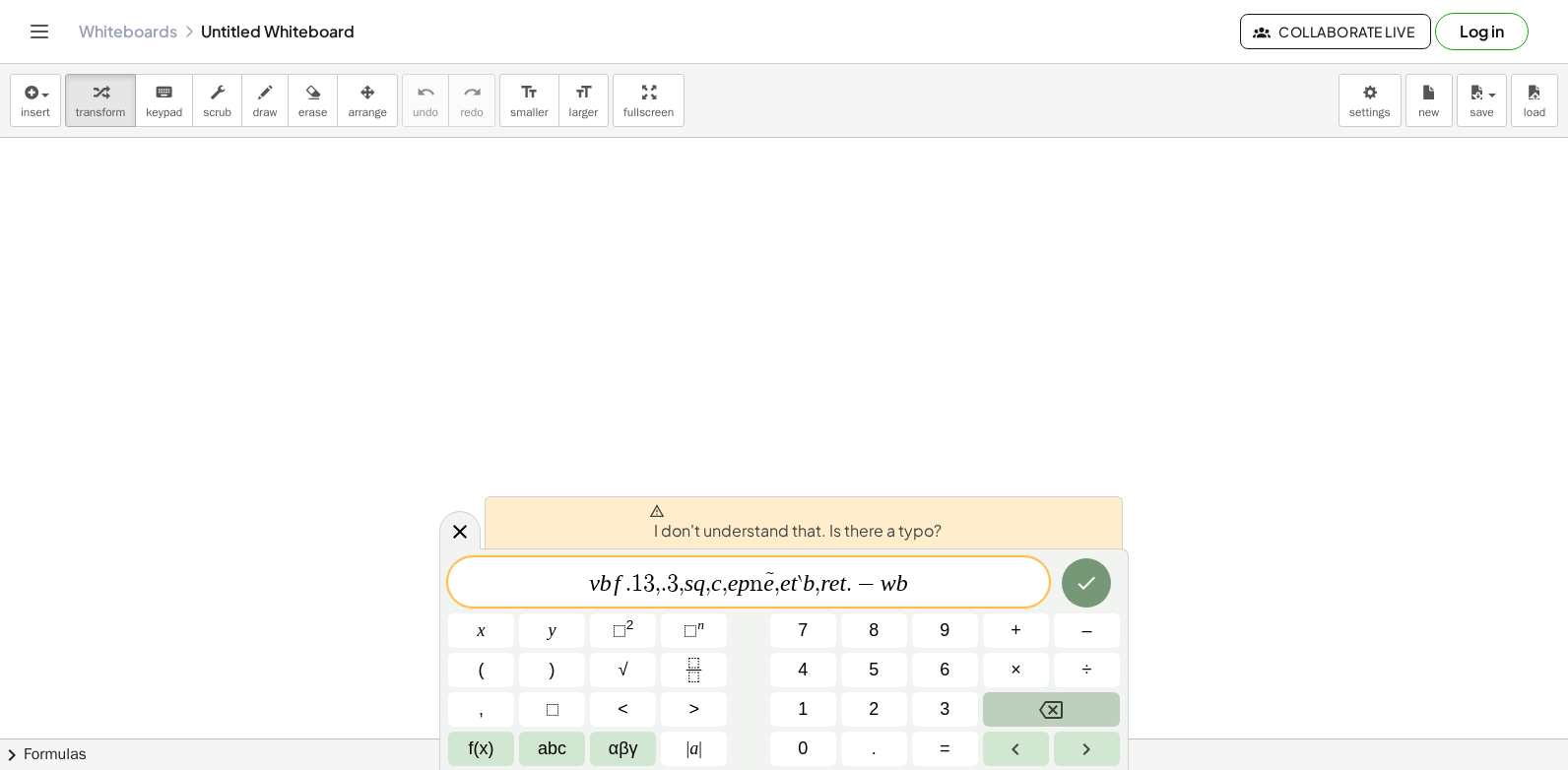 click at bounding box center [1051, 709] 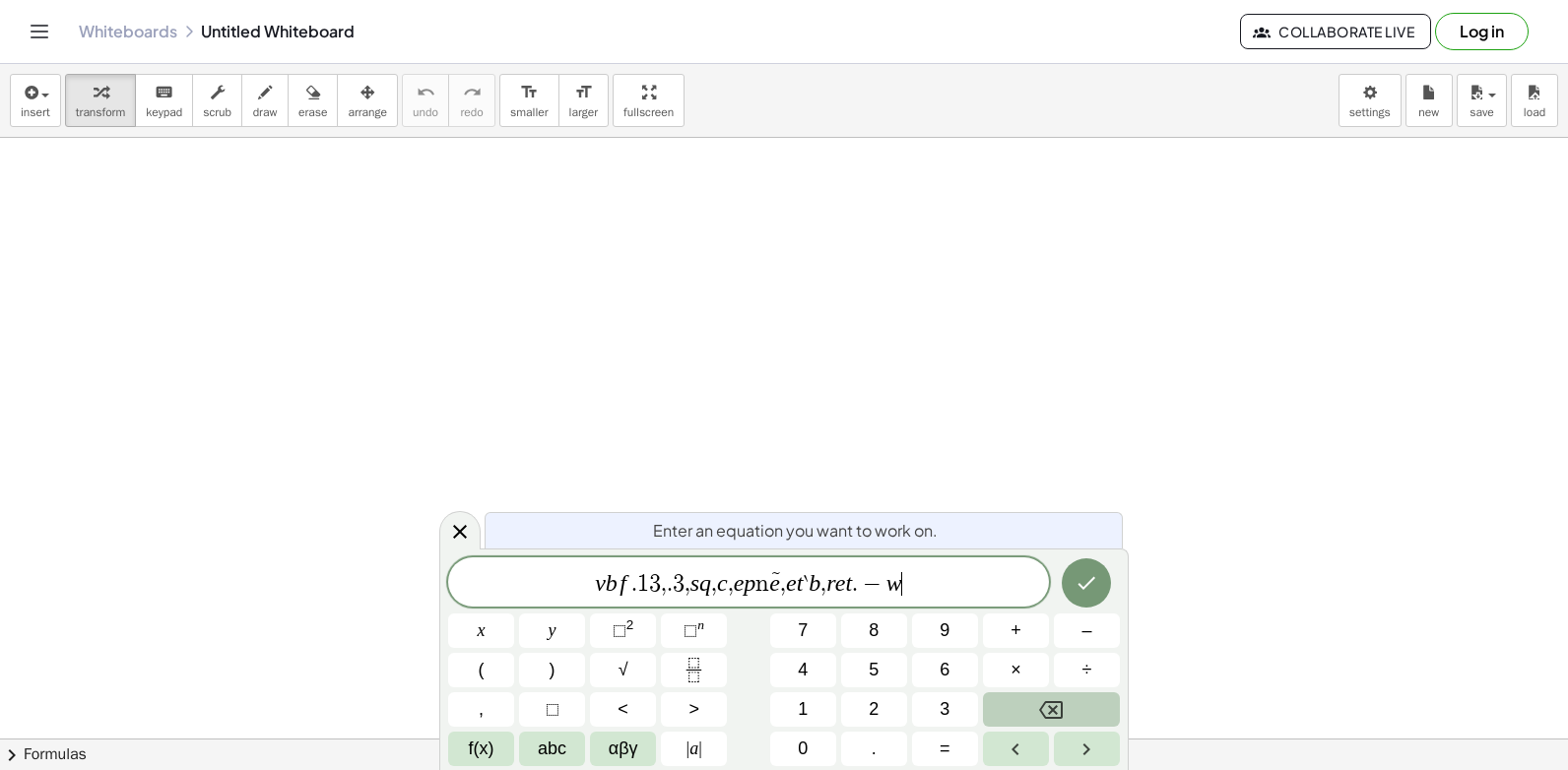 click at bounding box center [1051, 709] 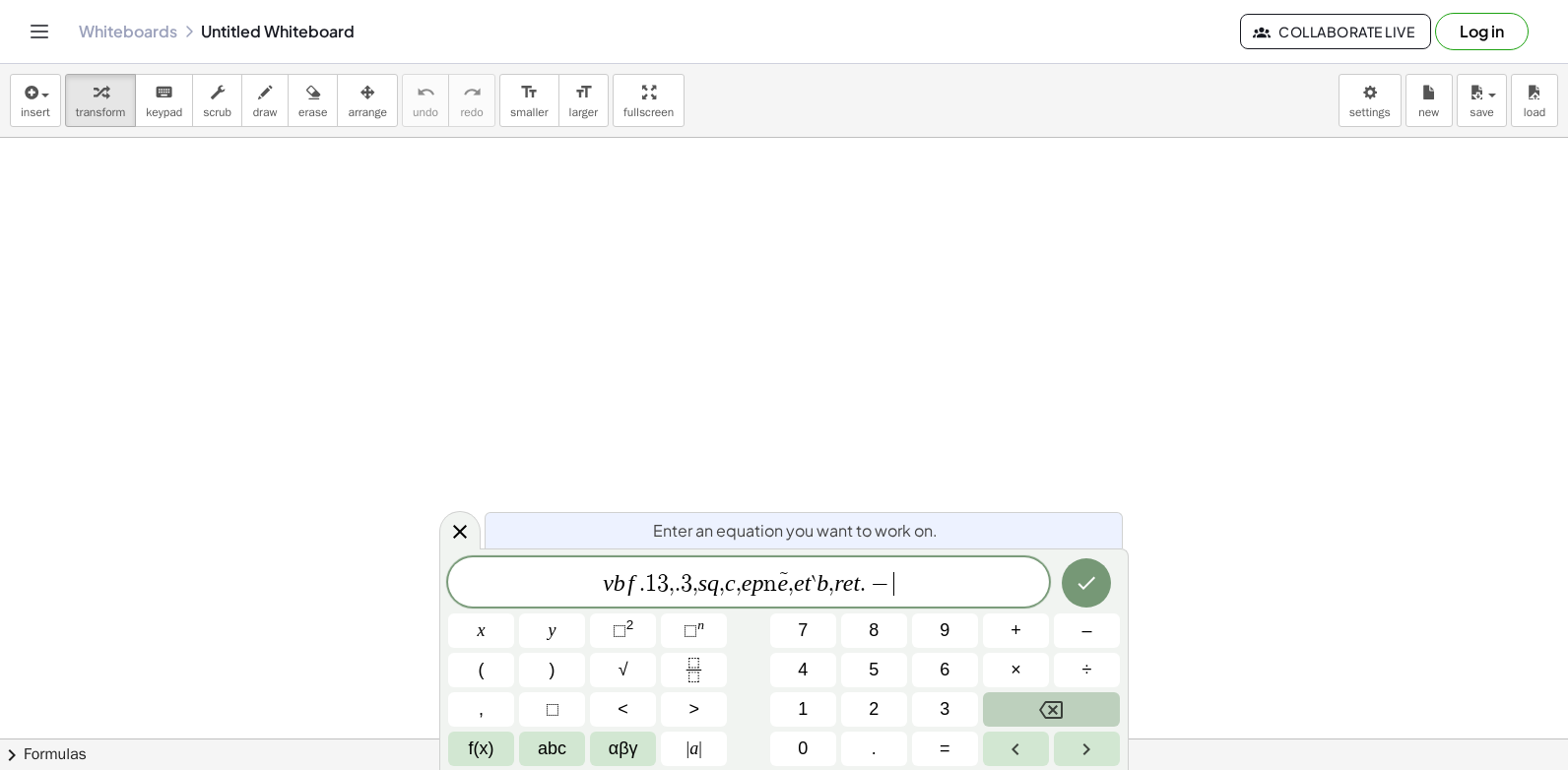 click at bounding box center [1051, 709] 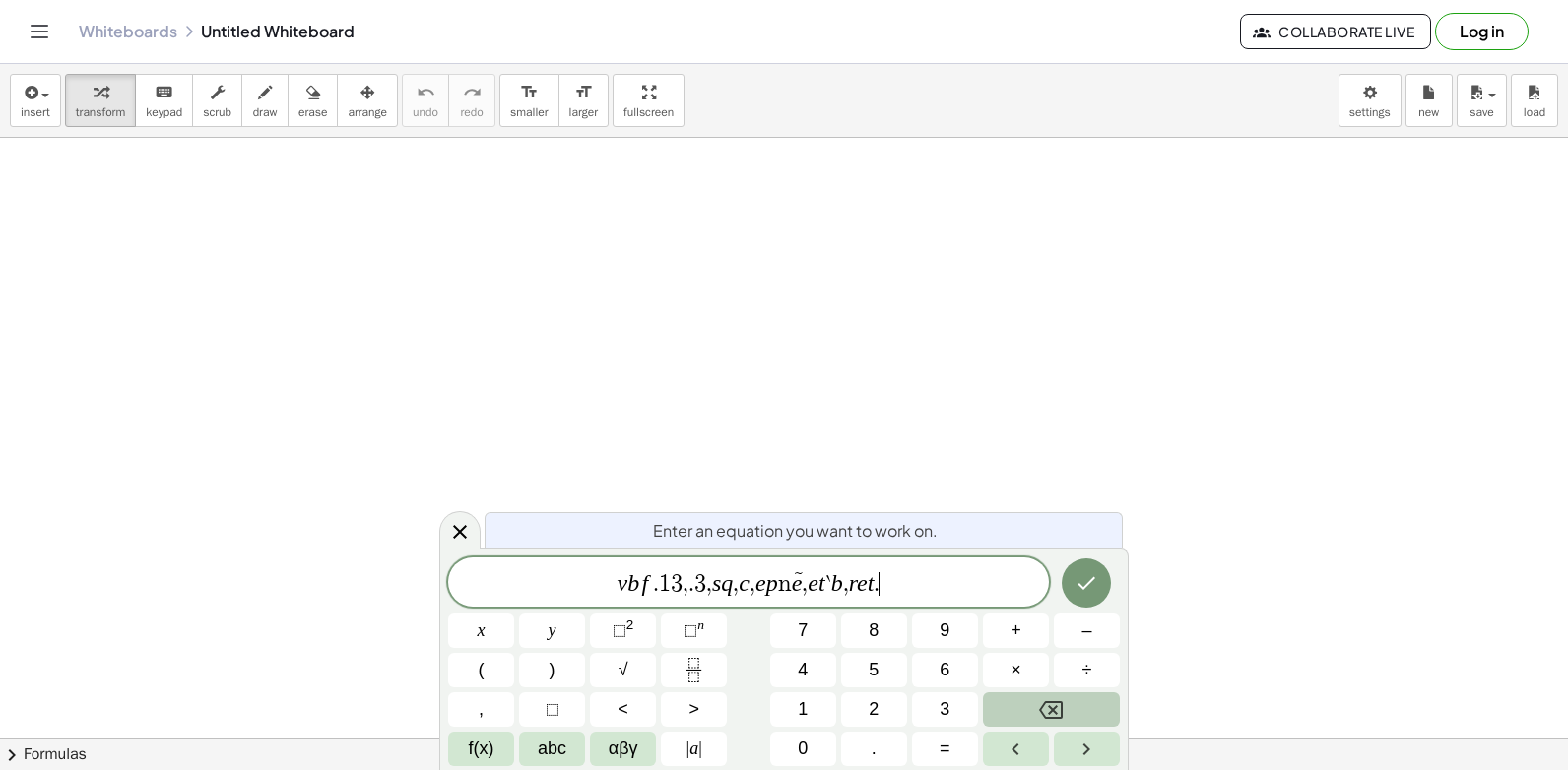 click at bounding box center (1051, 709) 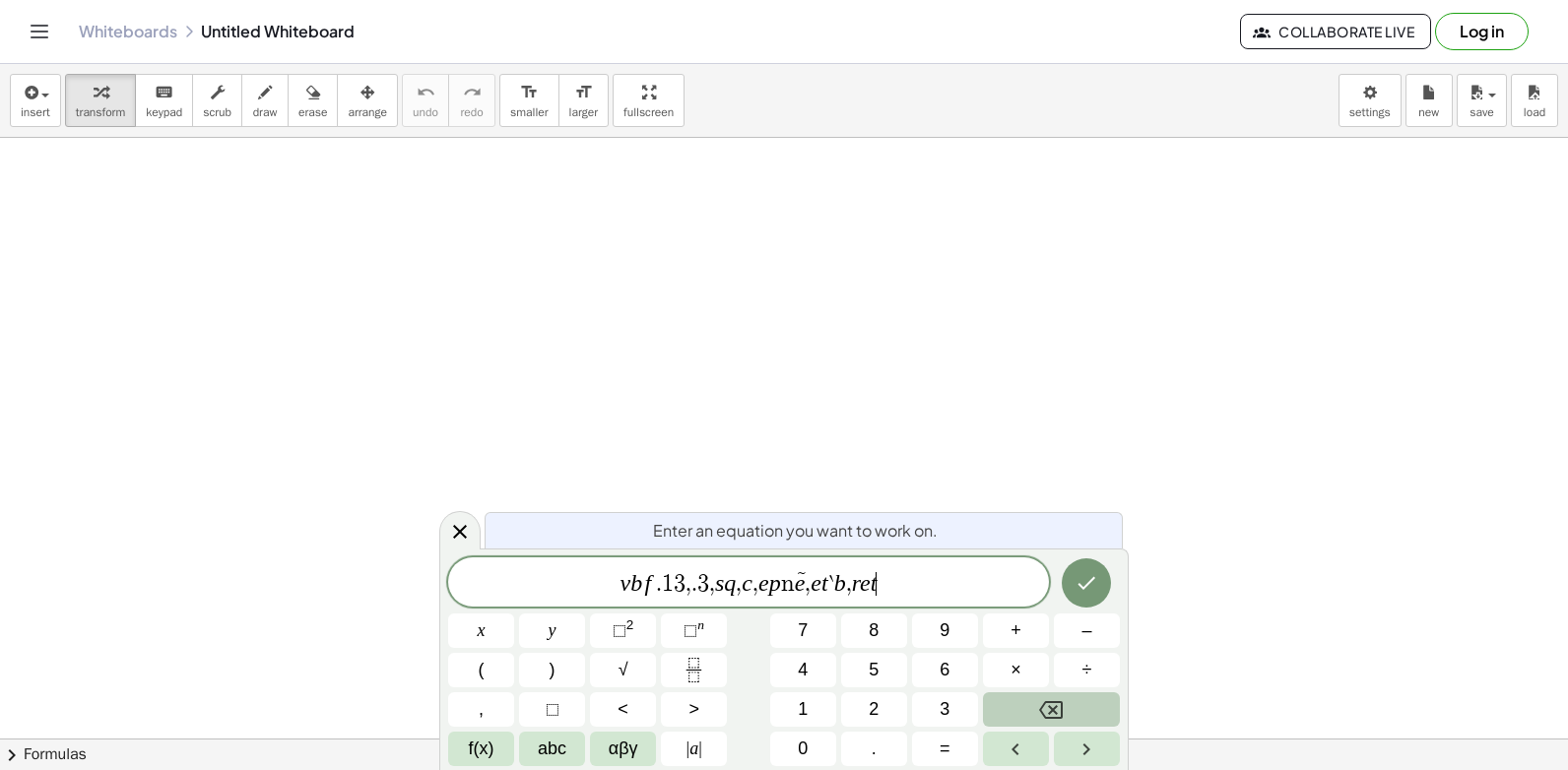 click at bounding box center [1051, 709] 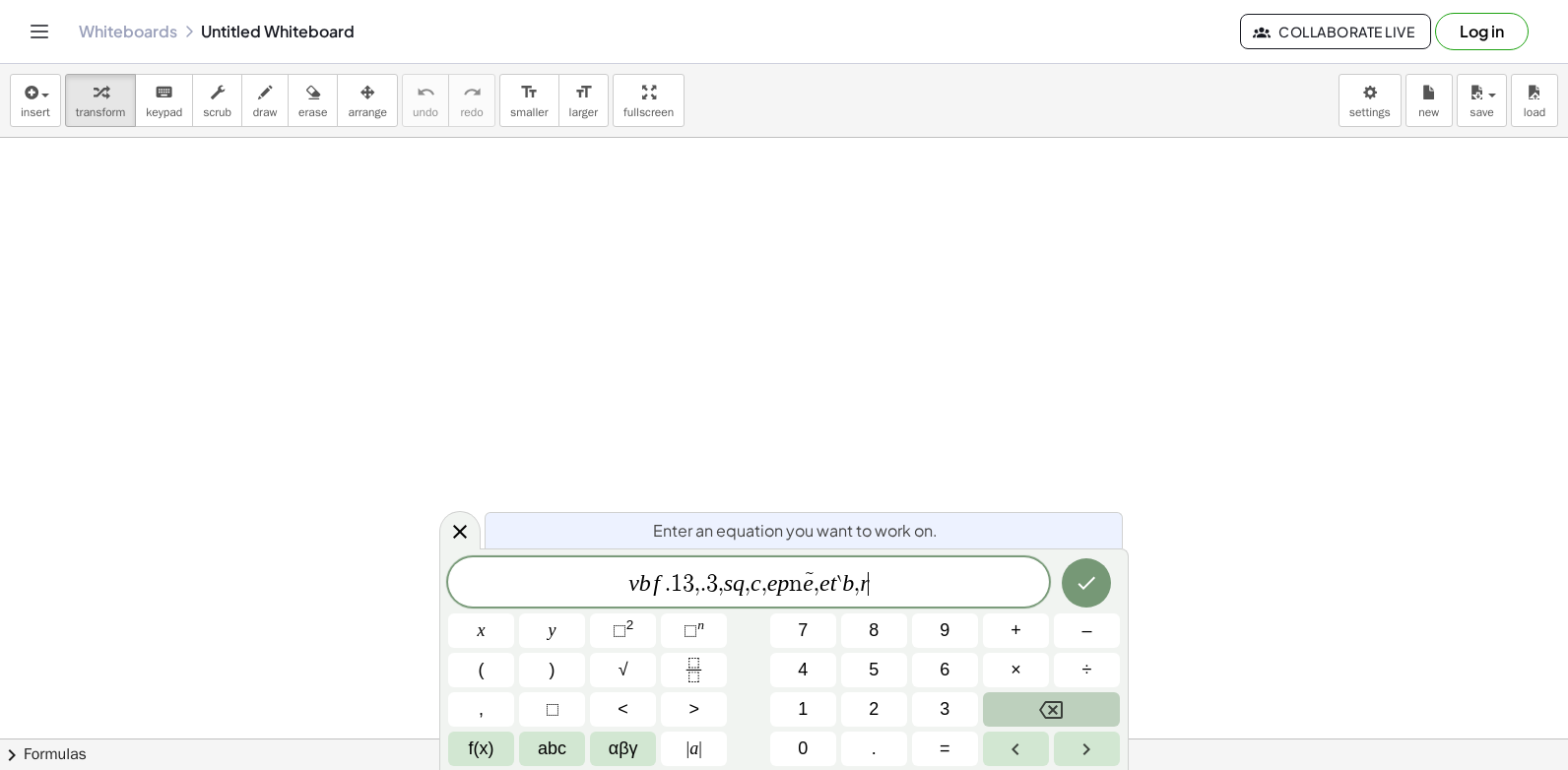 click at bounding box center [1051, 709] 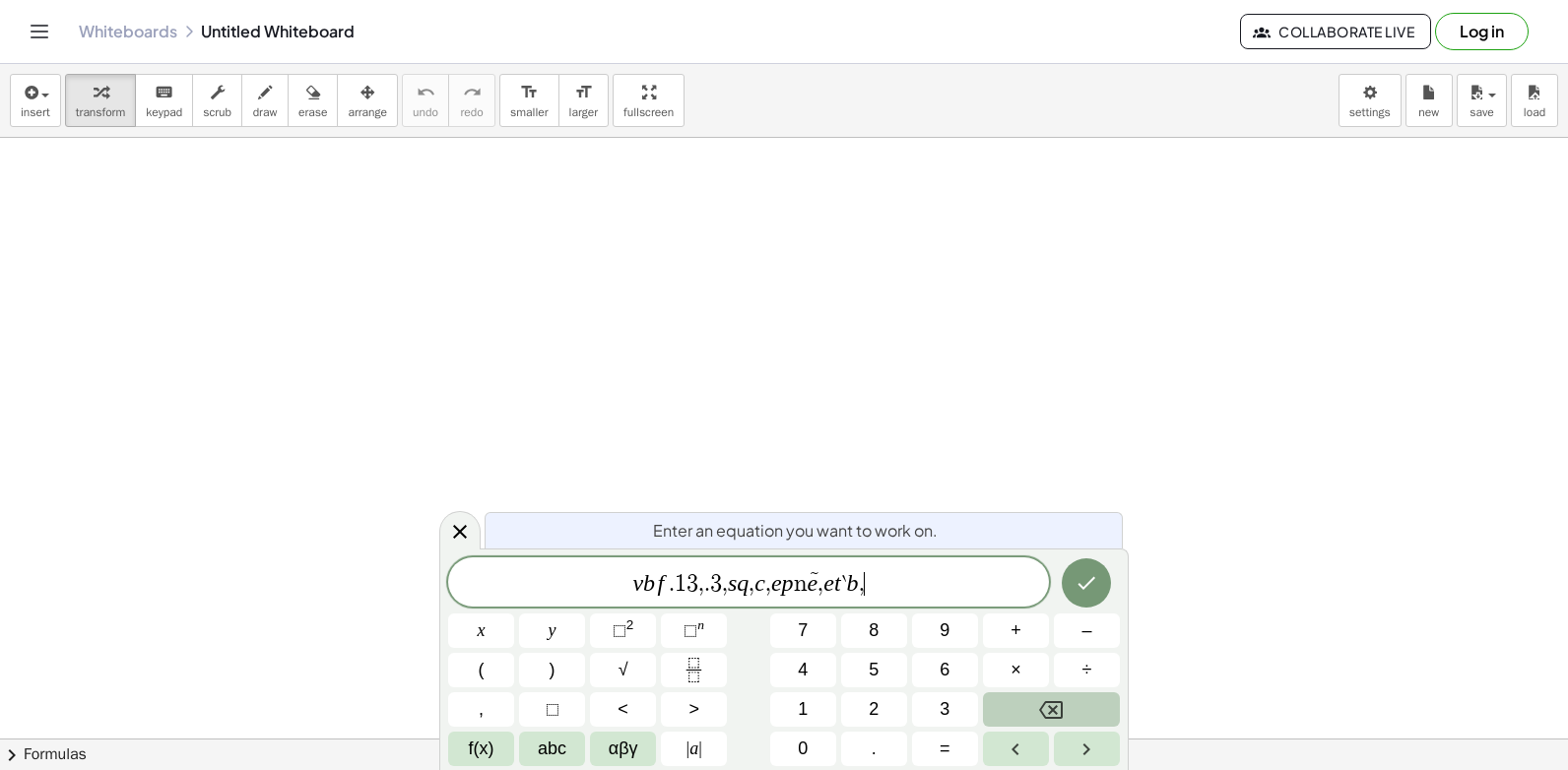 click at bounding box center [1051, 709] 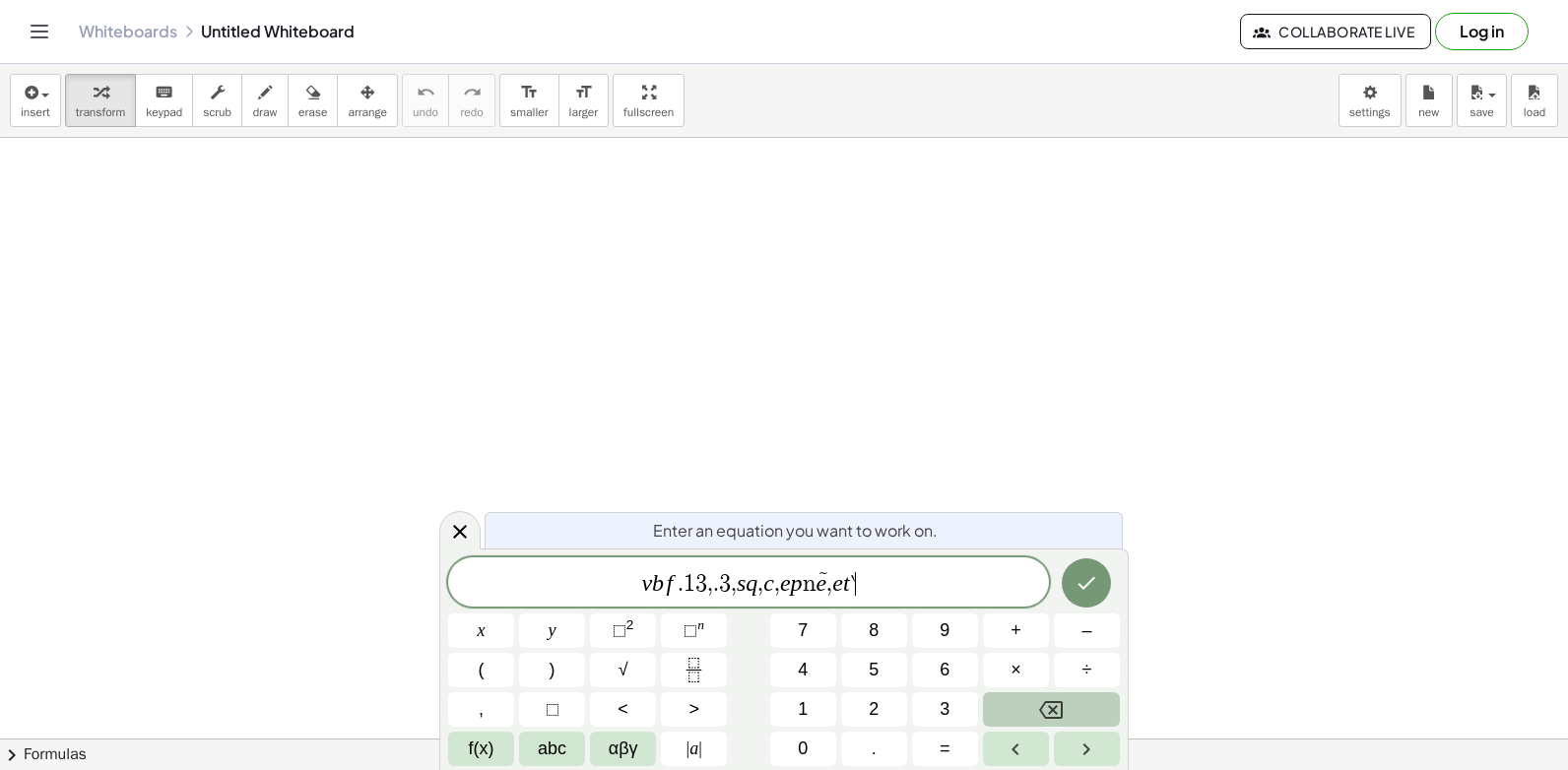 click at bounding box center [1051, 709] 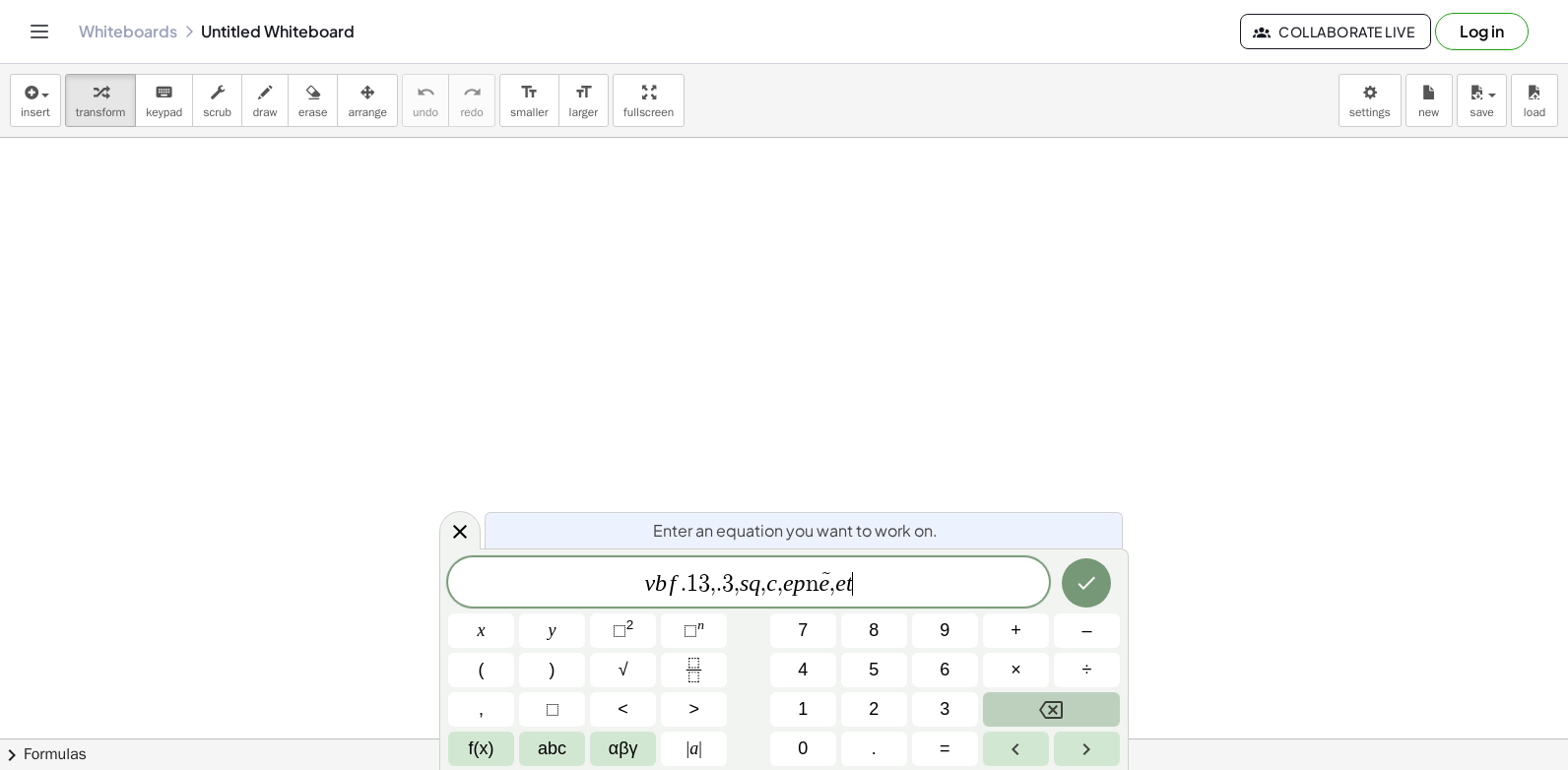 click at bounding box center (1051, 709) 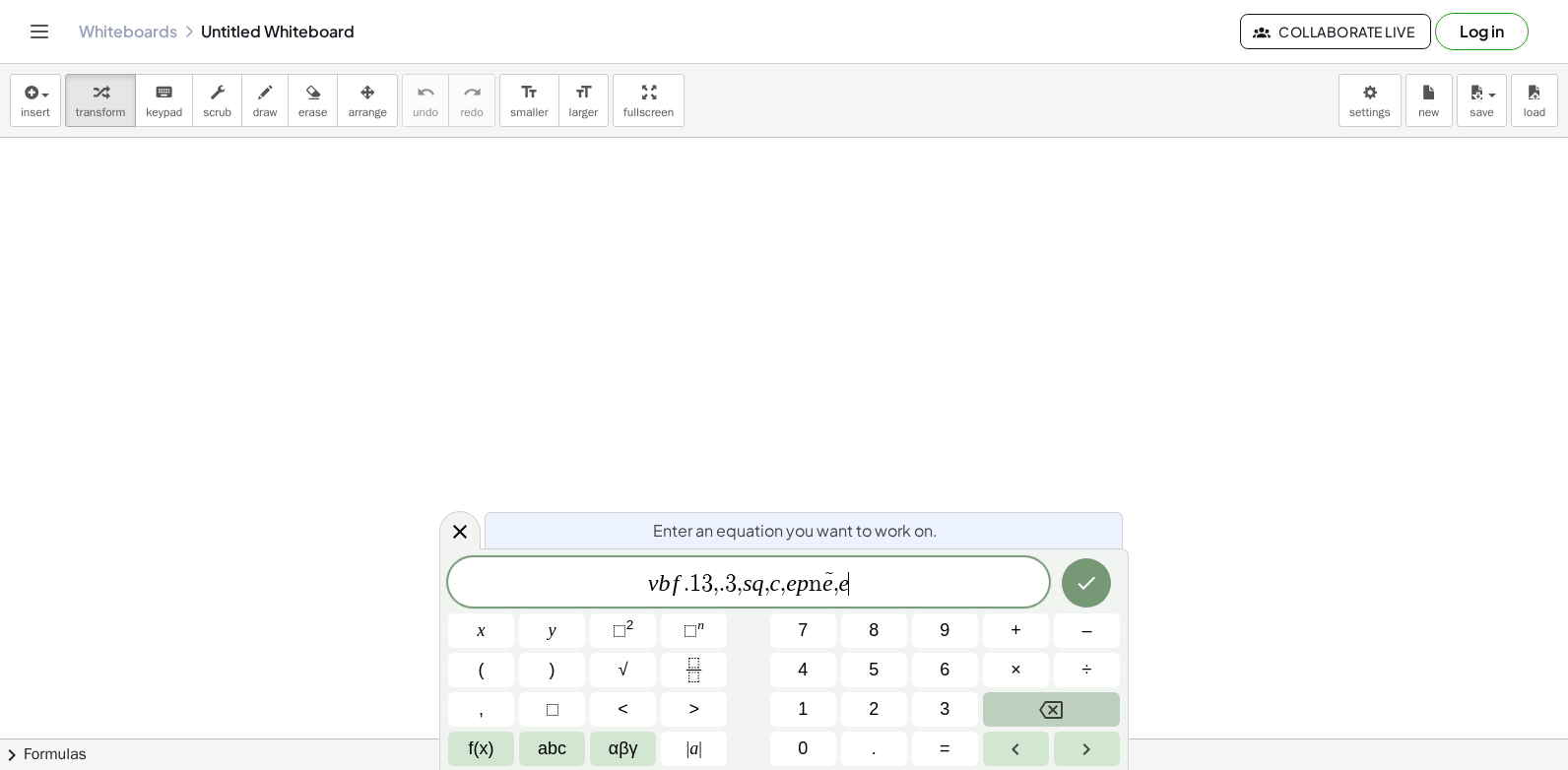 click at bounding box center (1051, 709) 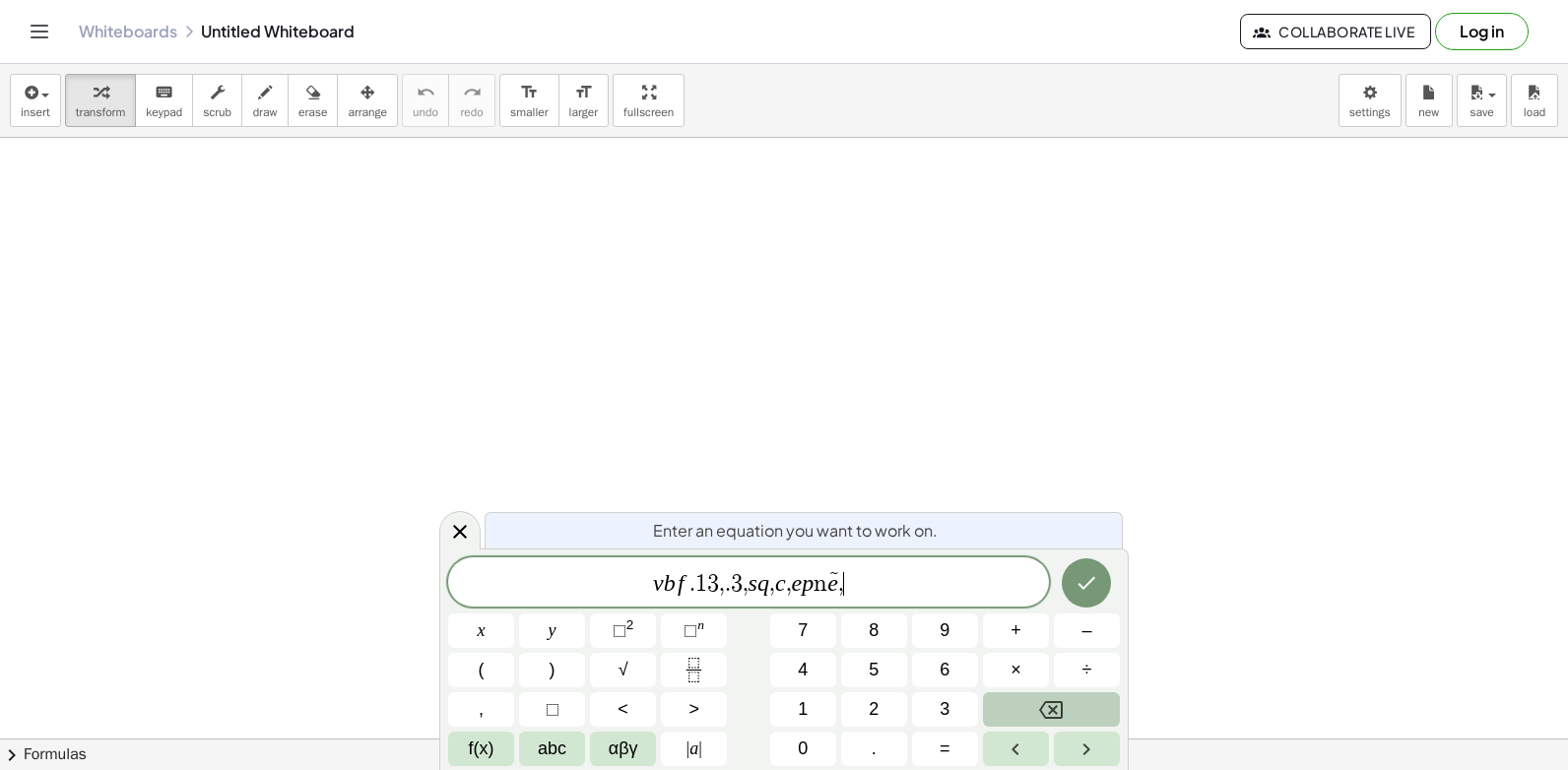 click at bounding box center [1051, 709] 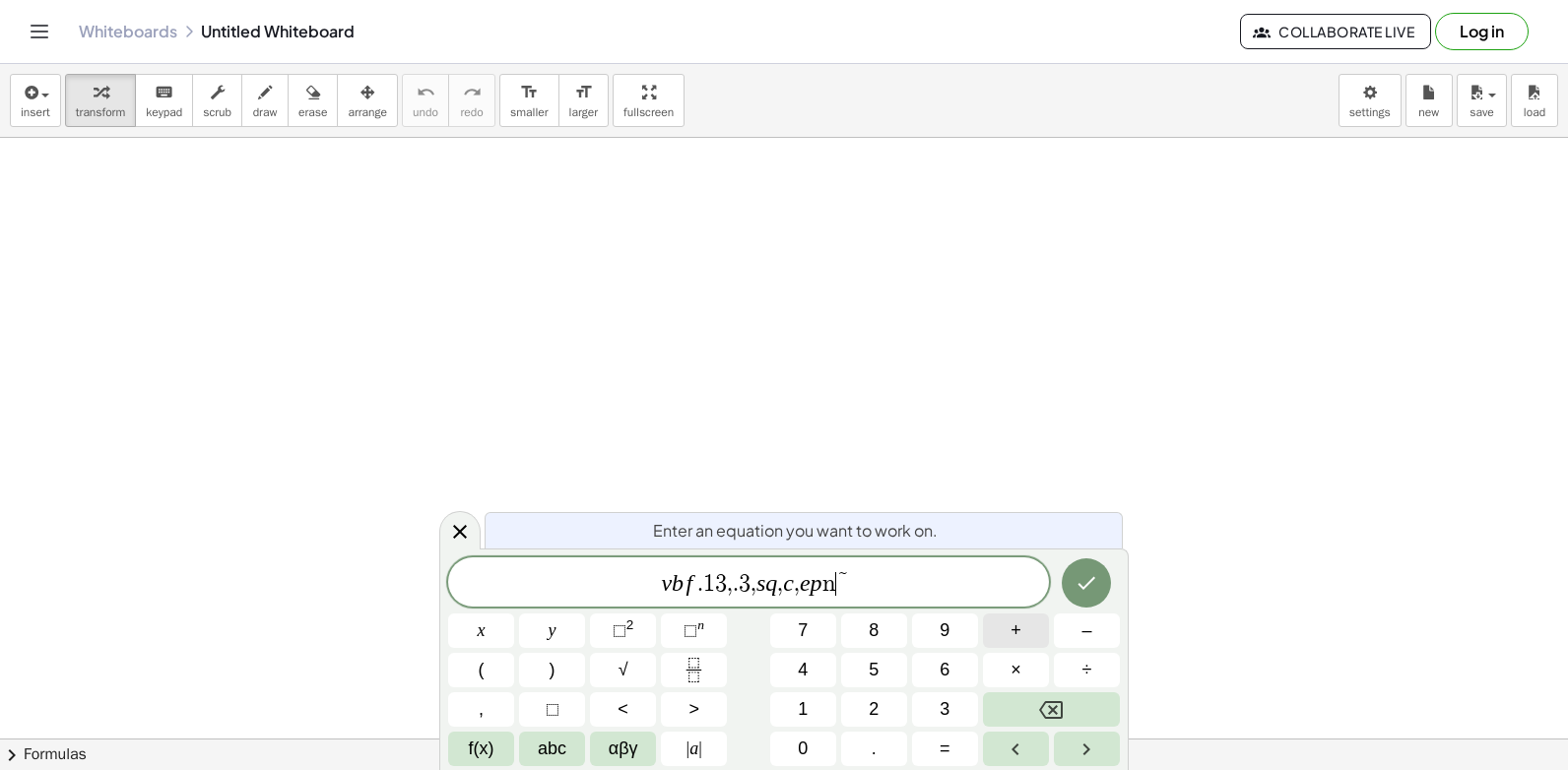 click on "v b f . 1 3 , . 3 , s q , c , e p ñ ​ x y ⬚ 2 ⬚ n 7 8 9 + – ( ) √ 4 5 6 × ÷ , ⬚ < > 1 2 3 f(x) abc αβγ | a | 0 . =" at bounding box center [784, 662] 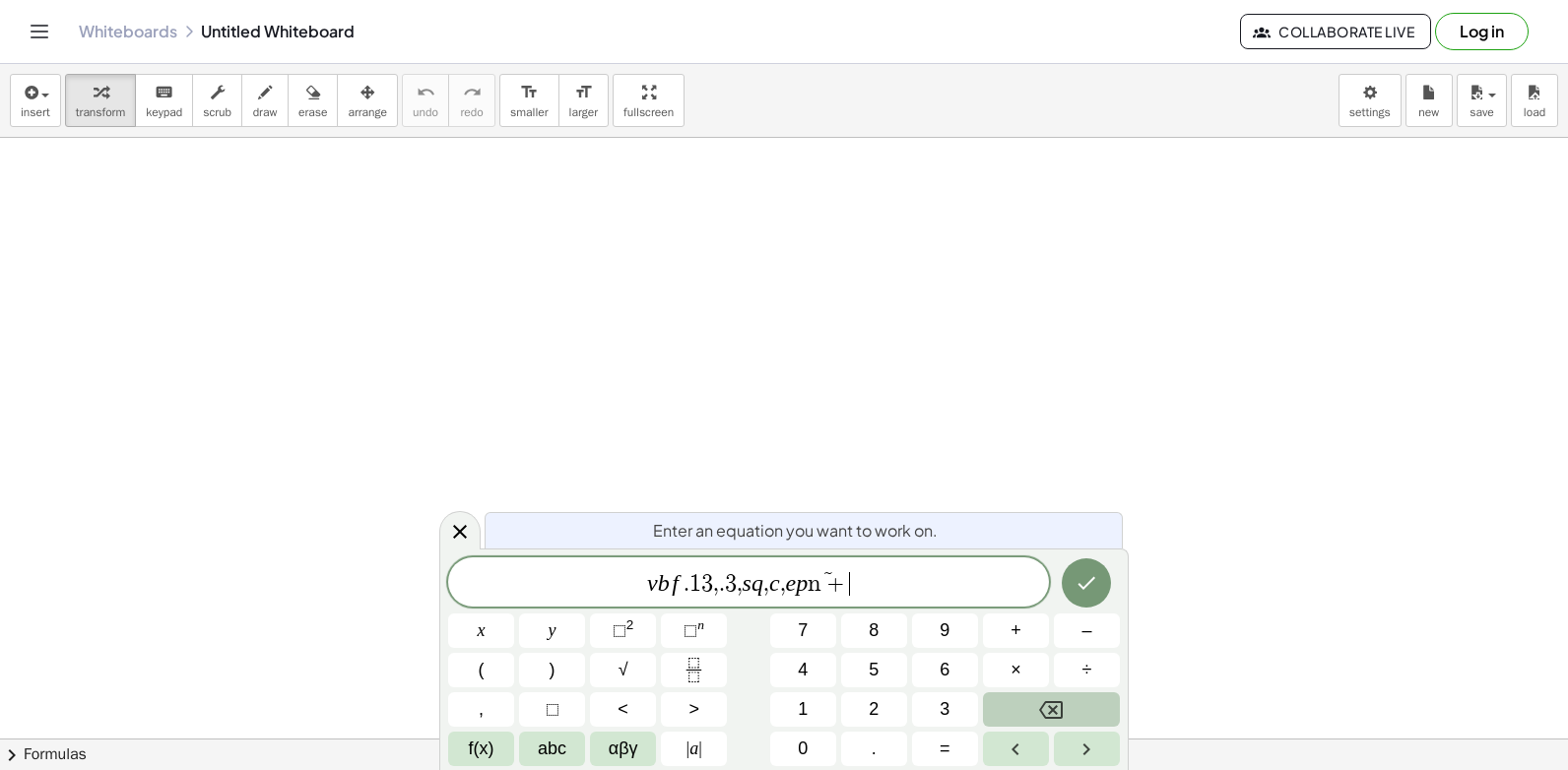 click at bounding box center (1051, 709) 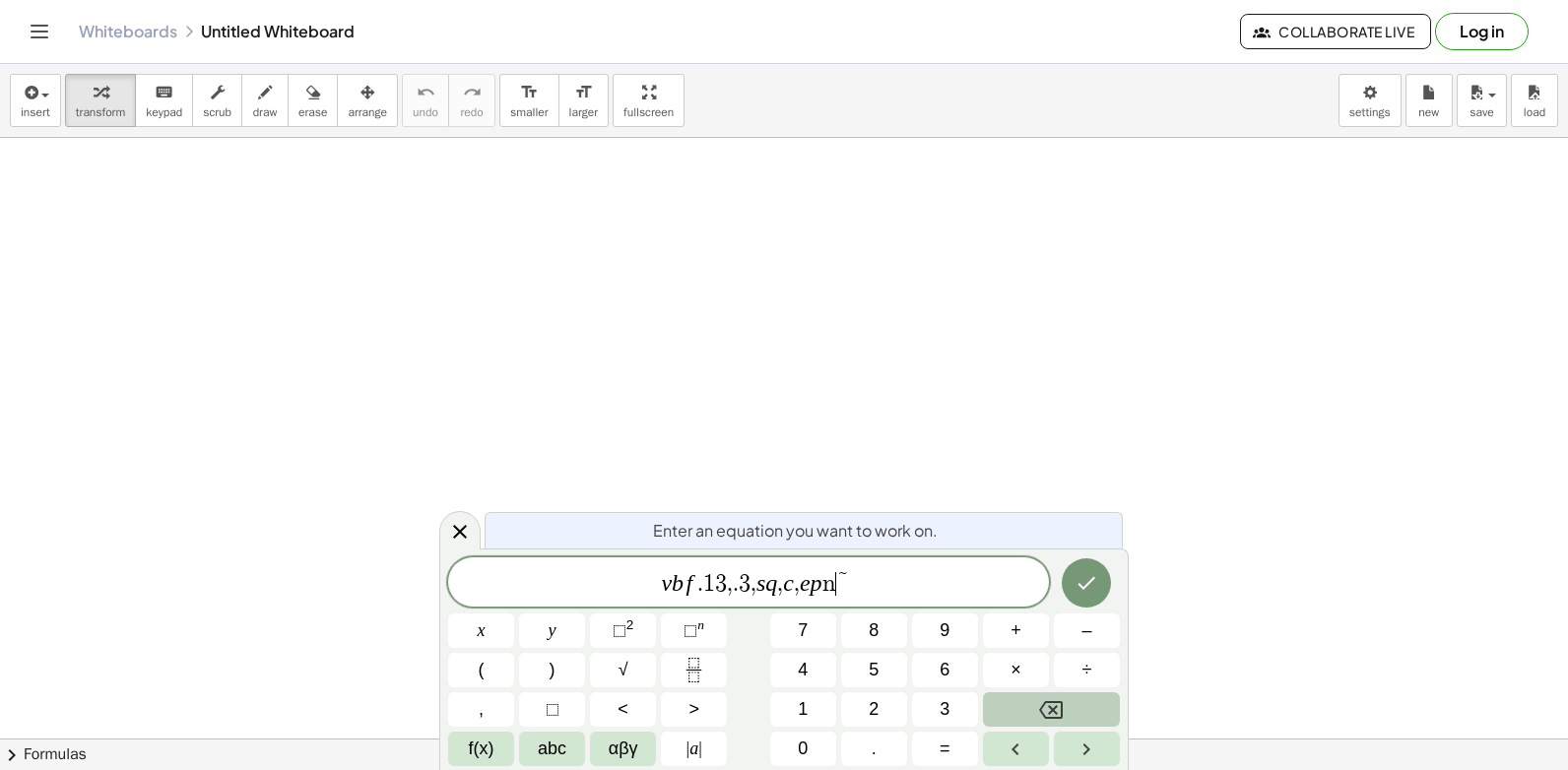 click 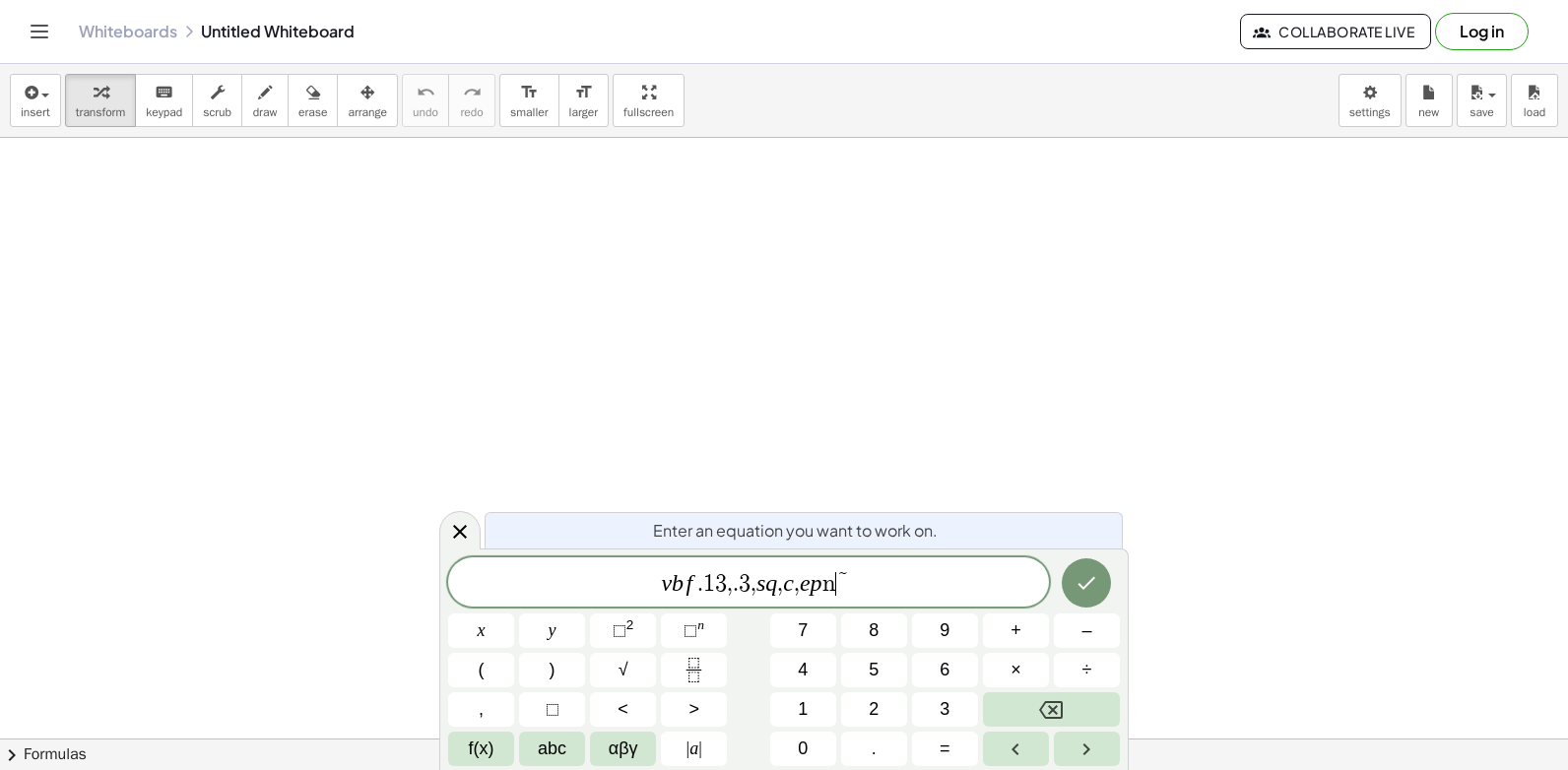 click on "v b f . 1 3 , . 3 , s q , c , e p ñ ​ x y ⬚ 2 ⬚ n 7 8 9 + – ( ) √ 4 5 6 × ÷ , ⬚ < > 1 2 3 f(x) abc αβγ | a | 0 . =" at bounding box center [784, 662] 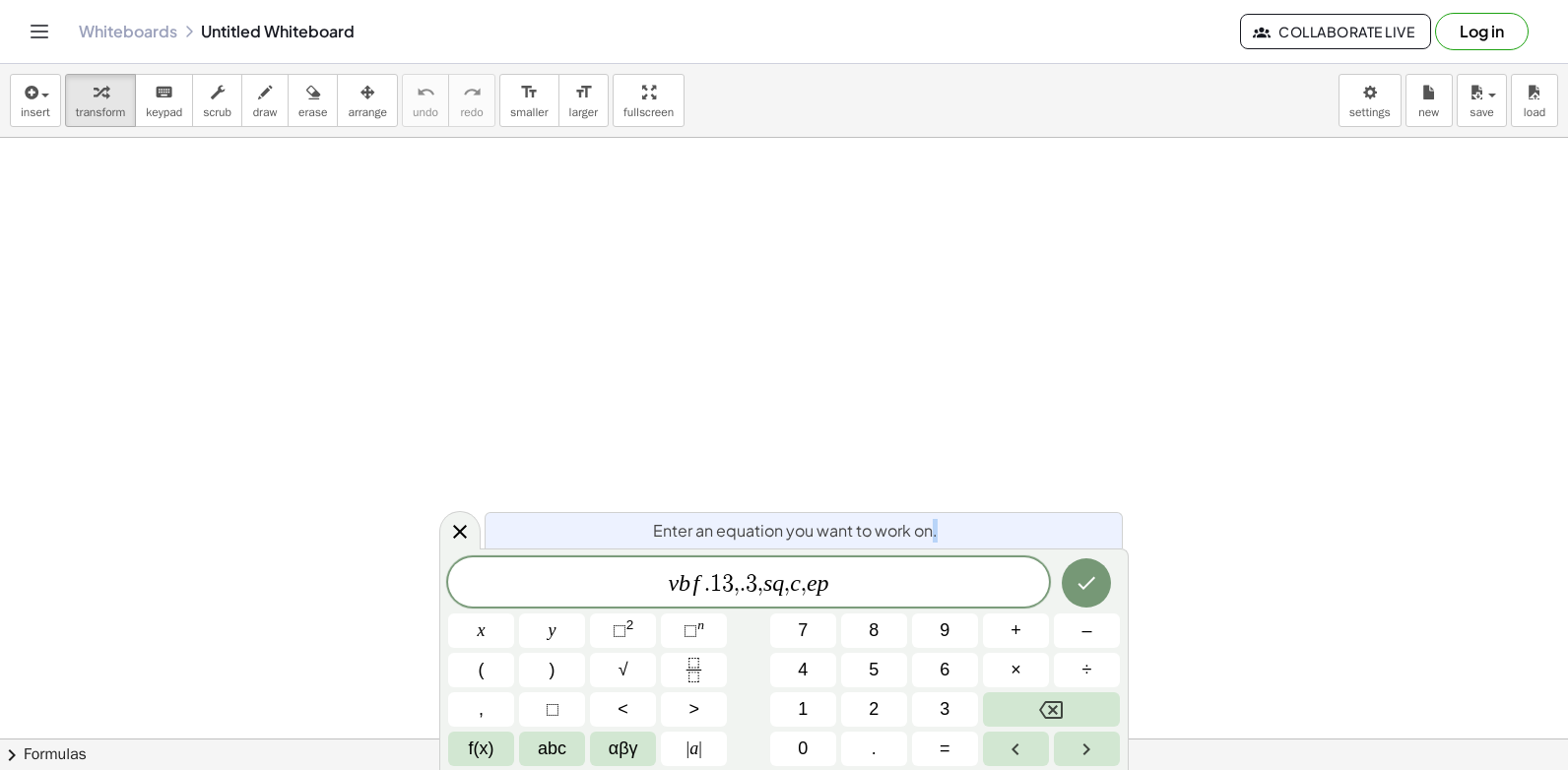 click on "v b f . 1 3 , . 3 , s q , c , e p x y ⬚ 2 ⬚ n 7 8 9 + – ( ) √ 4 5 6 × ÷ , ⬚ < > 1 2 3 f(x) abc αβγ | a | 0 . =" at bounding box center [784, 662] 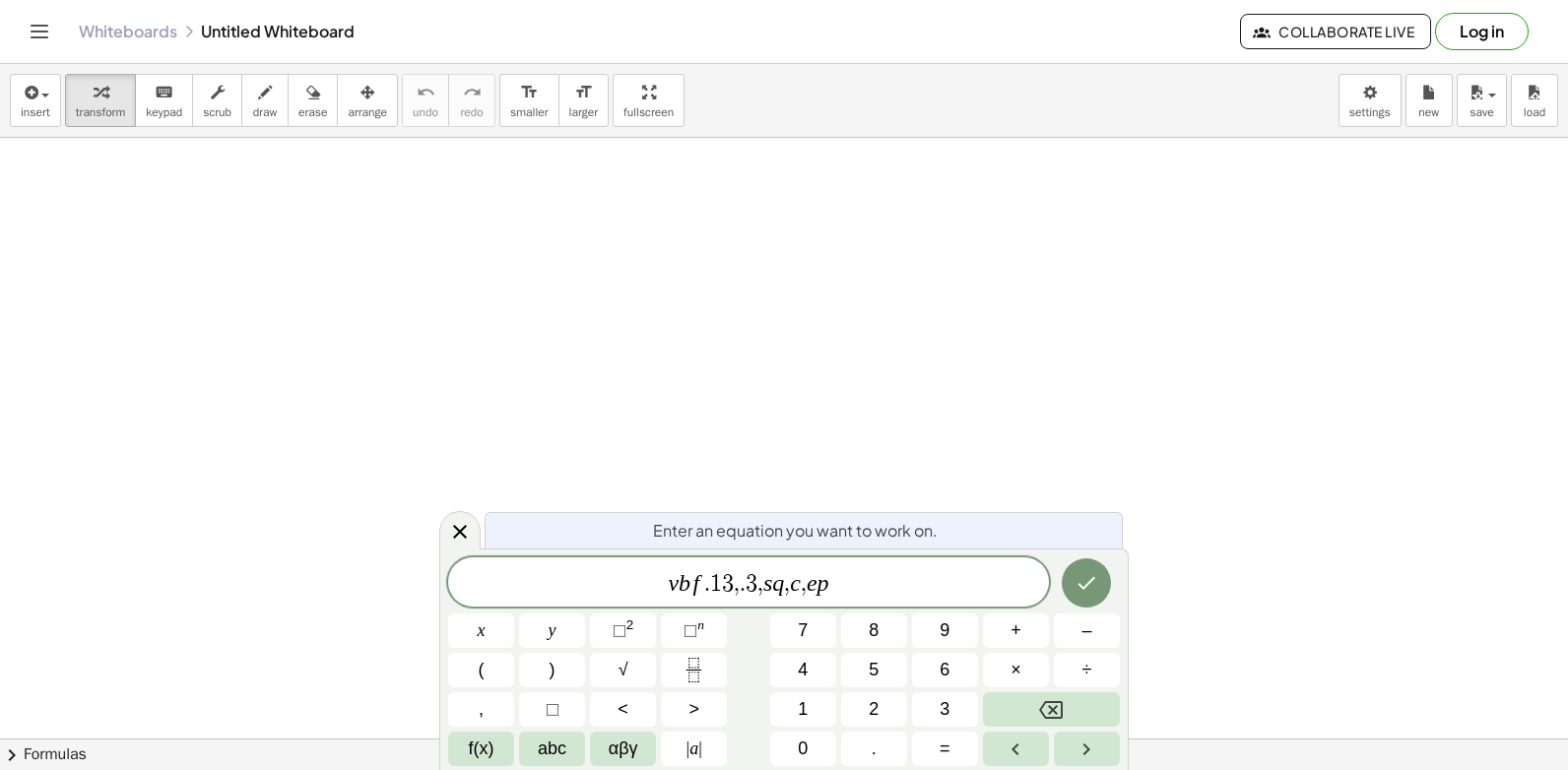 click on "÷" 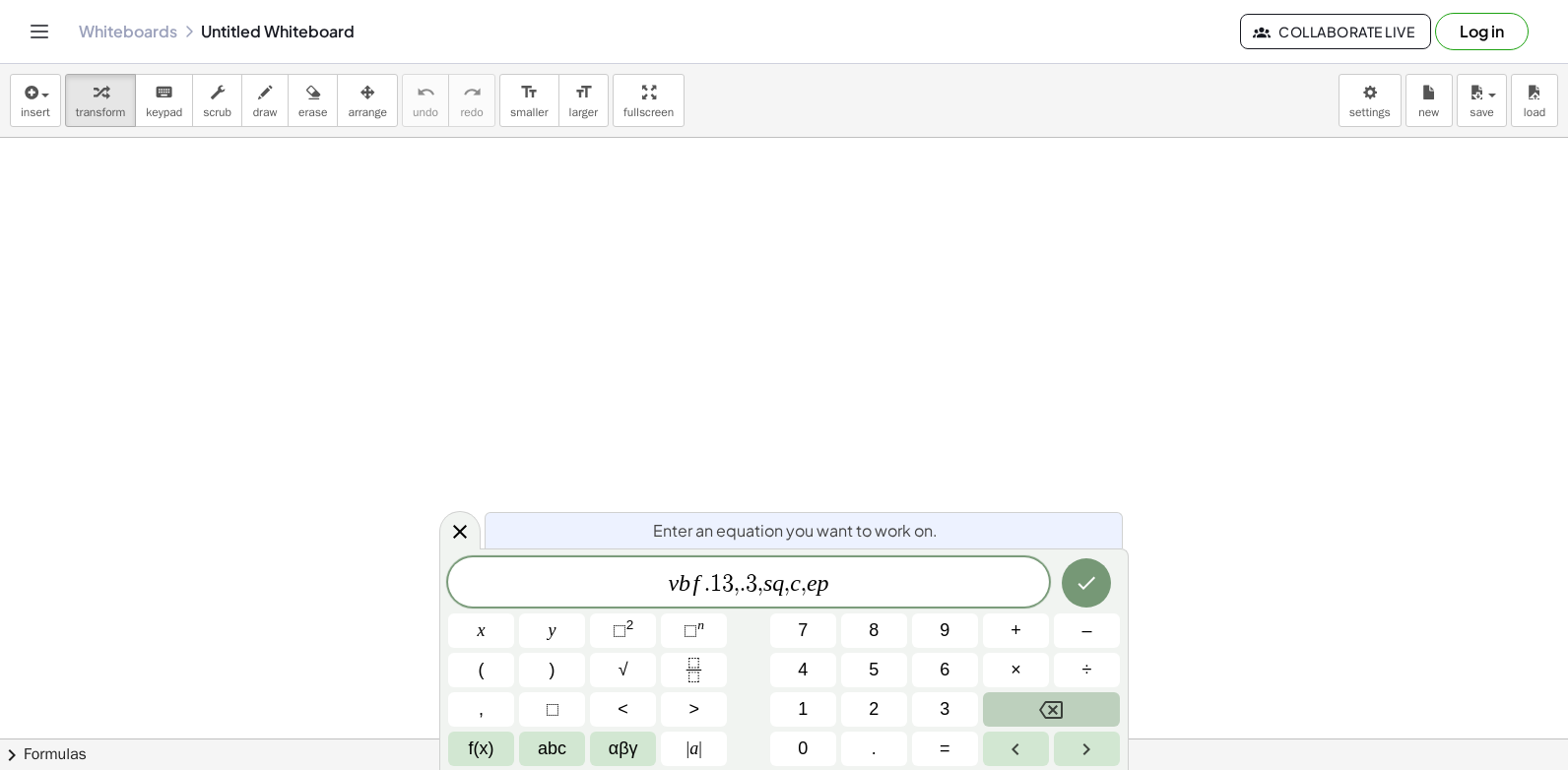 click at bounding box center (1051, 709) 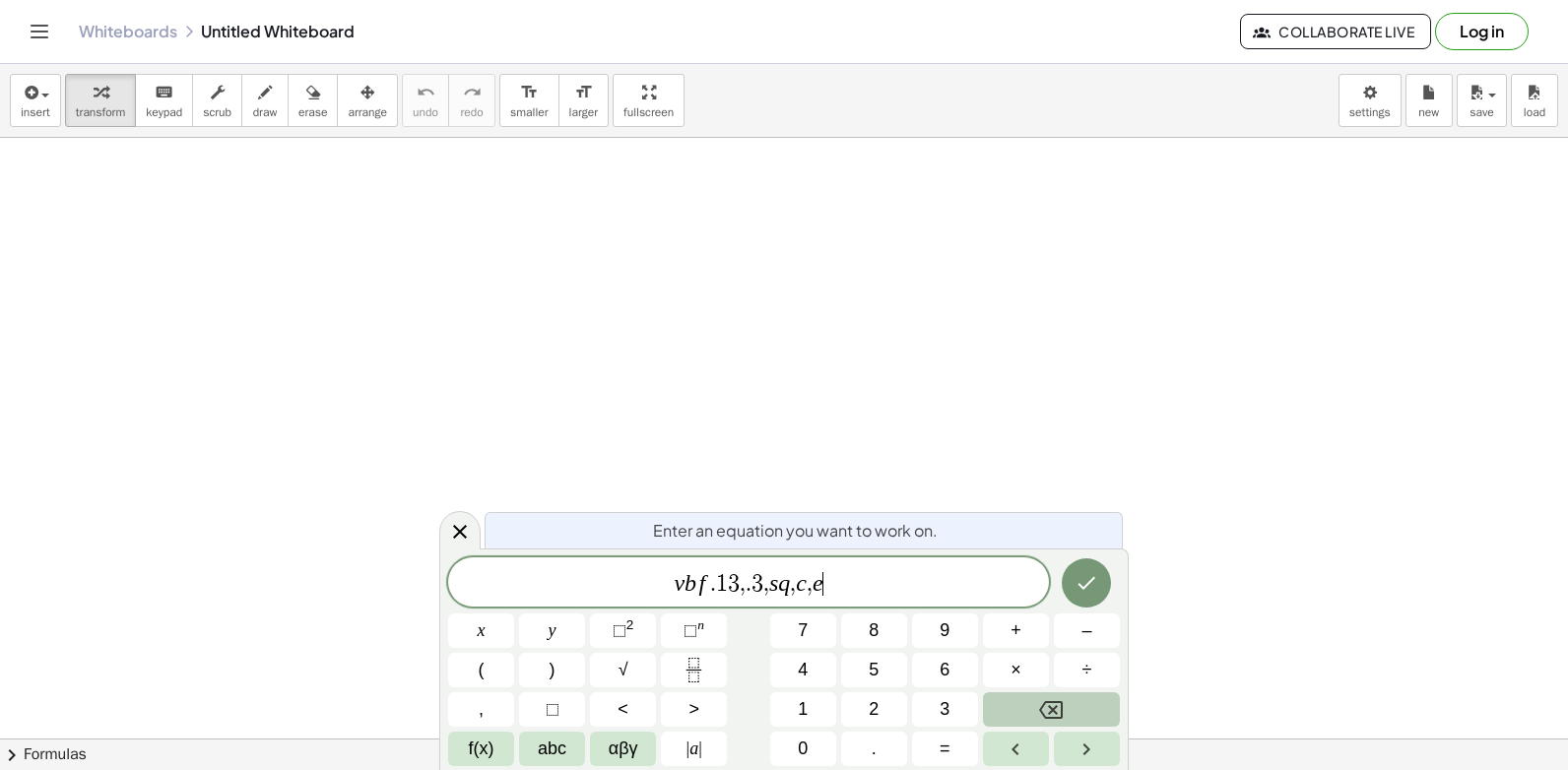click at bounding box center [1051, 709] 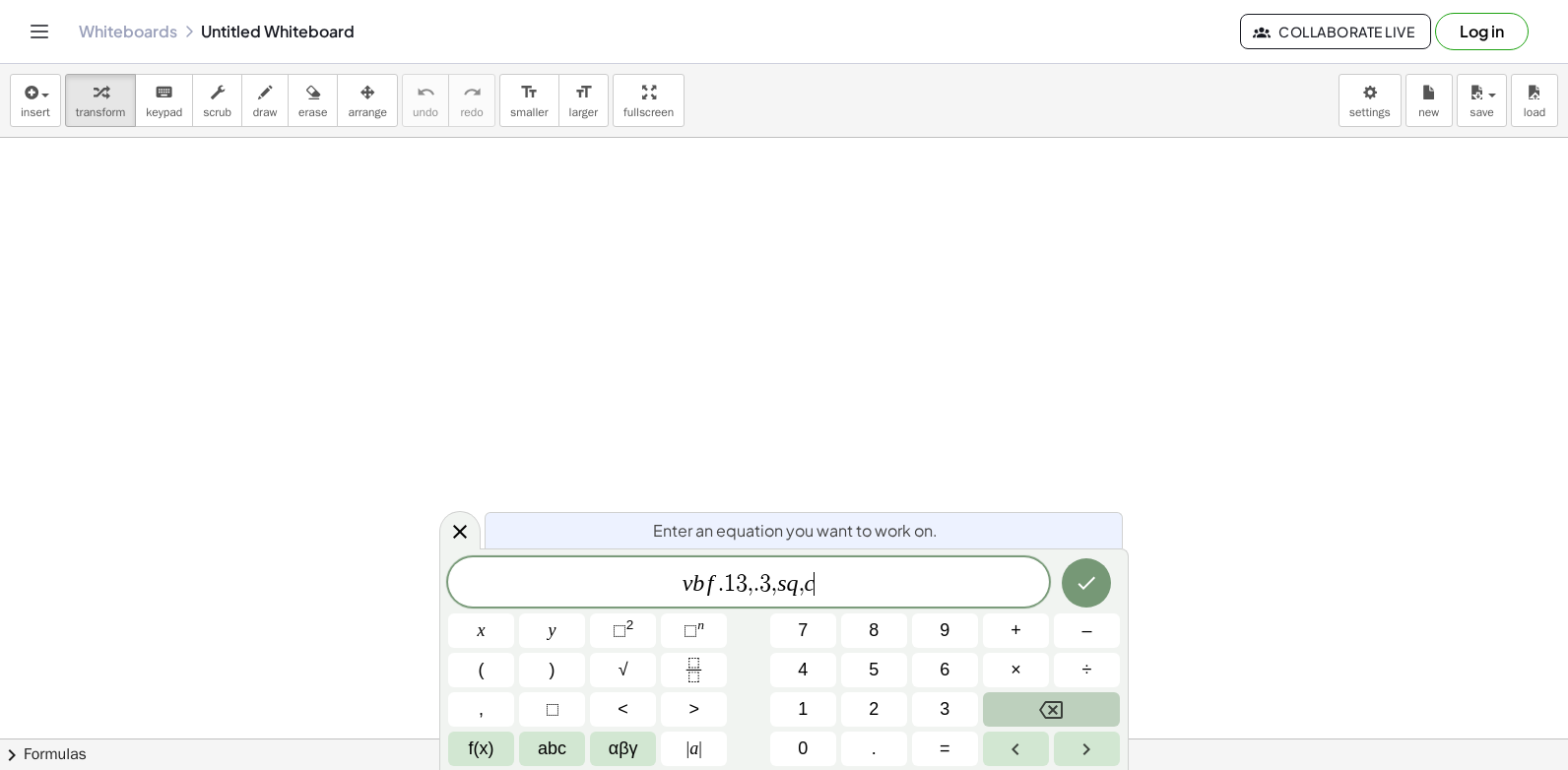 click at bounding box center (1051, 709) 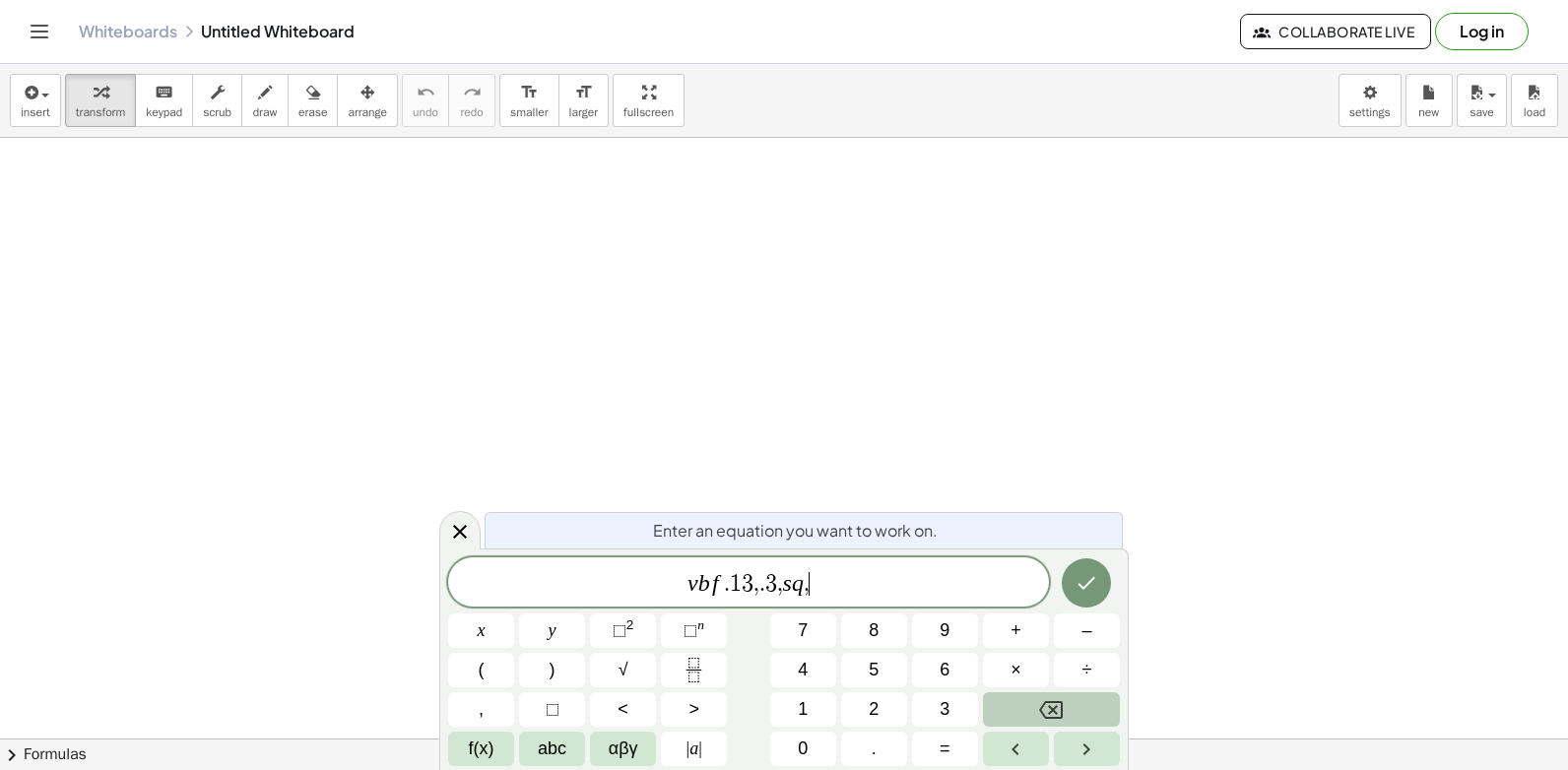 click at bounding box center (1051, 709) 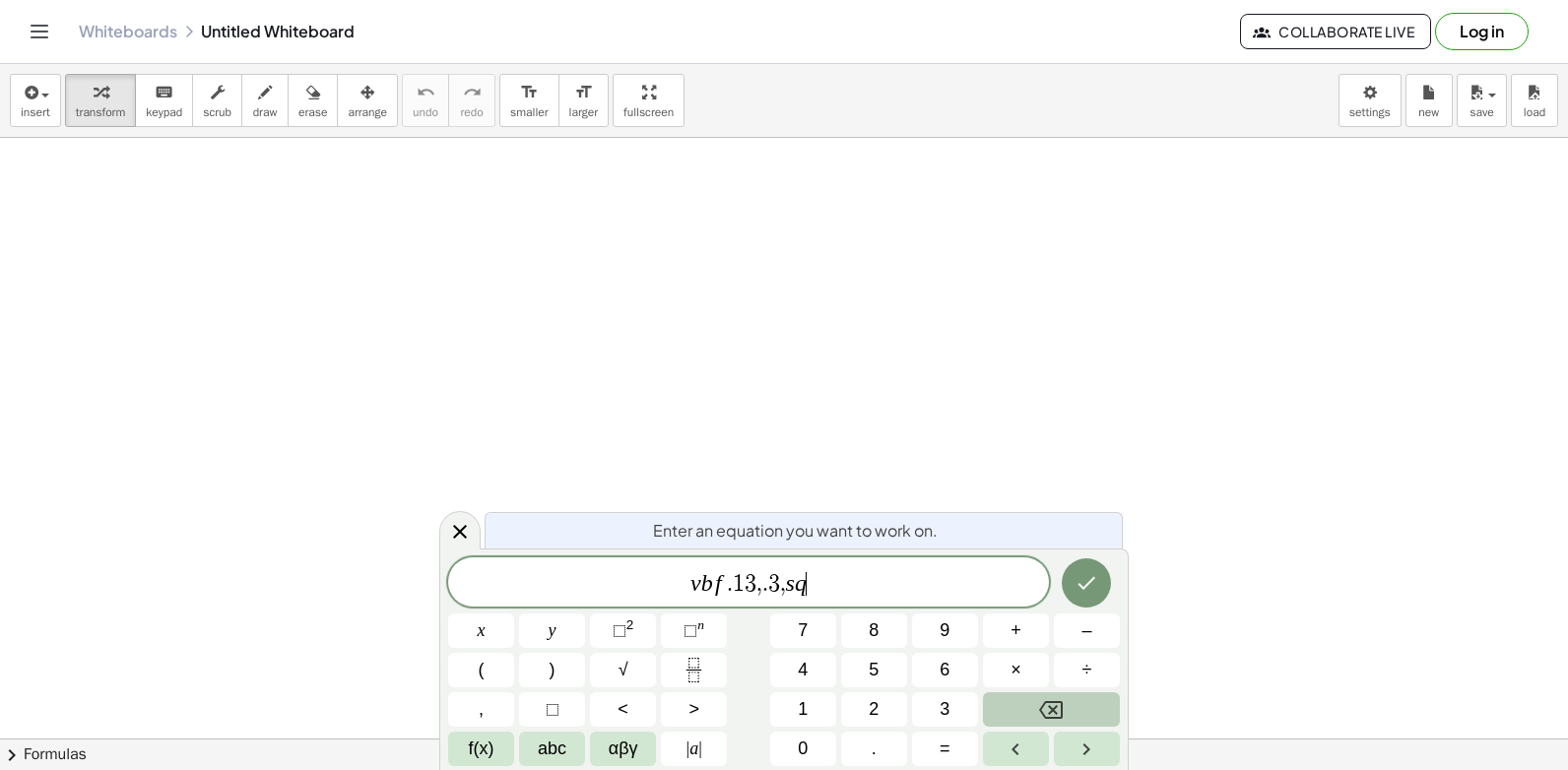 click at bounding box center (1051, 709) 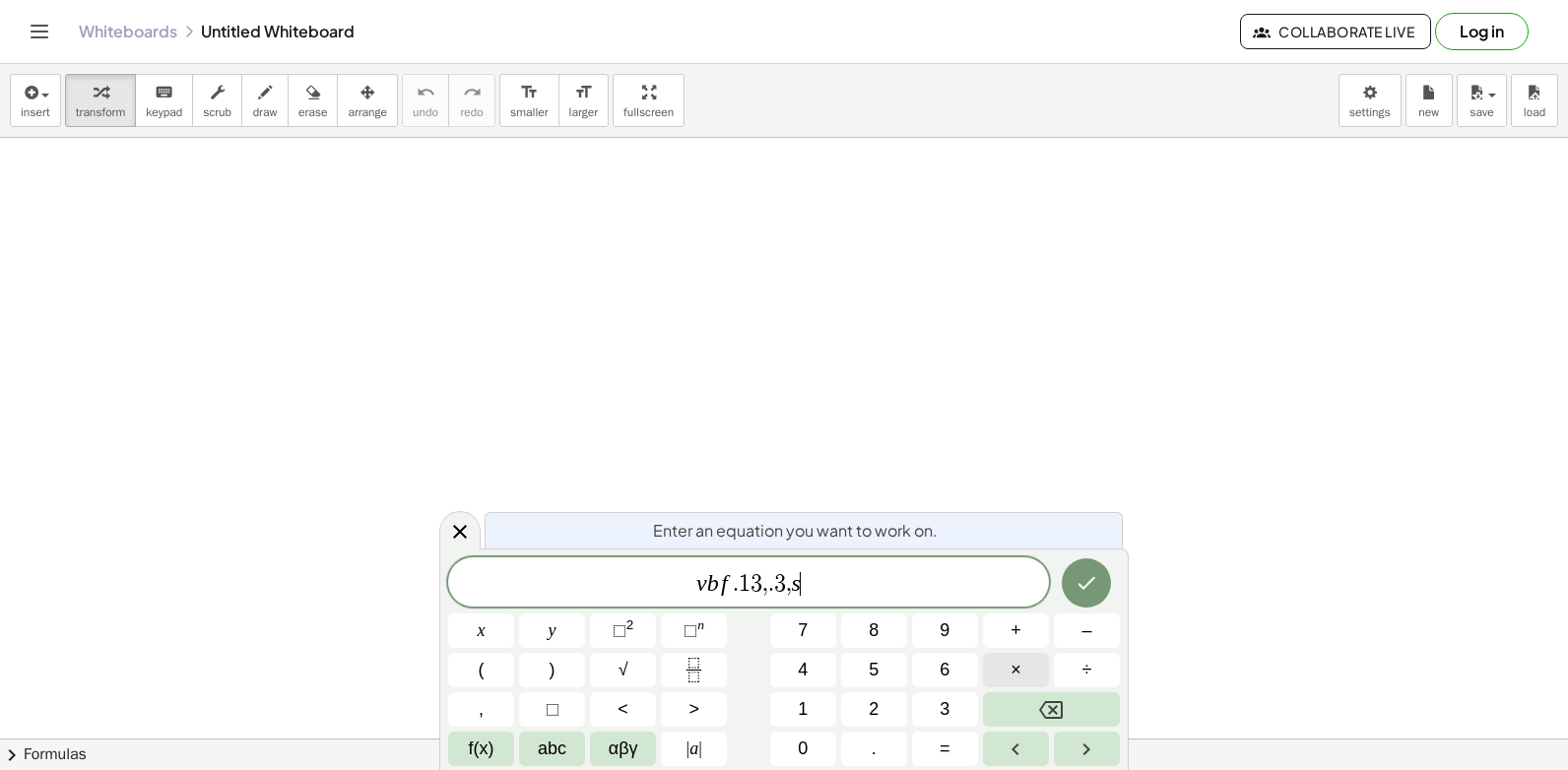 click on "×" at bounding box center [1015, 670] 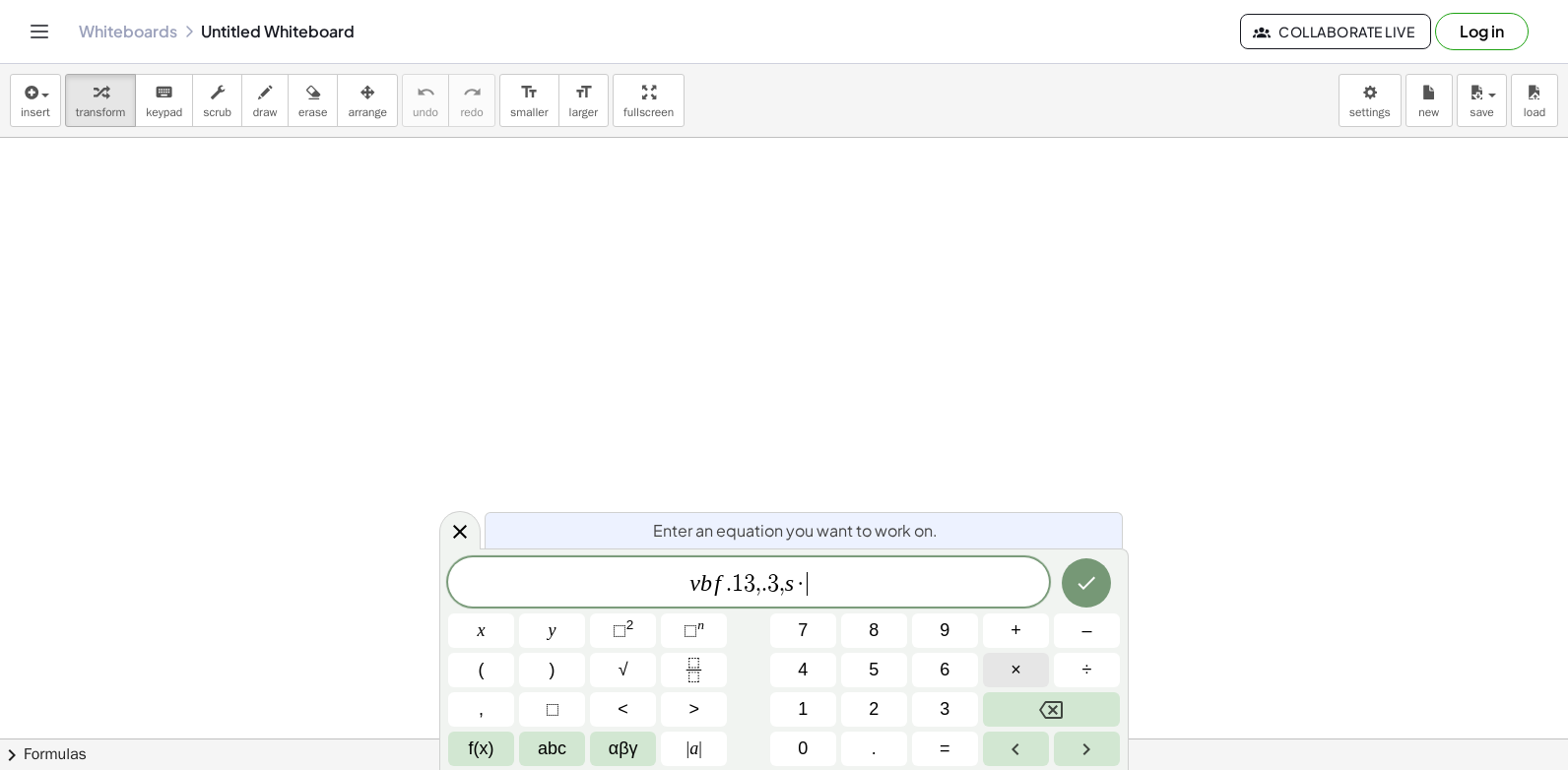click on "×" at bounding box center [1015, 670] 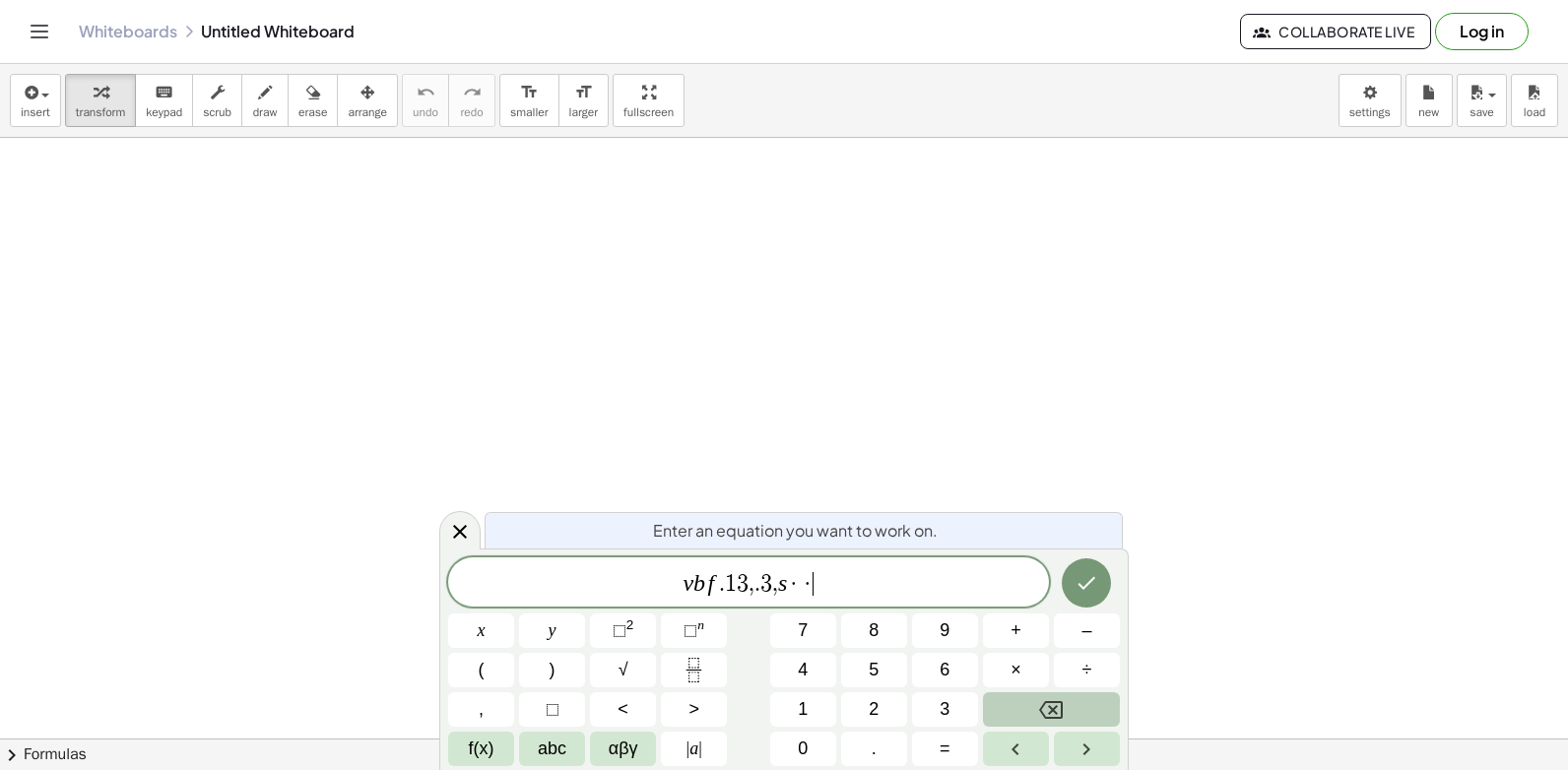 click at bounding box center (1051, 709) 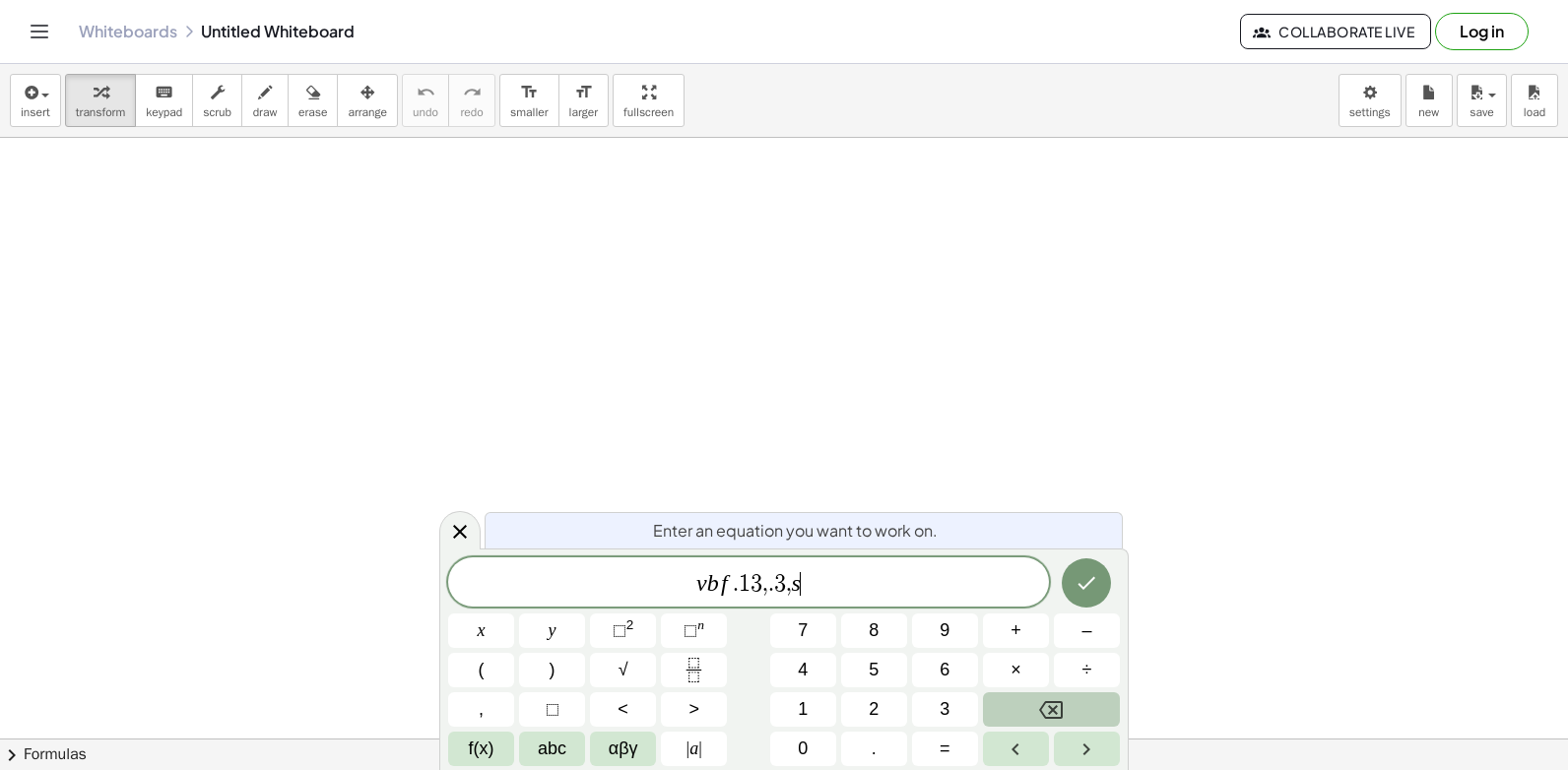 click at bounding box center [1051, 709] 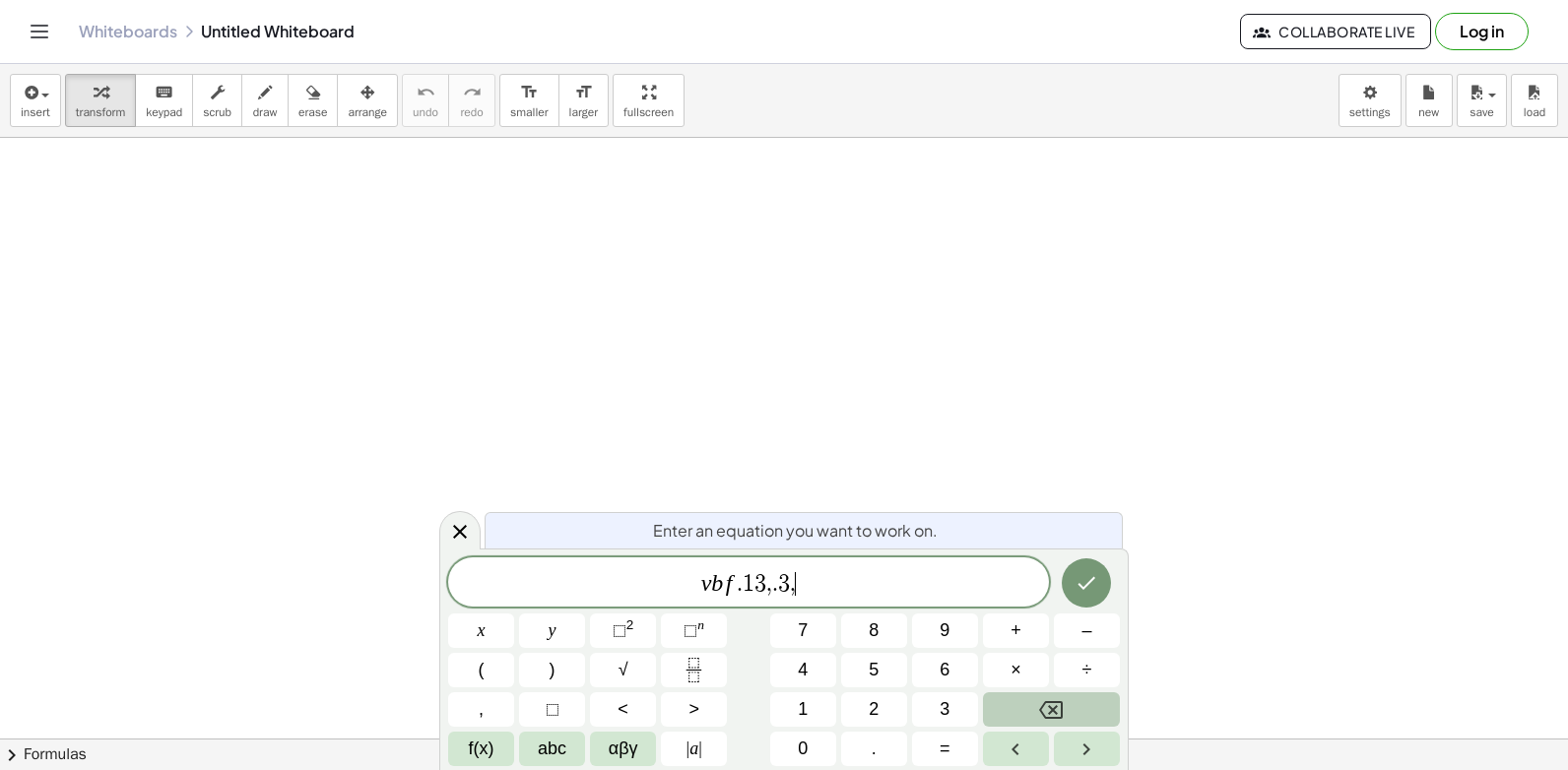 click at bounding box center [1051, 709] 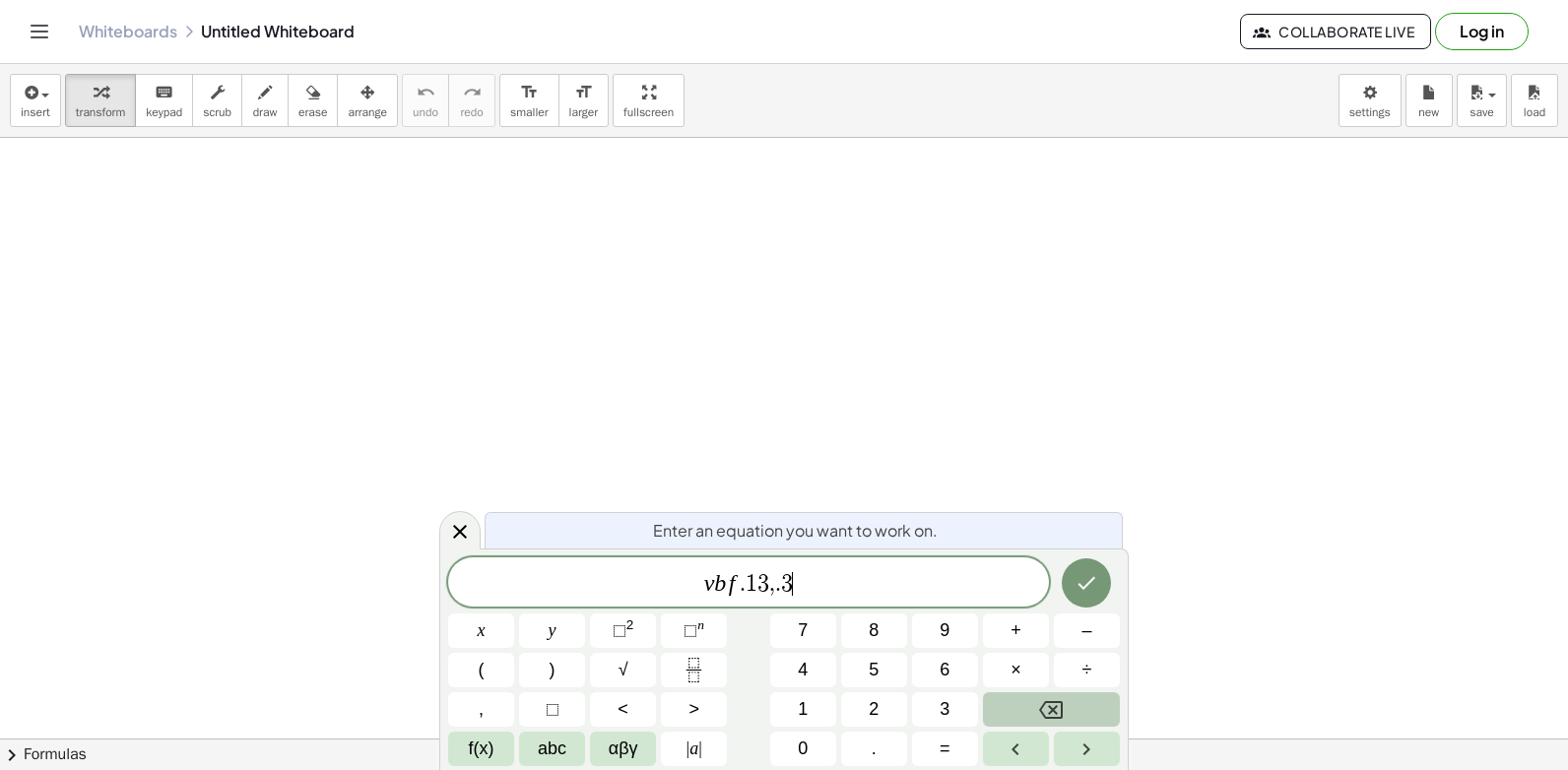 click at bounding box center (1051, 709) 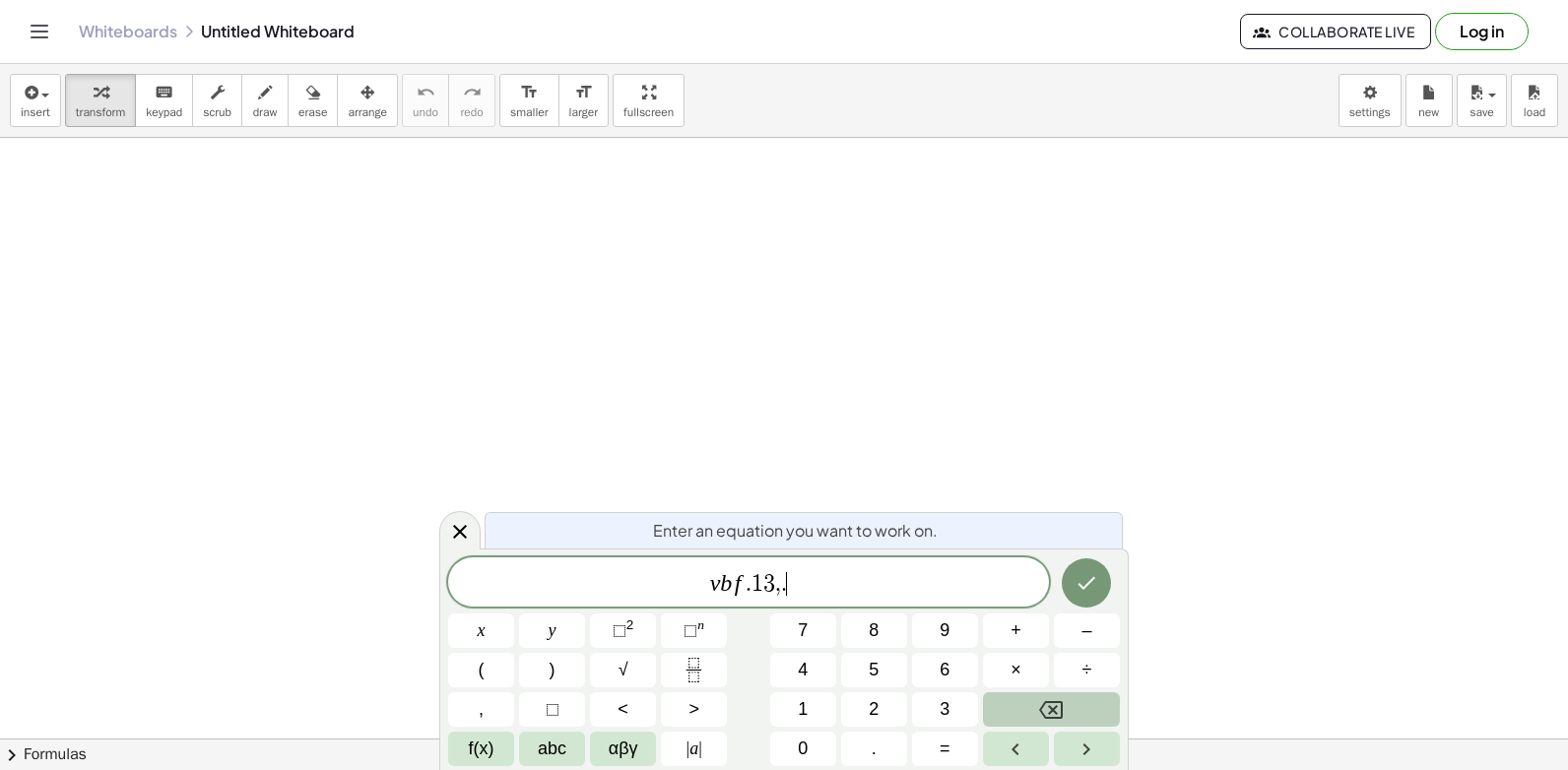 click at bounding box center [1051, 709] 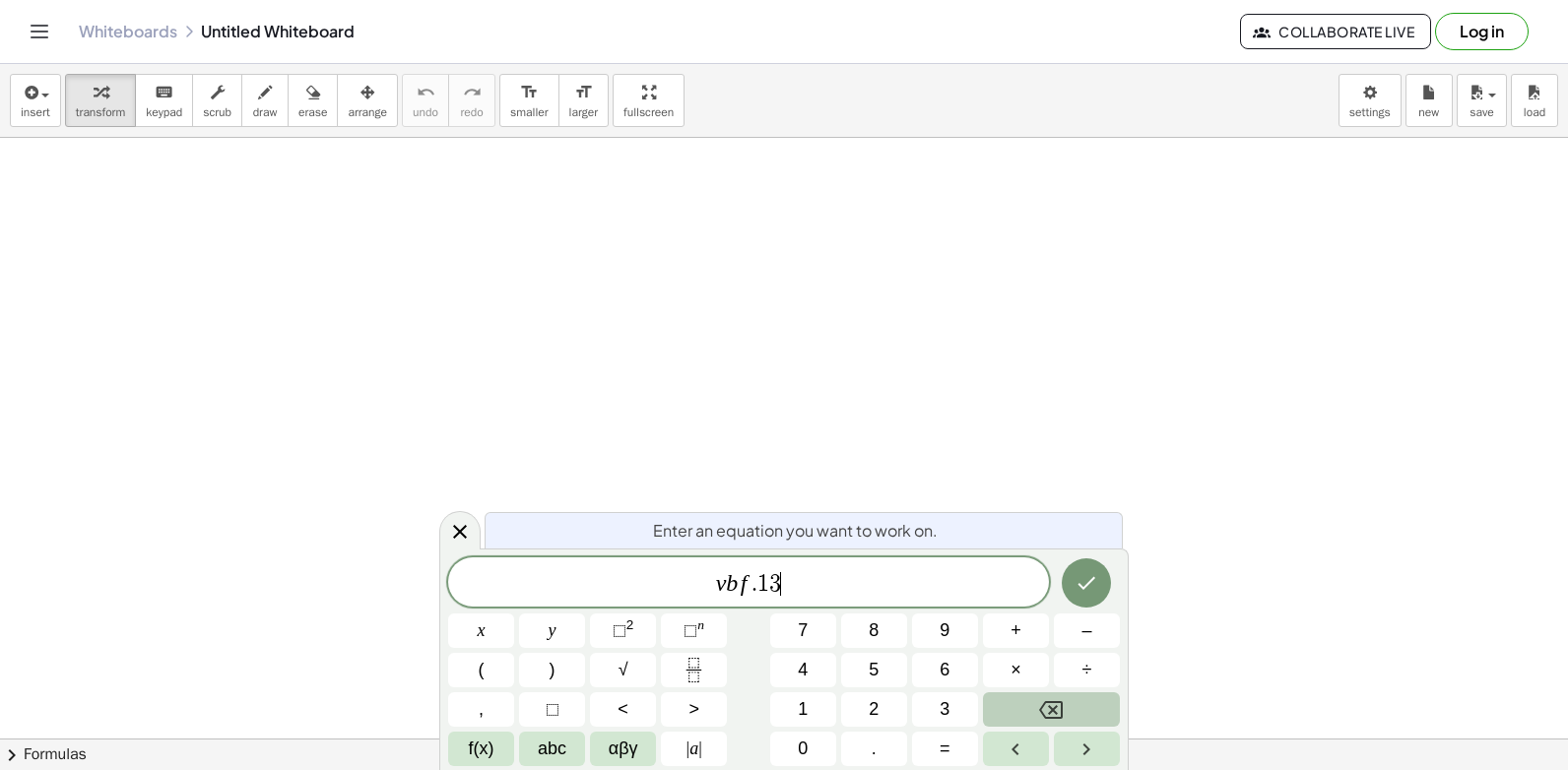 click at bounding box center (1051, 709) 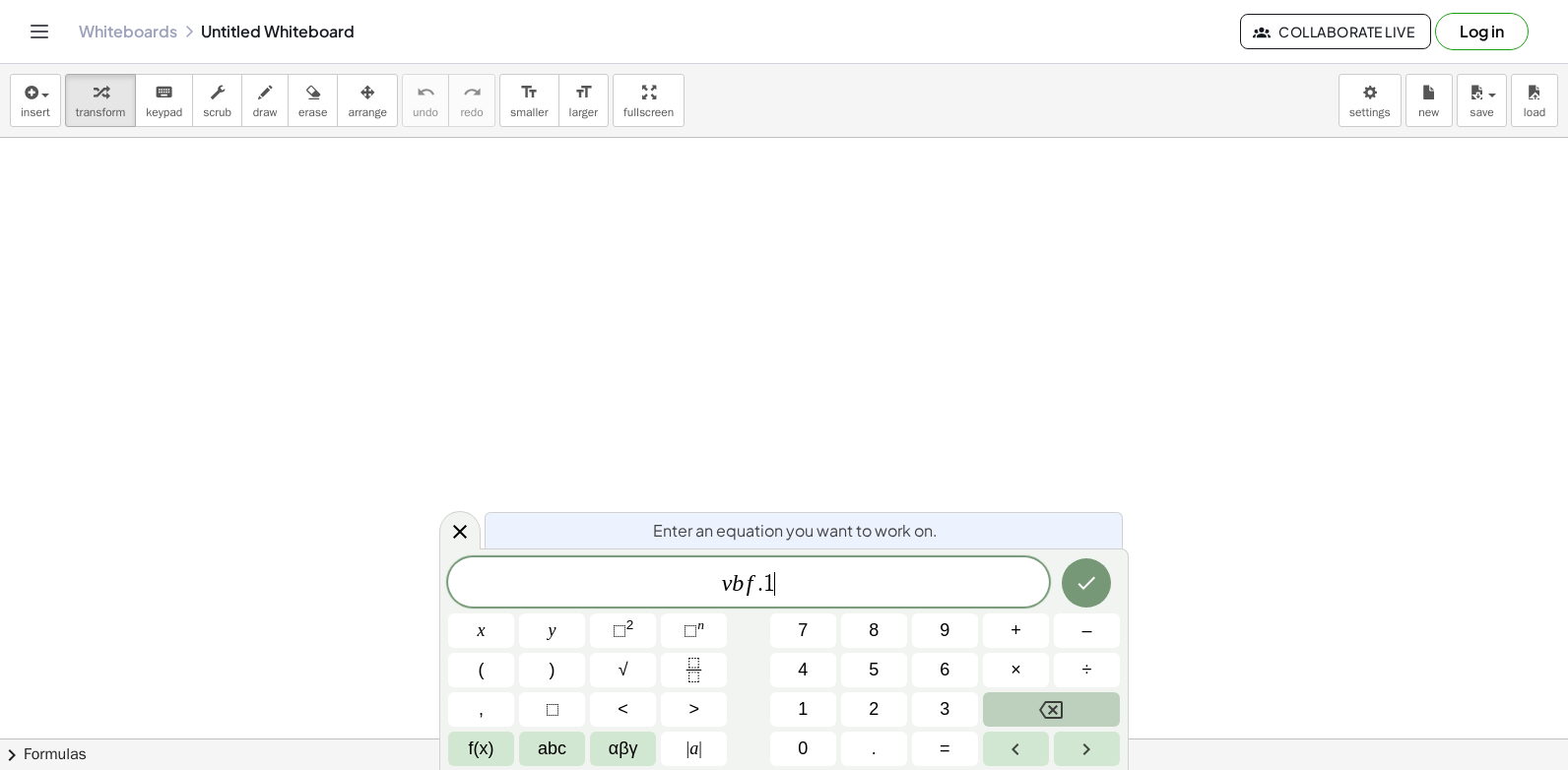 click at bounding box center (1051, 709) 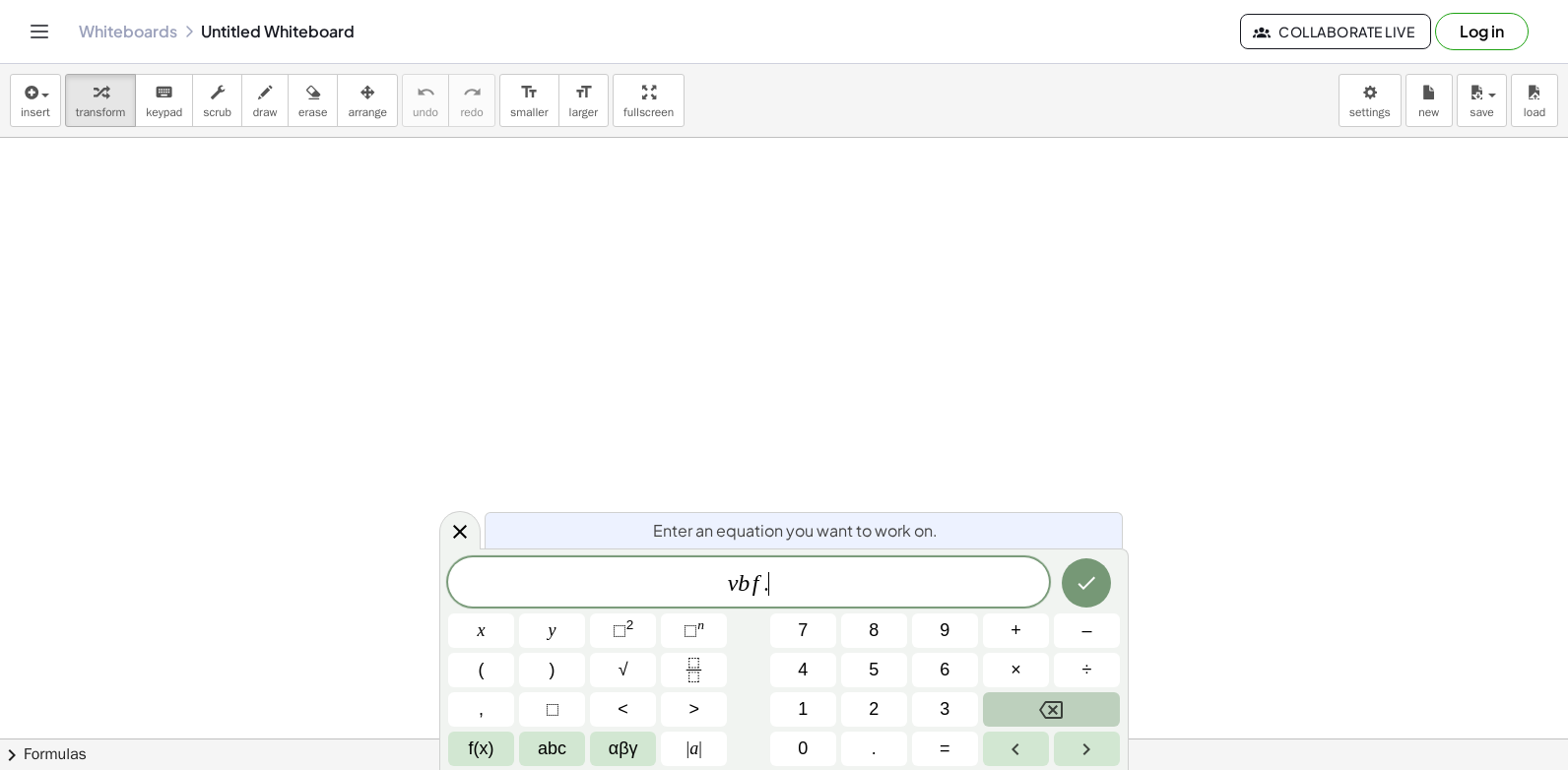 click at bounding box center [1051, 709] 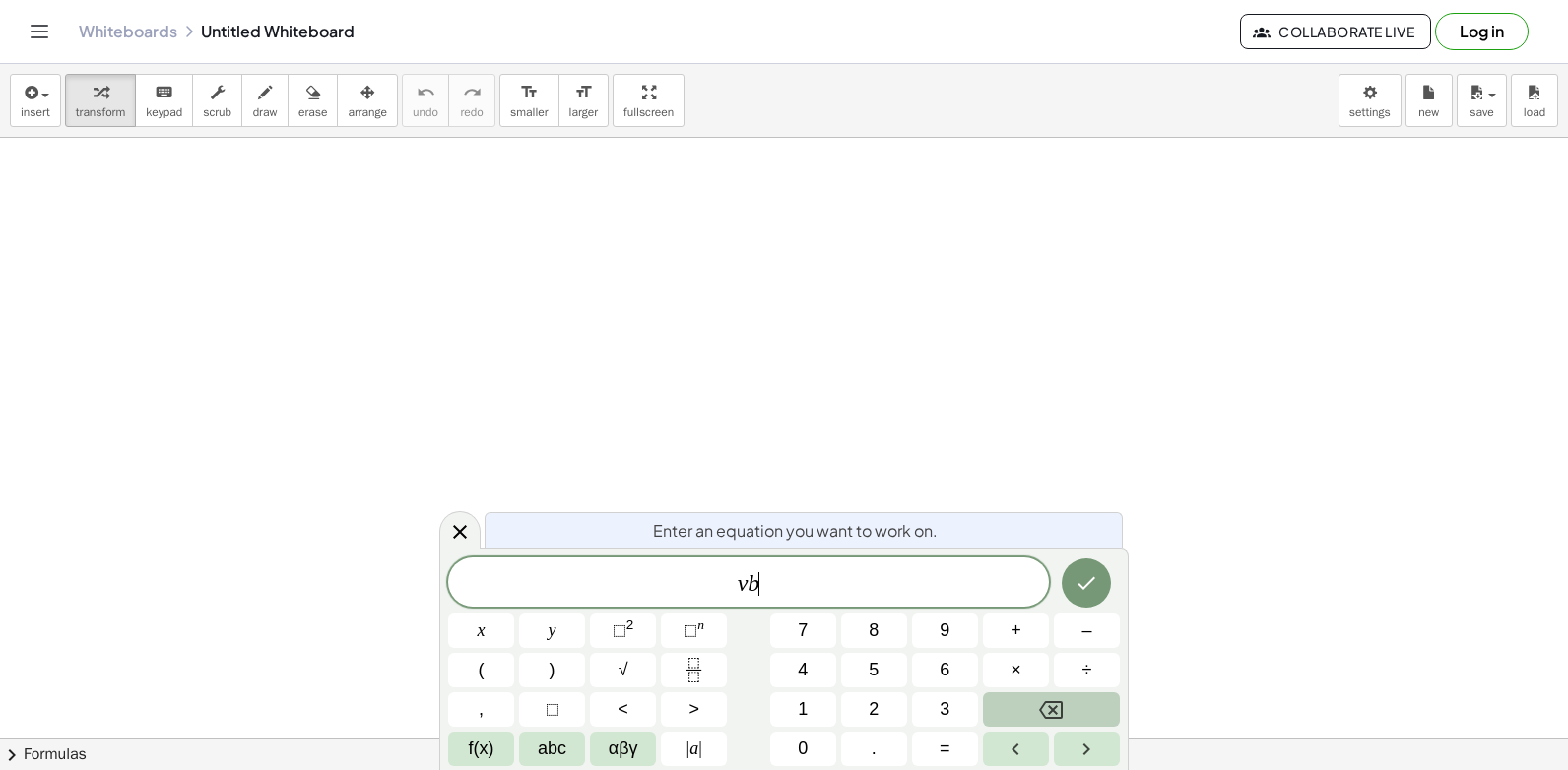 click at bounding box center (1051, 709) 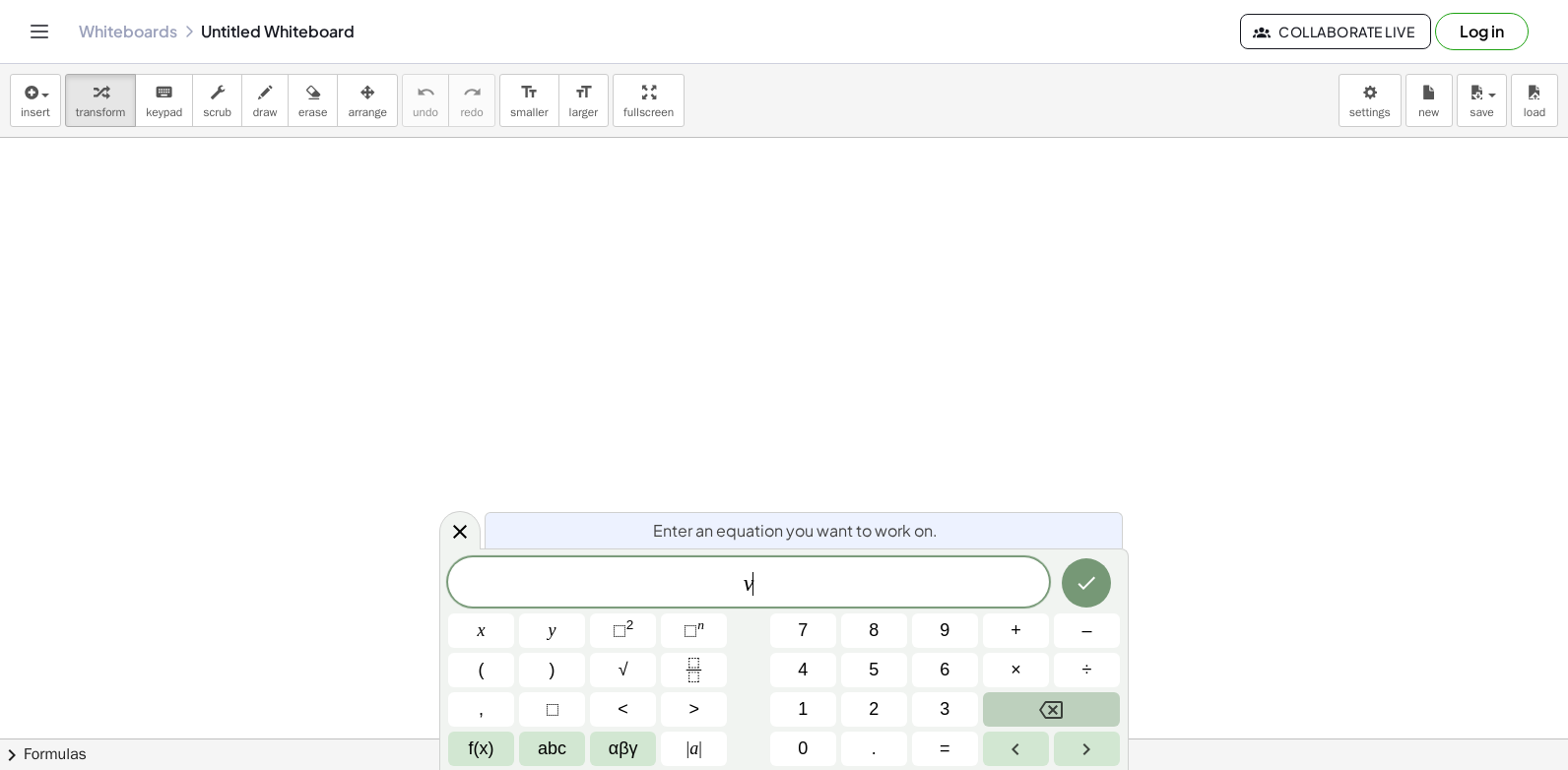 click at bounding box center (1051, 709) 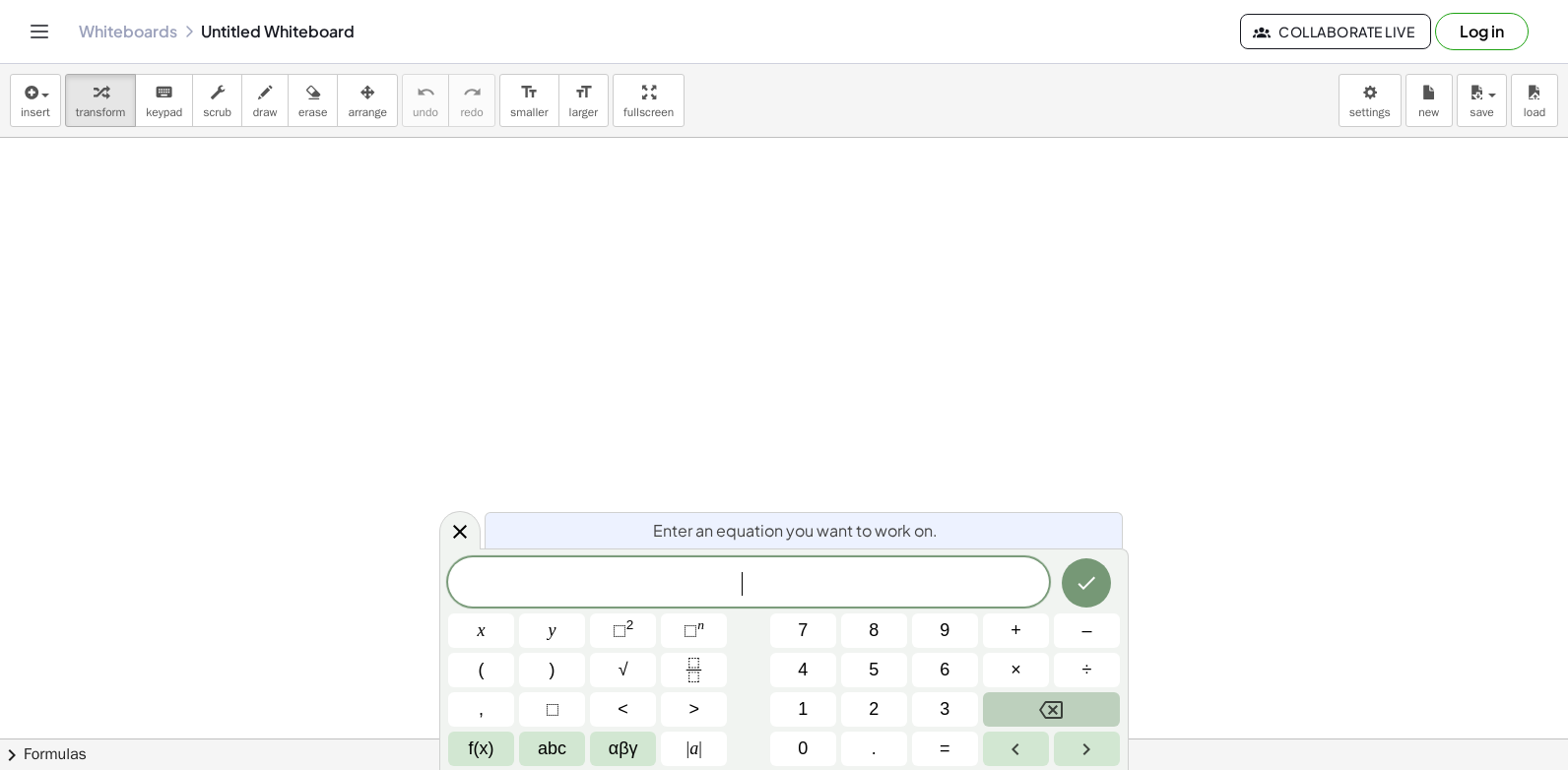 click at bounding box center [1051, 709] 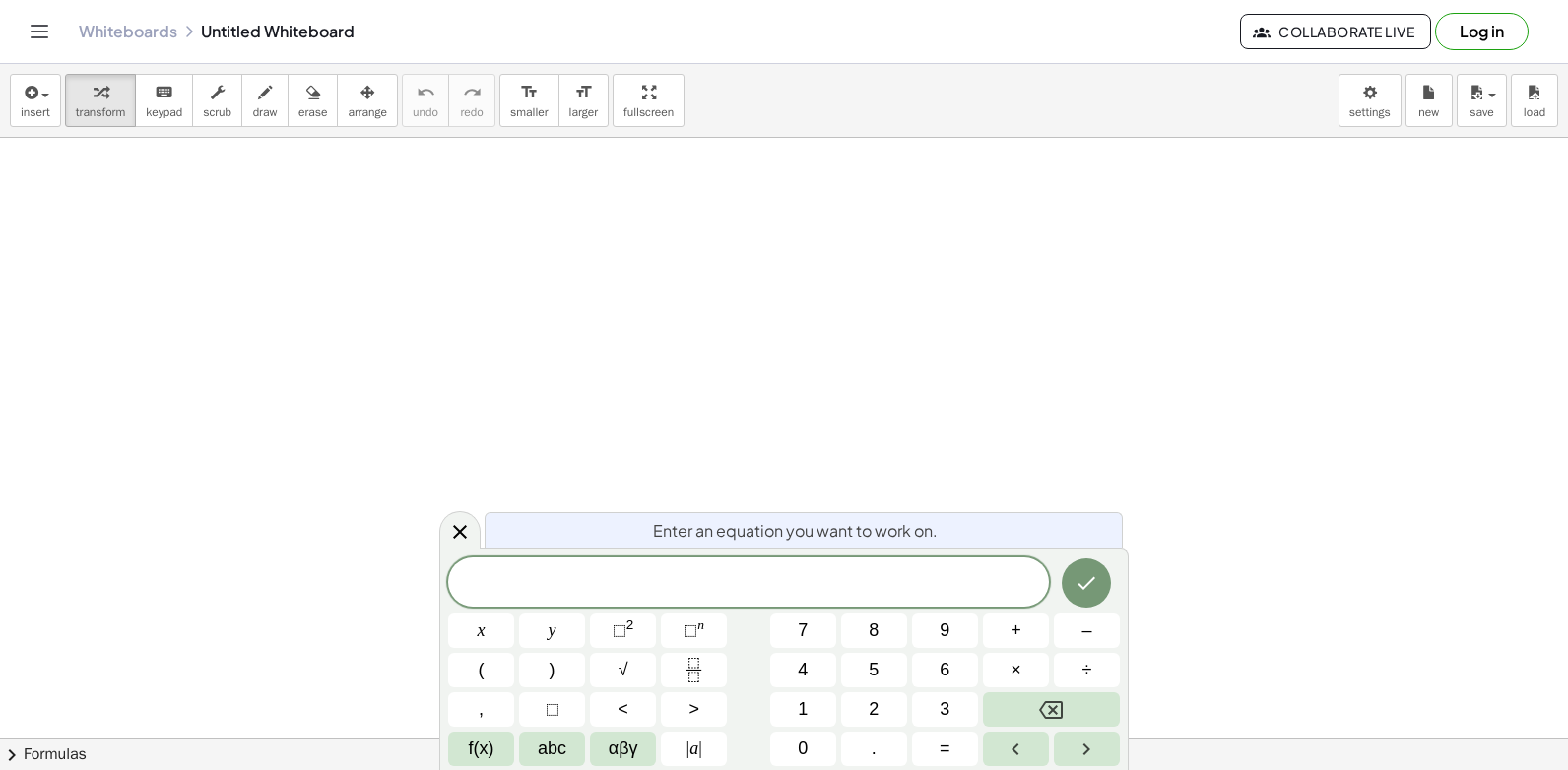 click at bounding box center (784, 802) 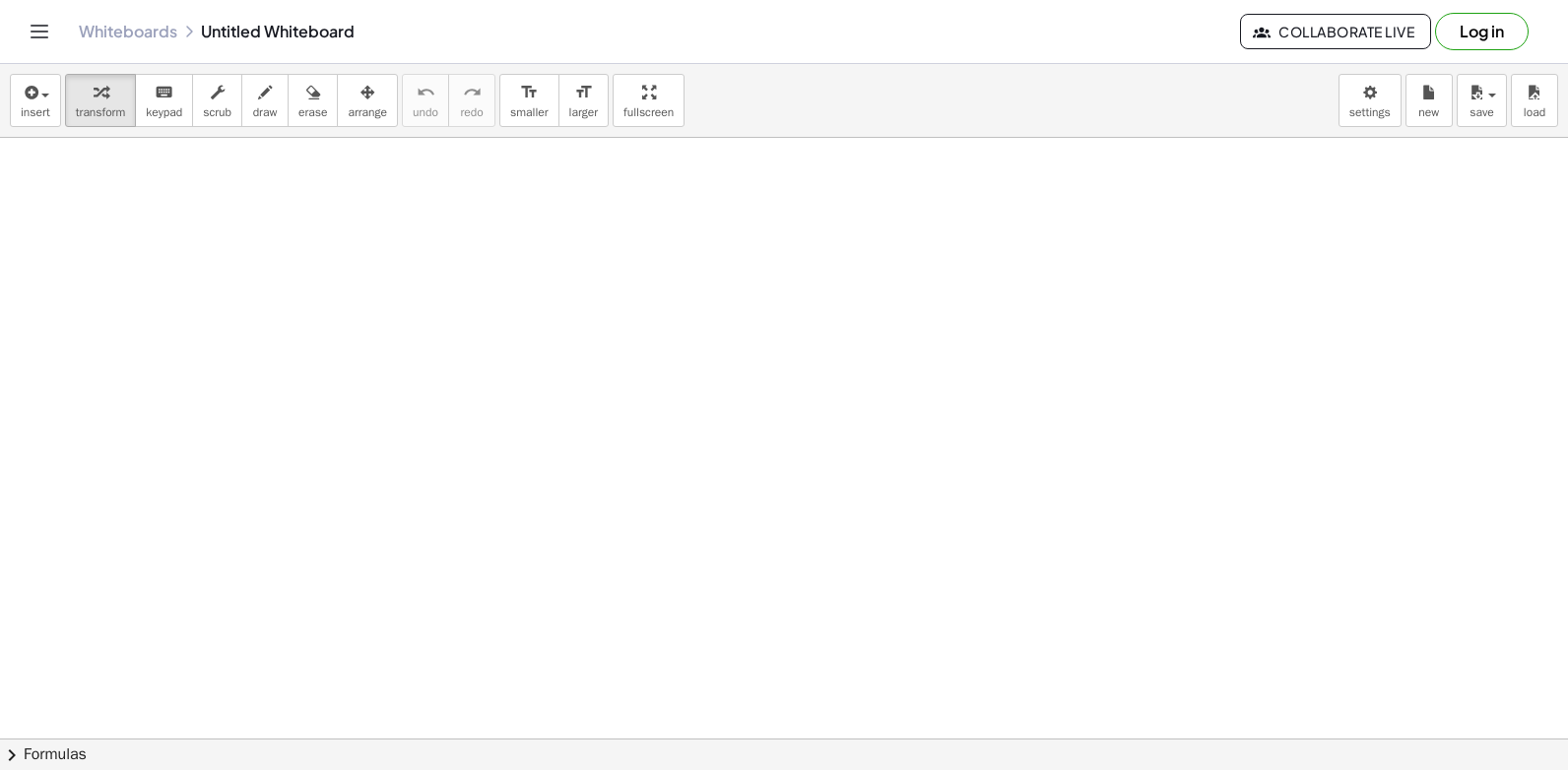 scroll, scrollTop: 0, scrollLeft: 0, axis: both 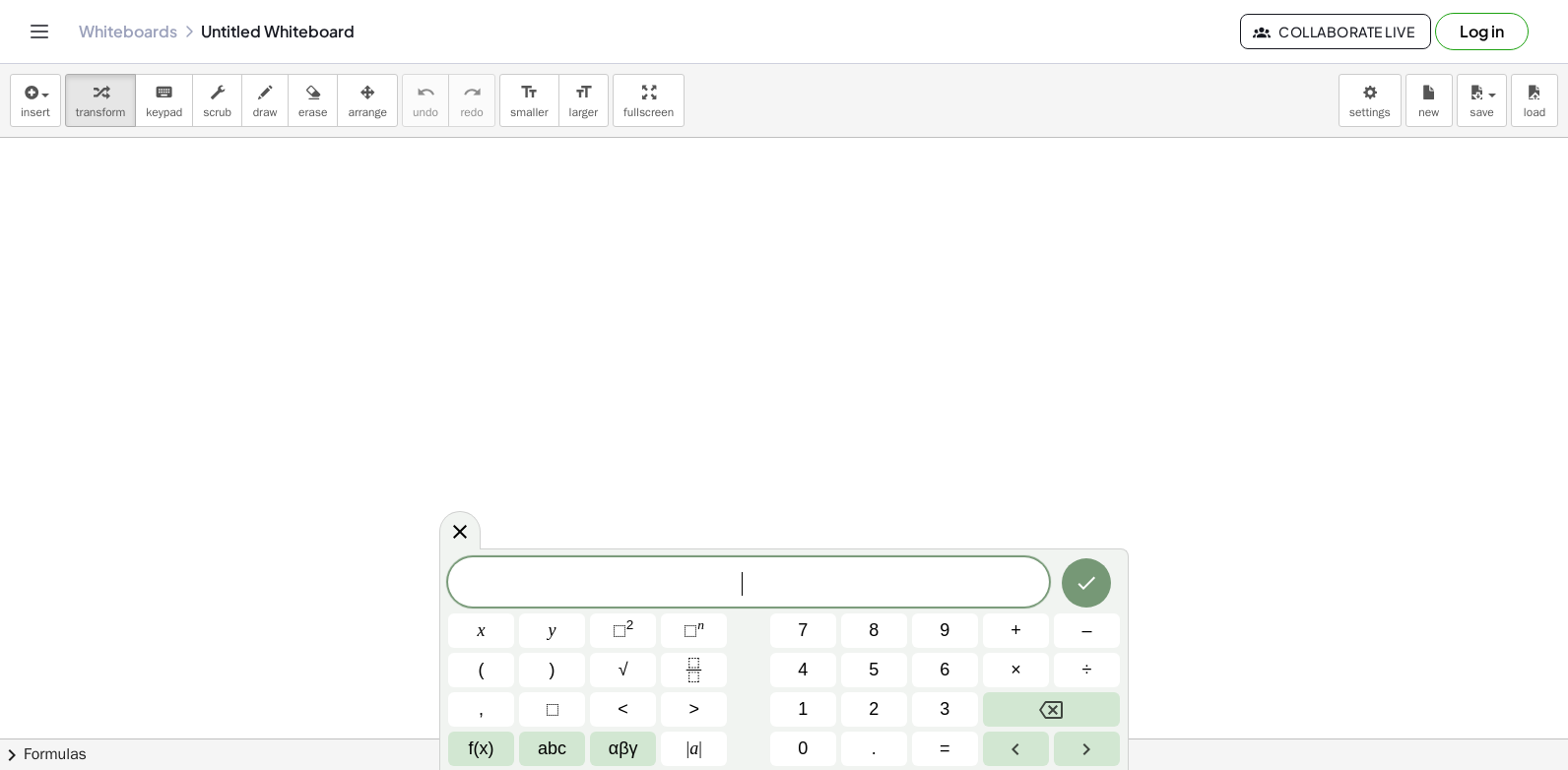 click on "​" at bounding box center (749, 584) 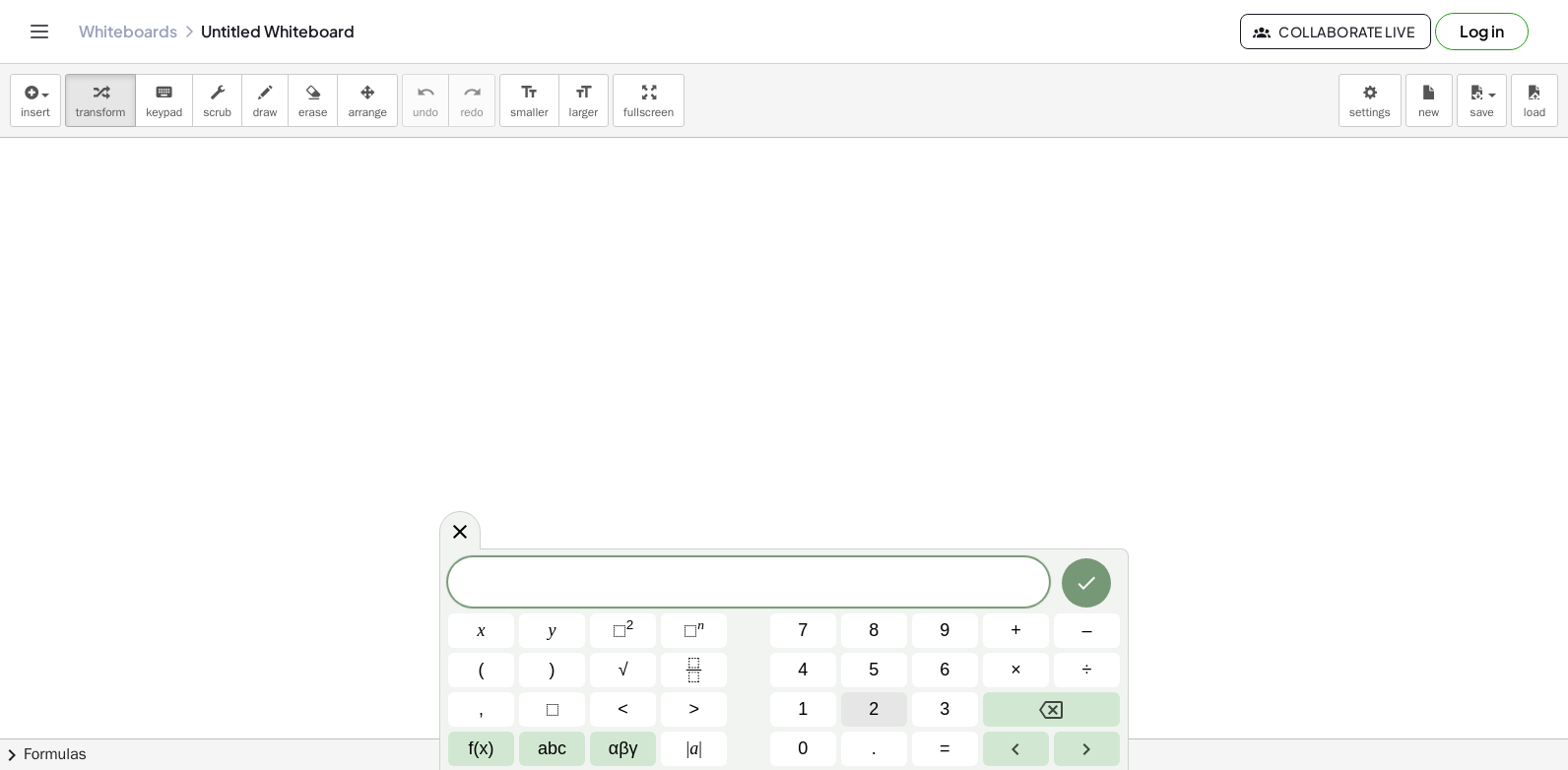 click on "2" at bounding box center [874, 709] 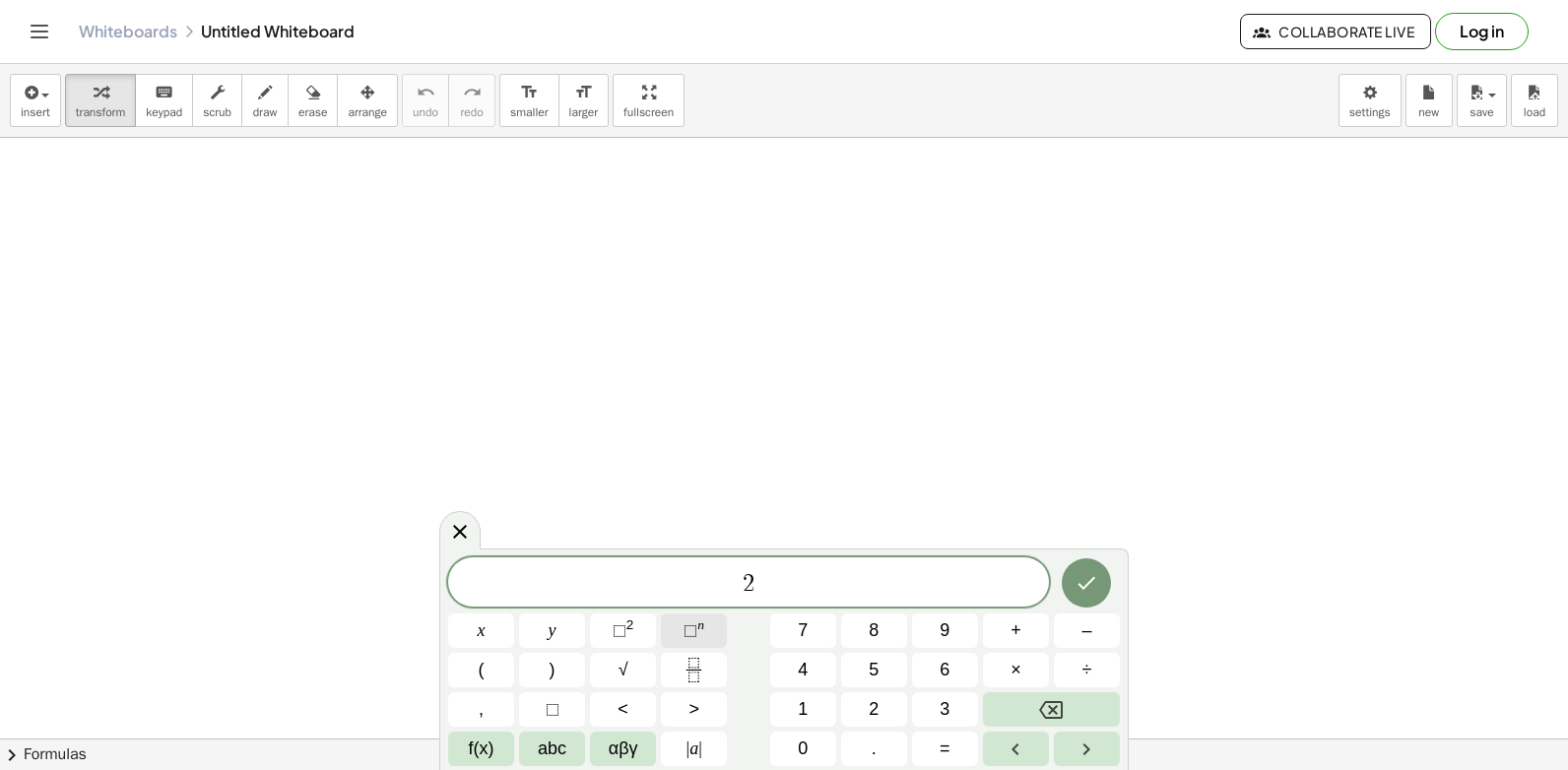 click on "Graspable Math Activities Get Started Activity Bank Assigned Work Classes Whiteboards Reference v1.28.2 | Privacy policy © 2025 | Graspable, Inc. Whiteboards Untitled Whiteboard Collaborate Live  Log in    insert select one: Math Expression Function Text Youtube Video Graphing Geometry Geometry 3D transform keyboard keypad scrub draw erase arrange undo undo redo redo format_size smaller format_size larger fullscreen load   save new settings × chevron_right  Formulas
Drag one side of a formula onto a highlighted expression on the canvas to apply it.
Quadratic Formula
+ · a · x 2 + · b · x + c = 0
⇔
x = · ( − b ± 2 √ ( + b 2 − · 4 · a · c ) ) · 2 · a
+ x 2 + · p · x + q = 0
⇔
x = − ·" at bounding box center [784, 385] 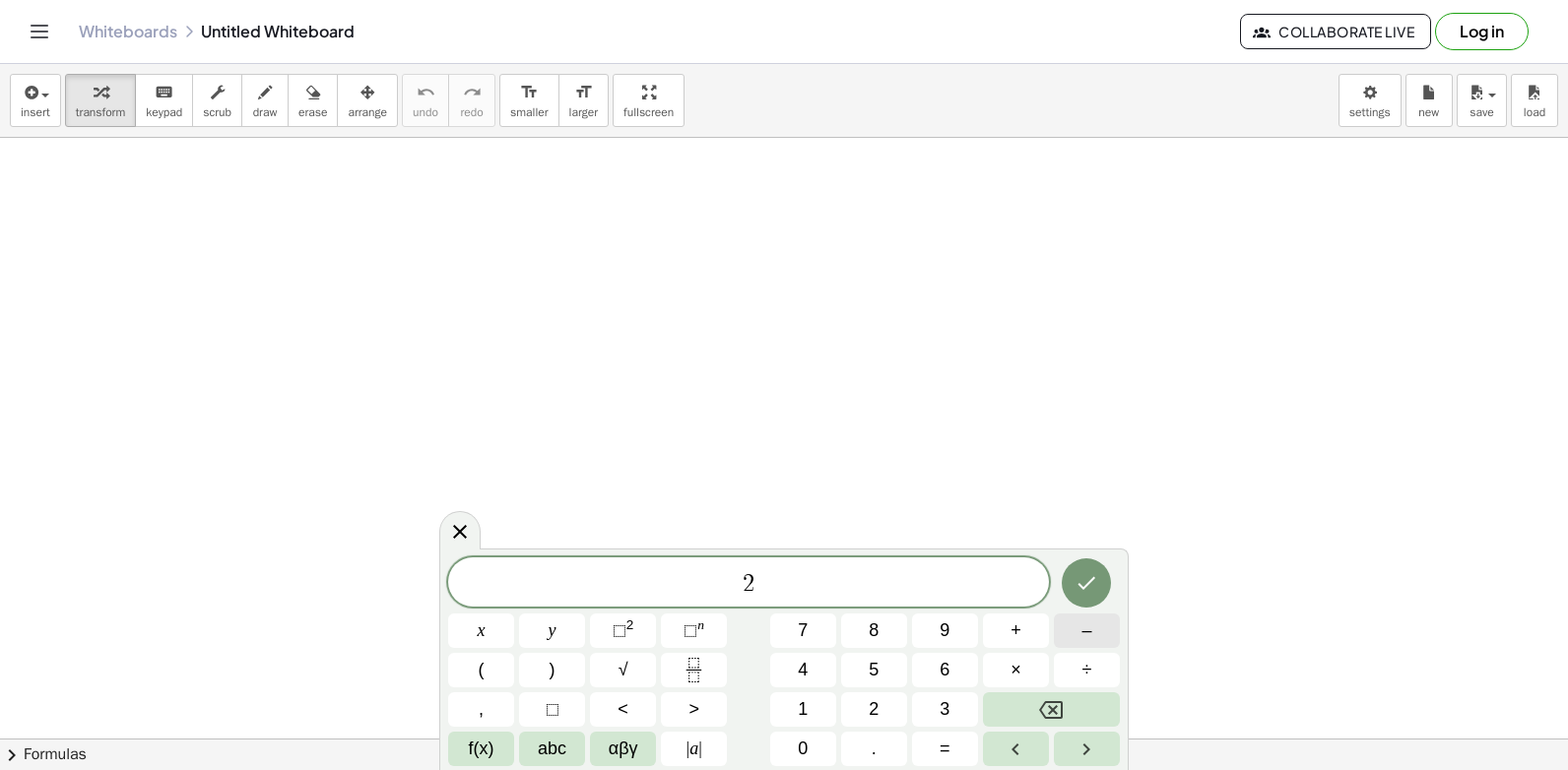 click on "–" at bounding box center (1086, 630) 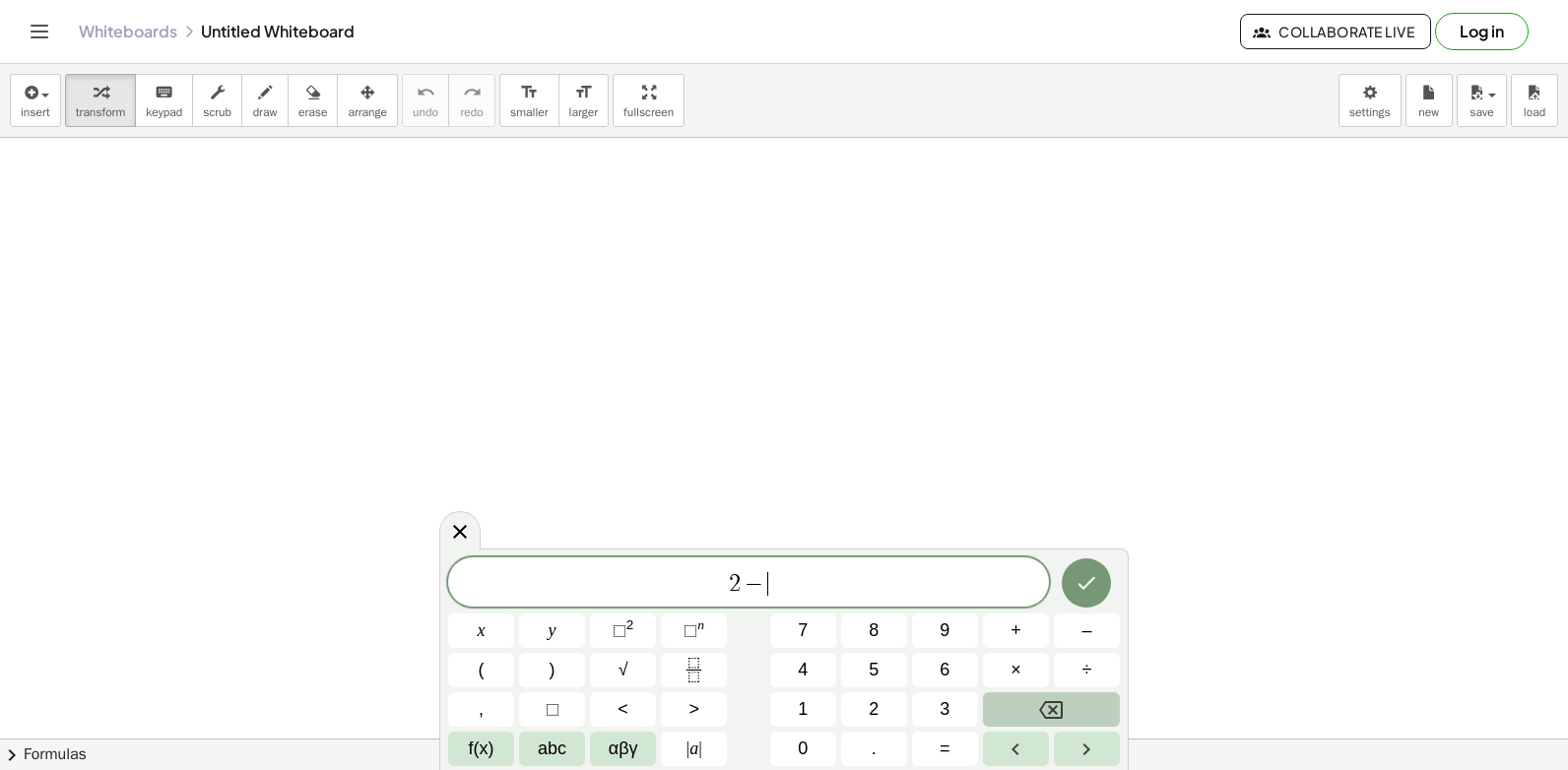click at bounding box center (1051, 709) 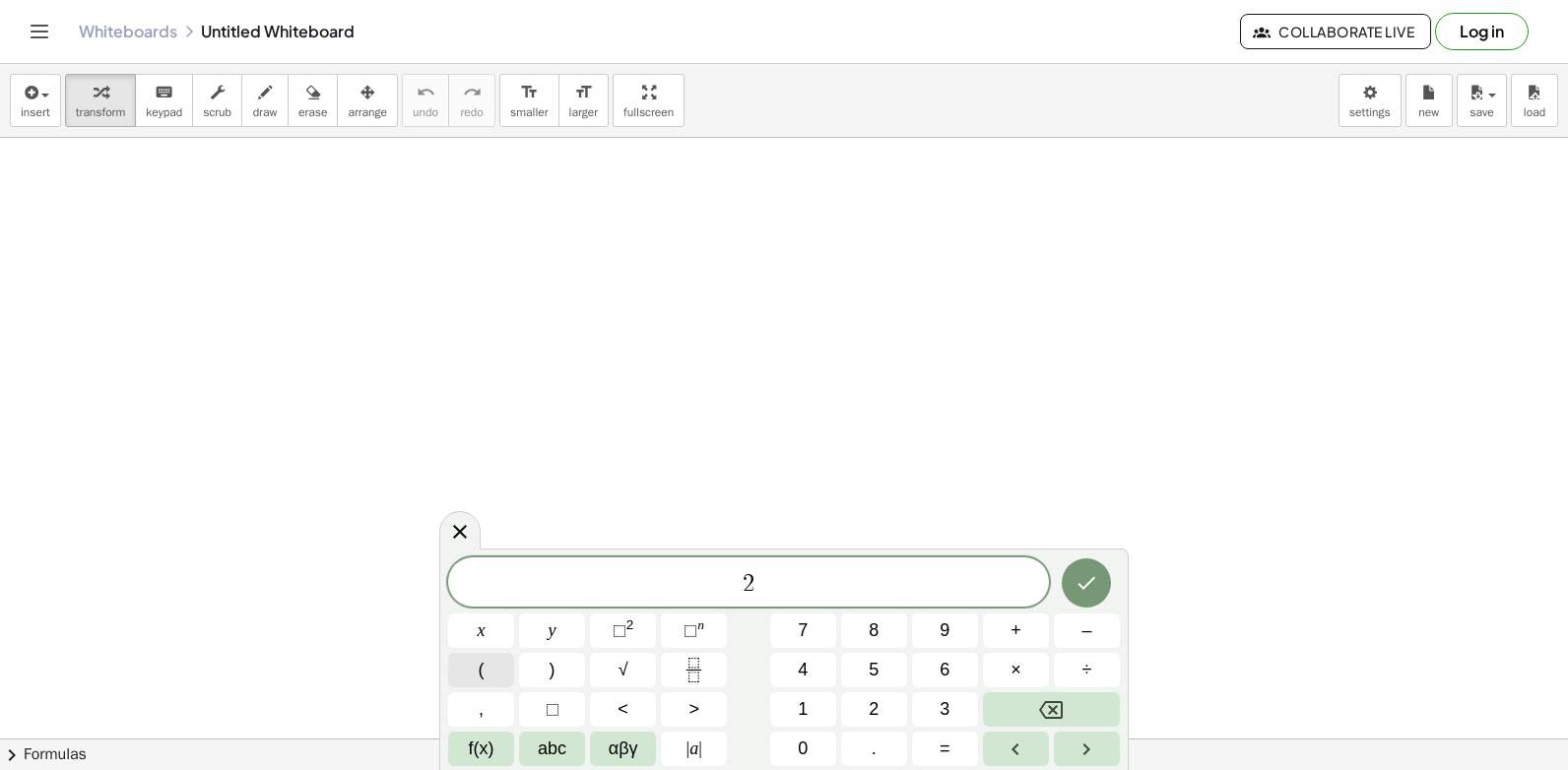 click on "(" at bounding box center [481, 670] 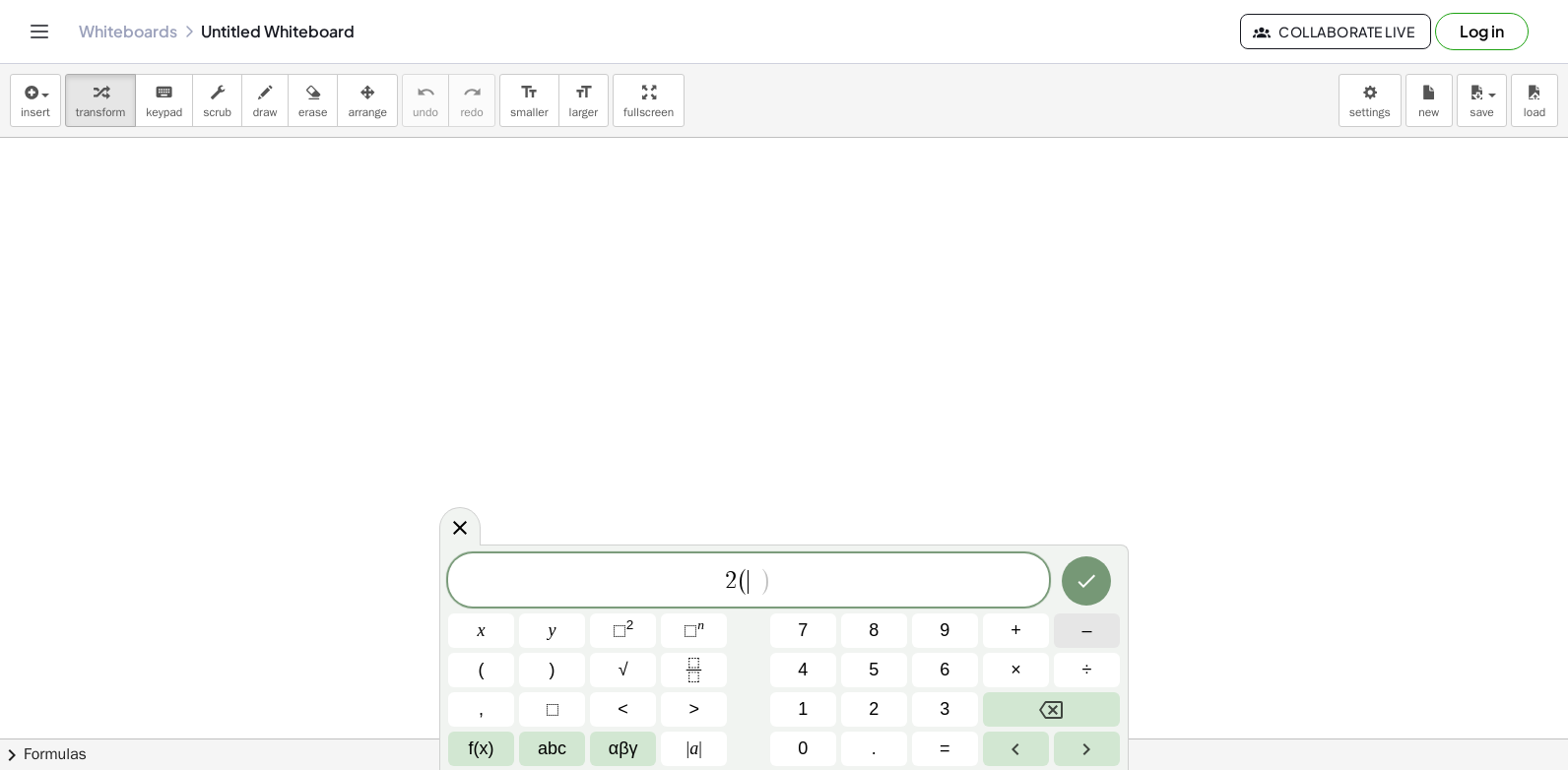 click on "–" at bounding box center (1086, 630) 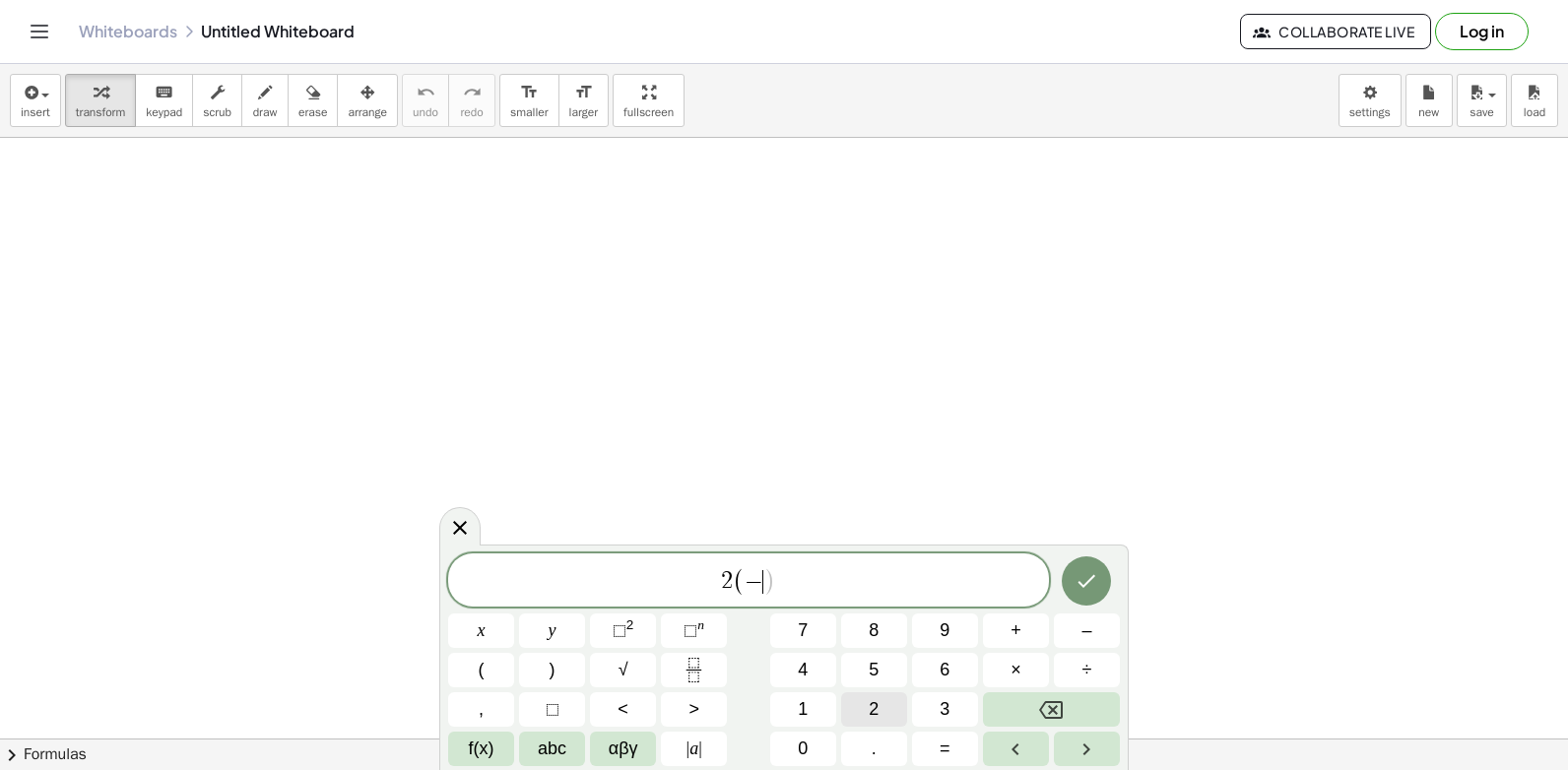 click on "2" at bounding box center [874, 709] 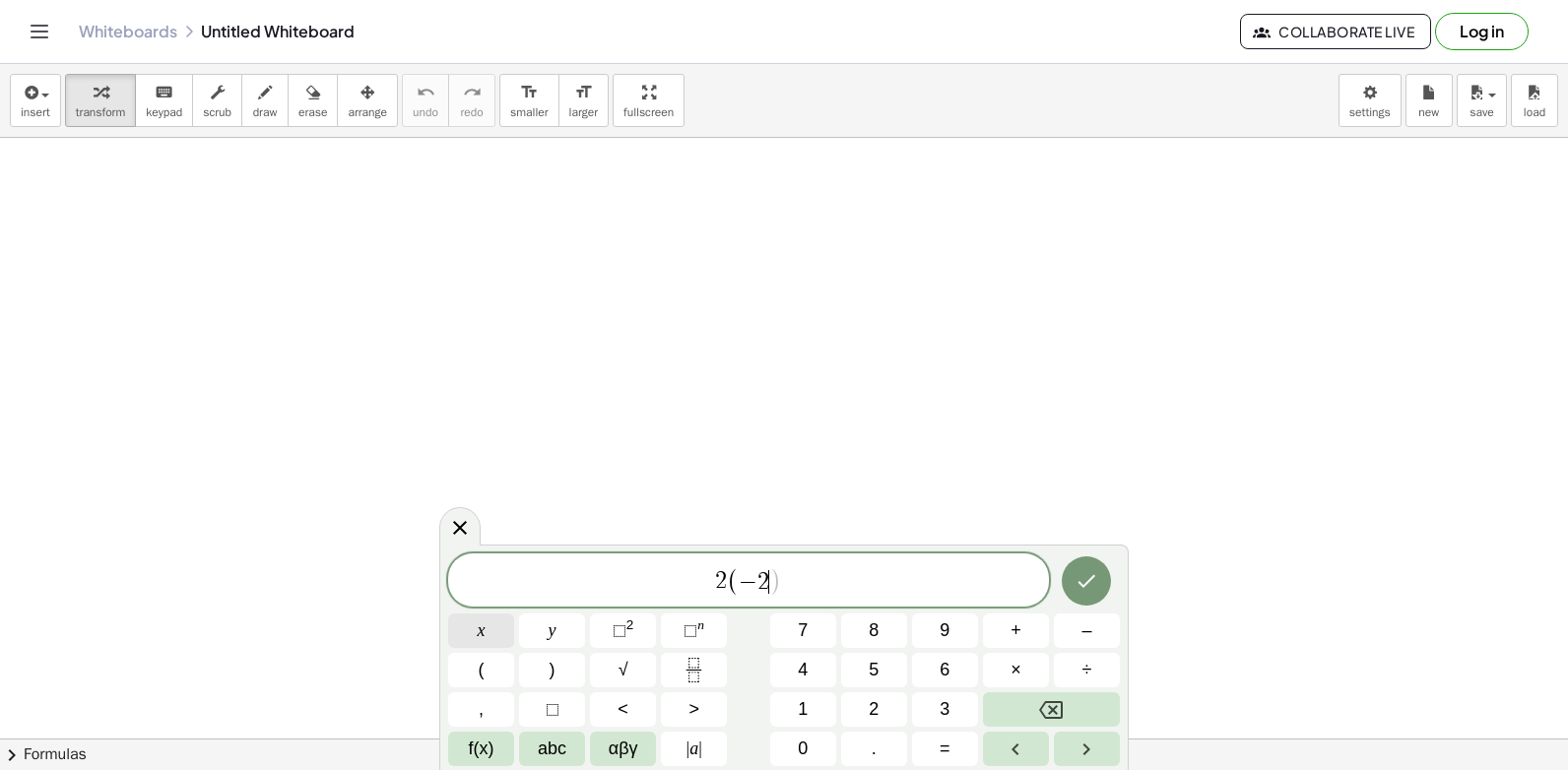 click on "x" at bounding box center (481, 630) 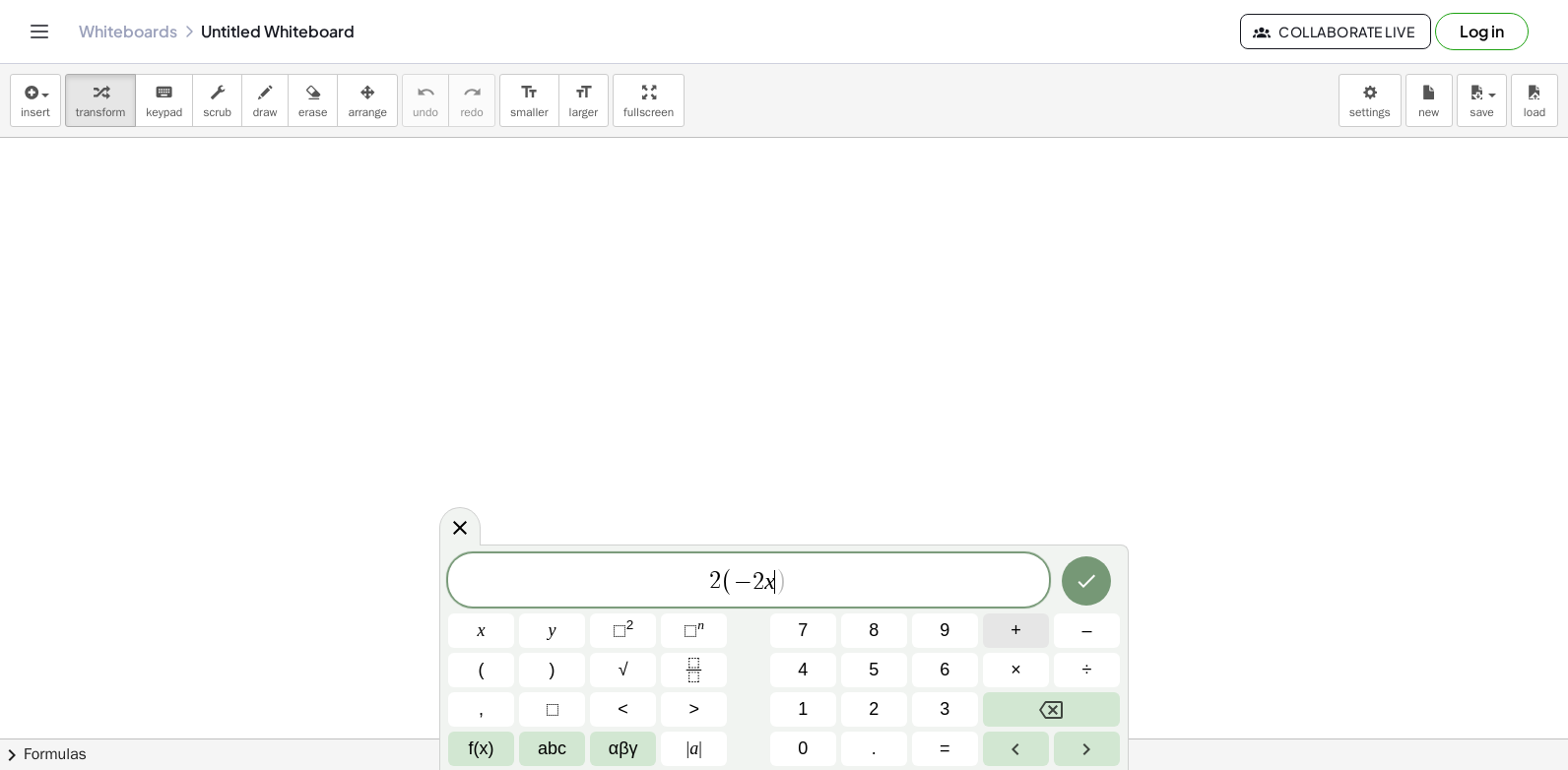 click on "+" at bounding box center (1015, 630) 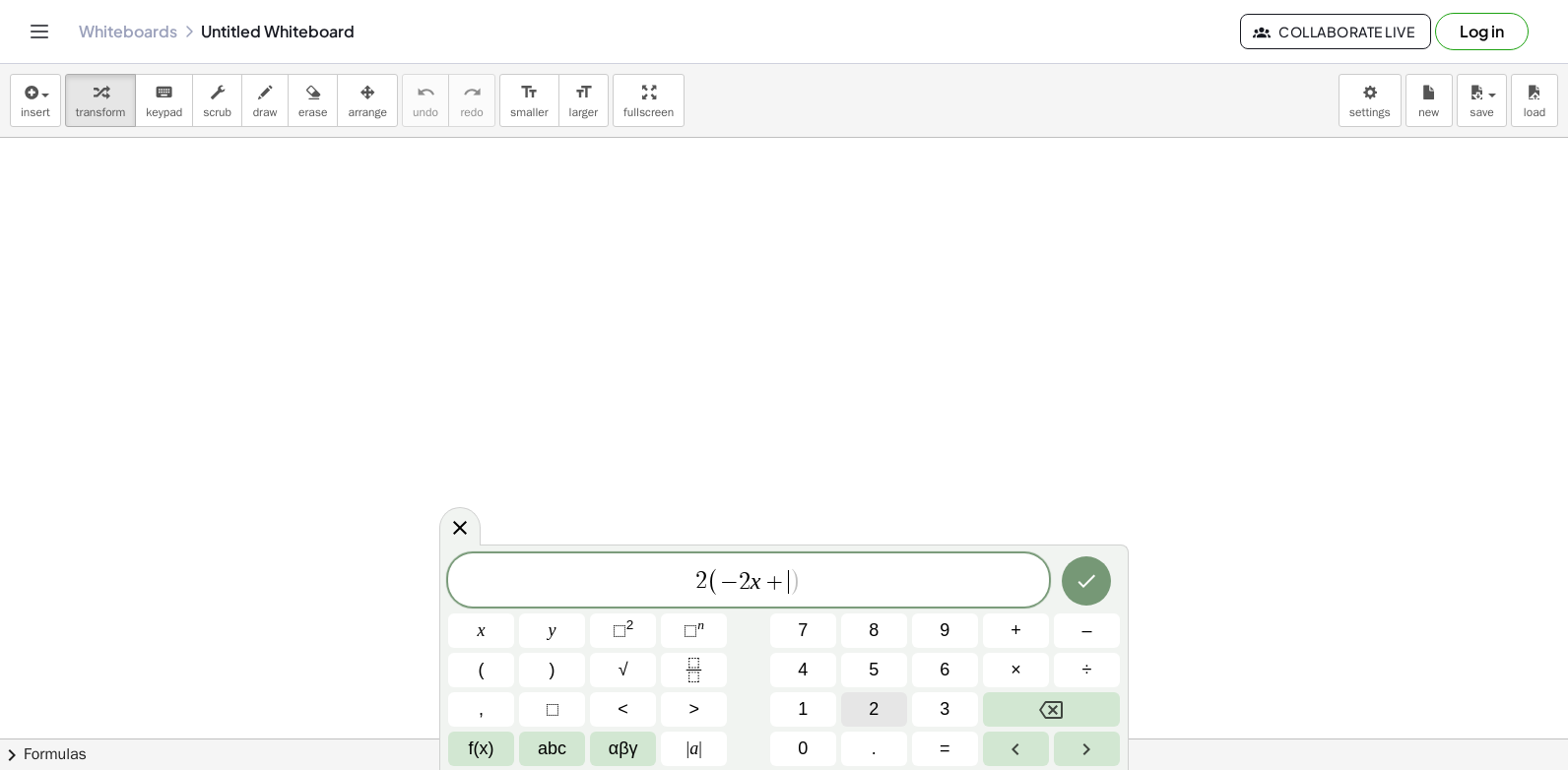 click on "2" at bounding box center [874, 709] 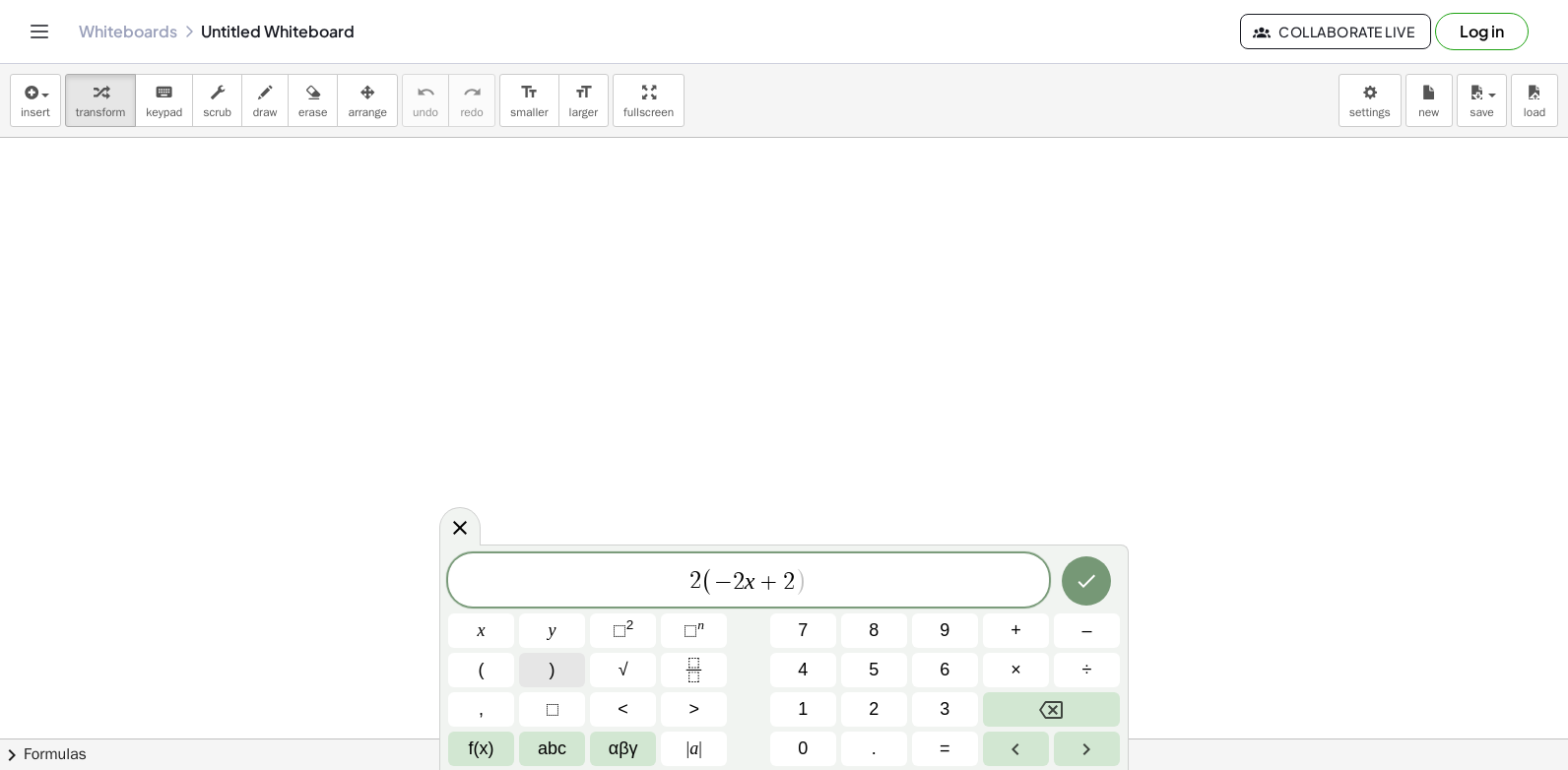 click on ")" at bounding box center (552, 670) 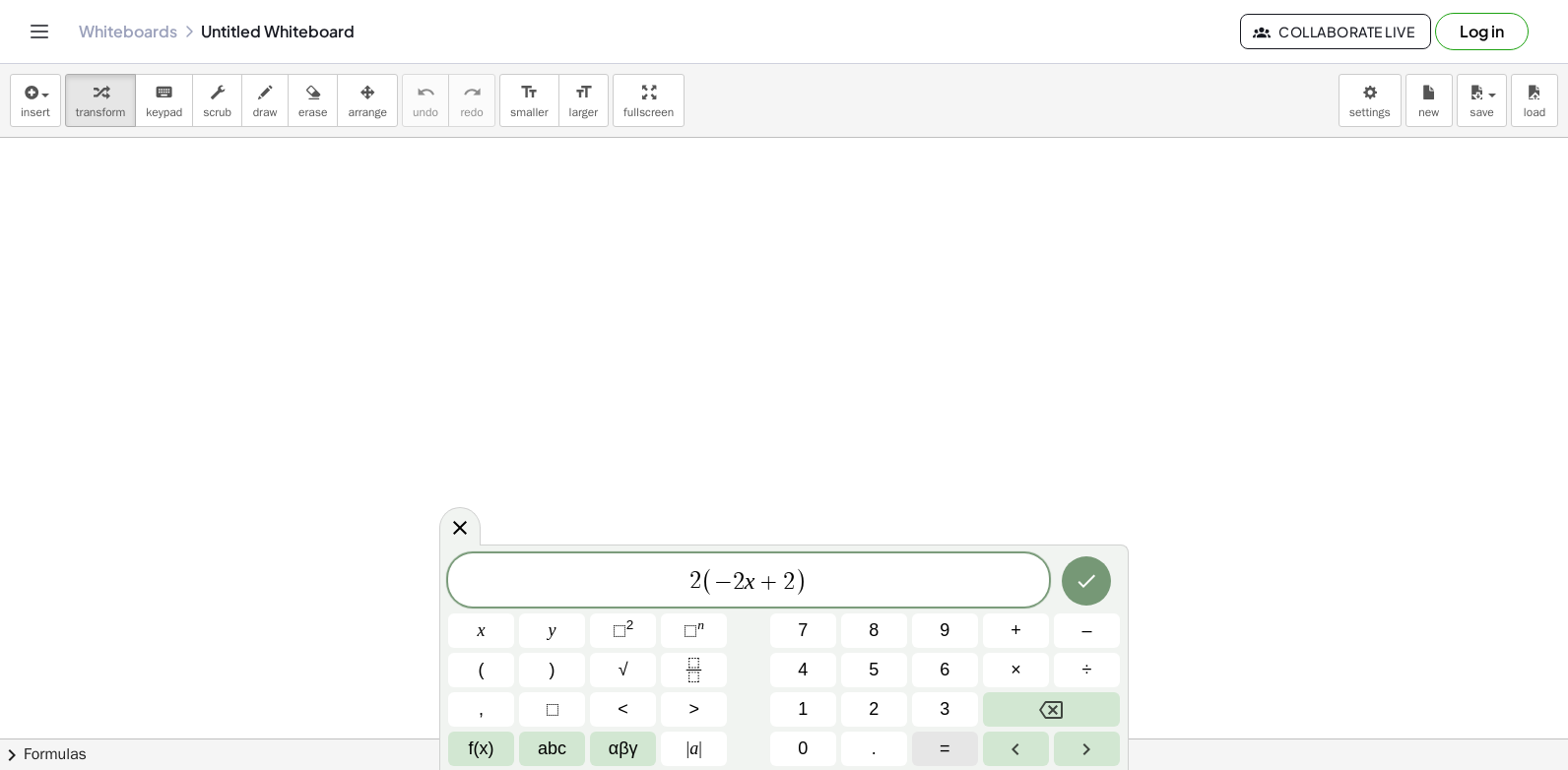 click on "=" at bounding box center [945, 748] 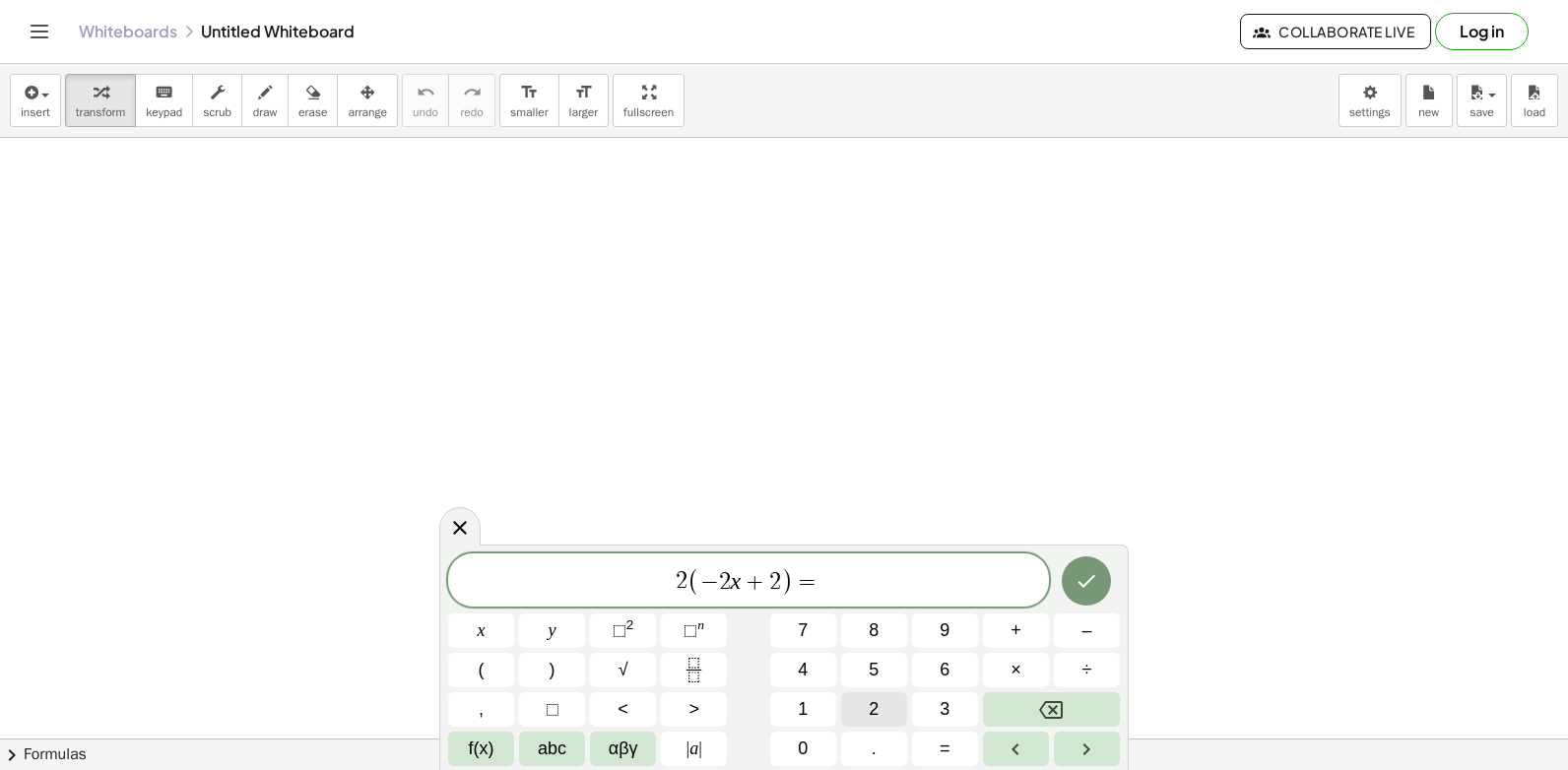click on "2" at bounding box center [874, 709] 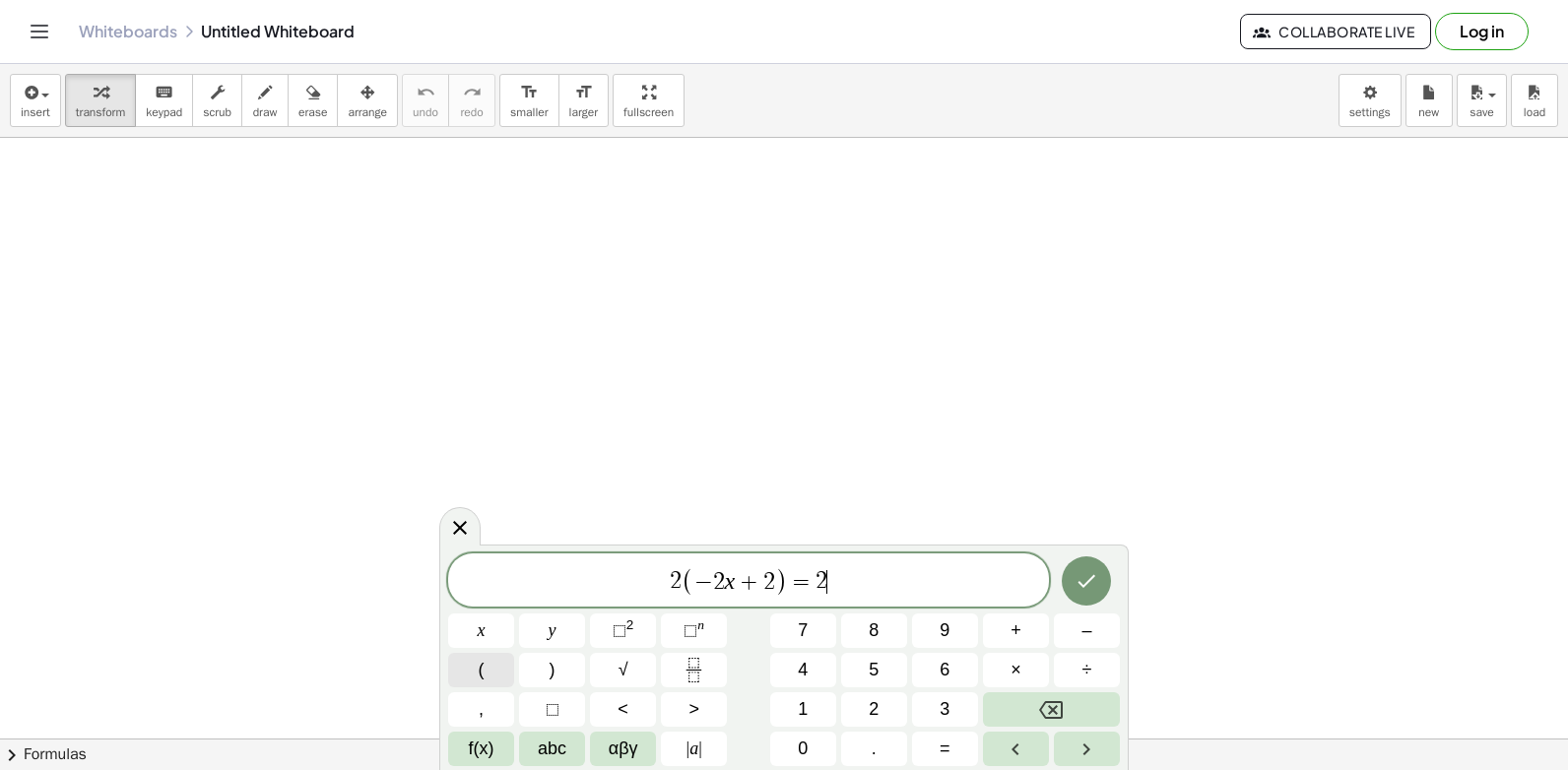 click on "(" at bounding box center (481, 670) 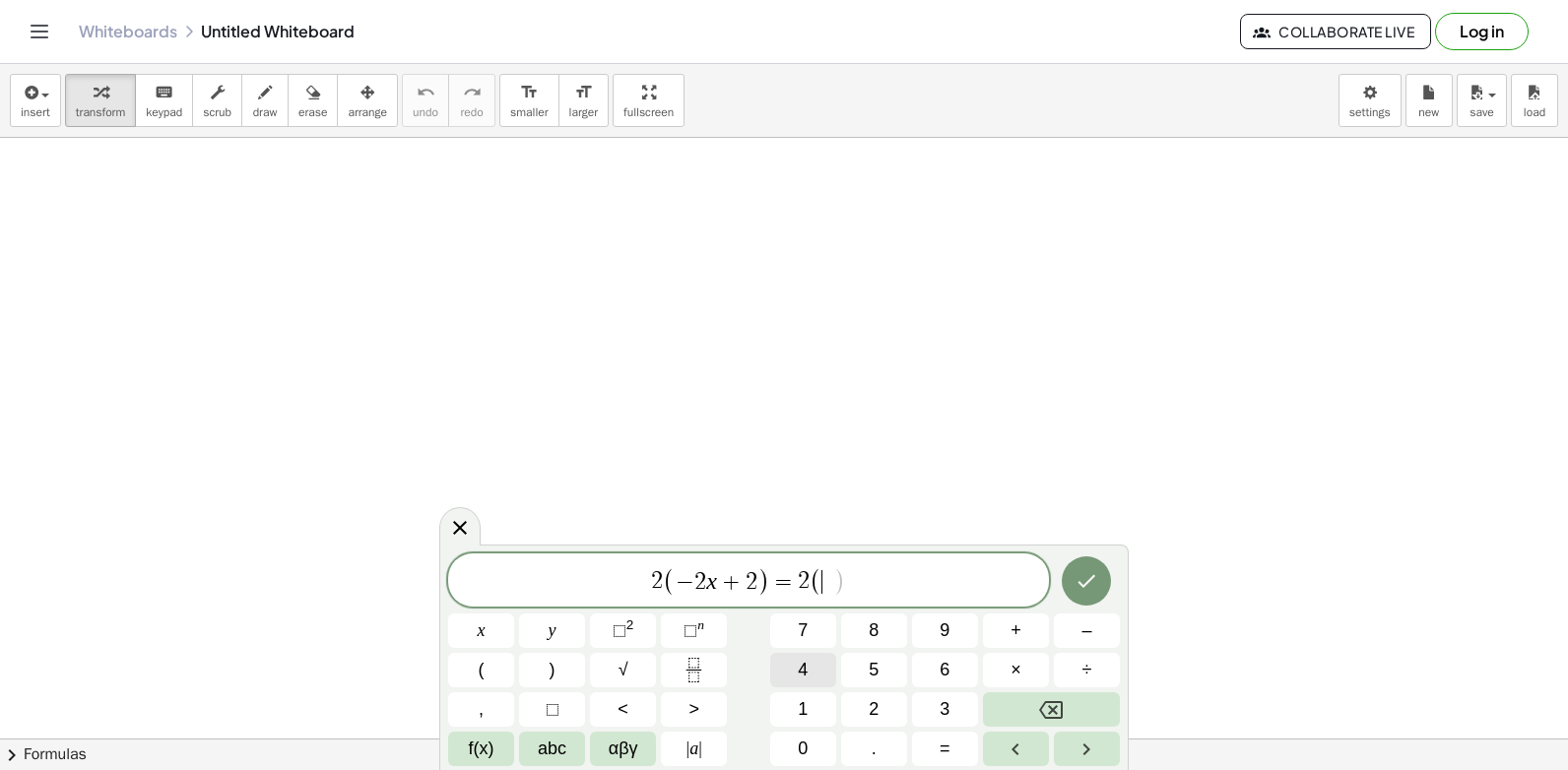 click on "4" at bounding box center (803, 670) 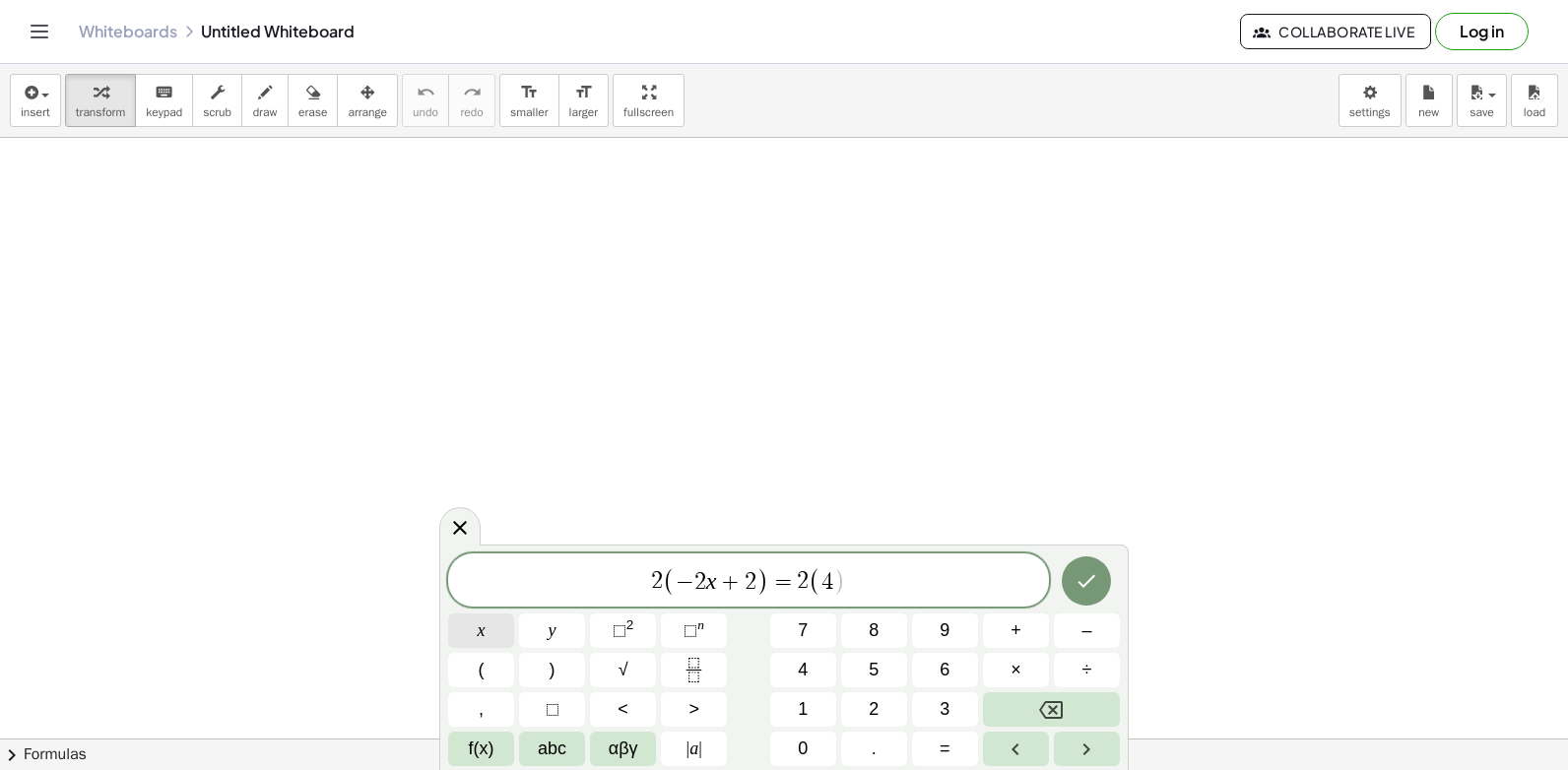 click on "x" at bounding box center [481, 630] 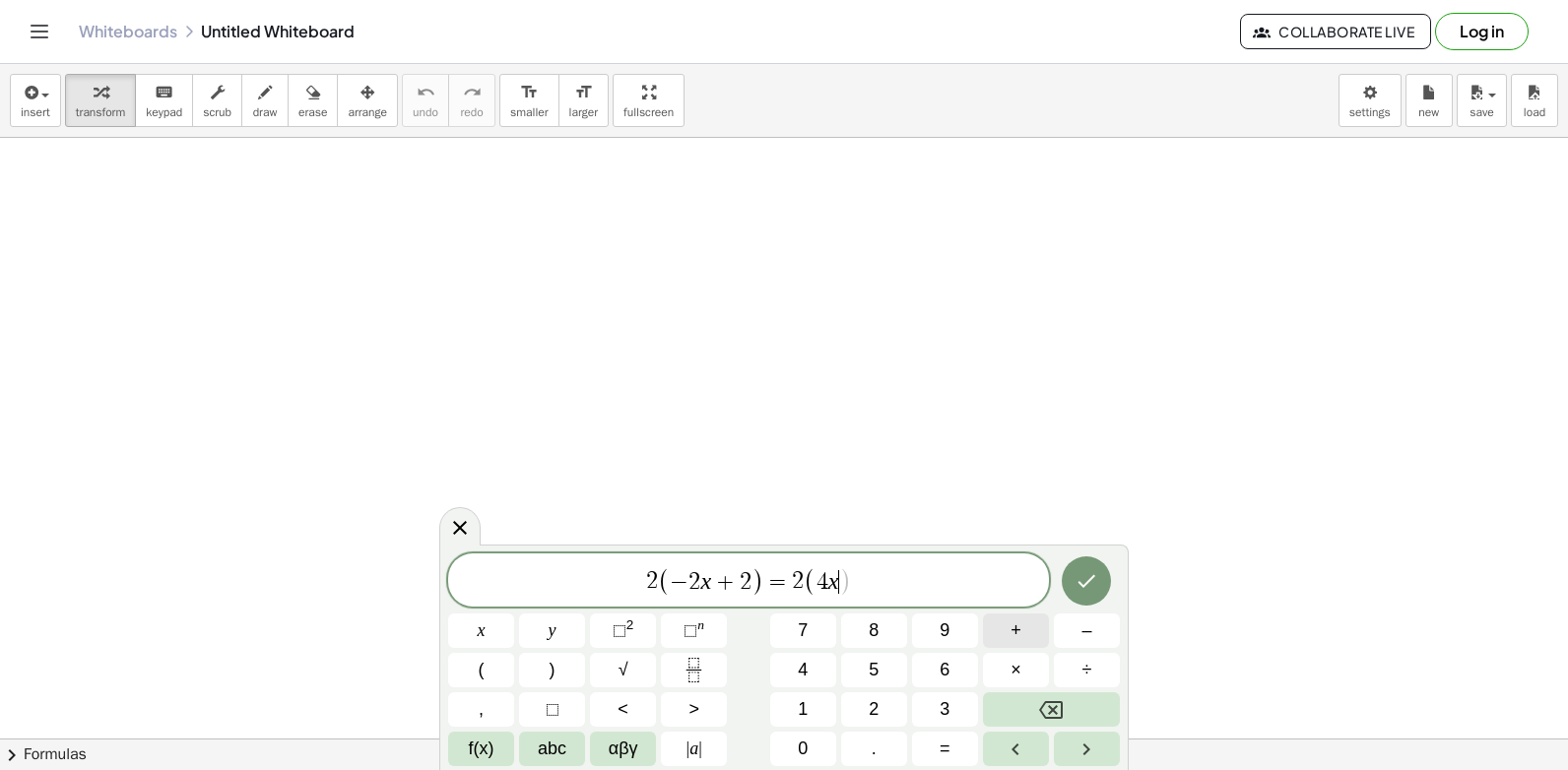 click on "+" at bounding box center (1015, 630) 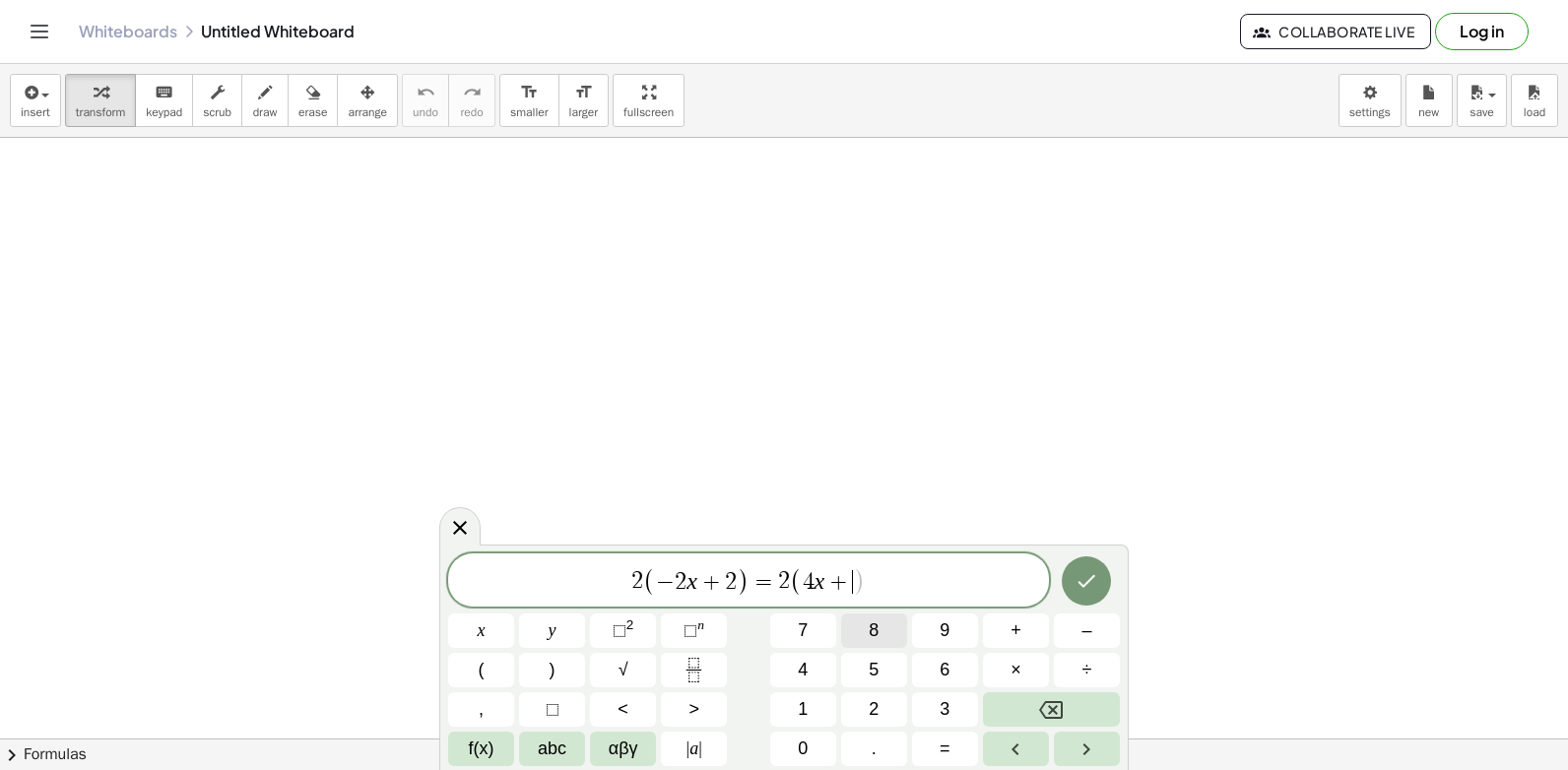 click on "8" at bounding box center [874, 630] 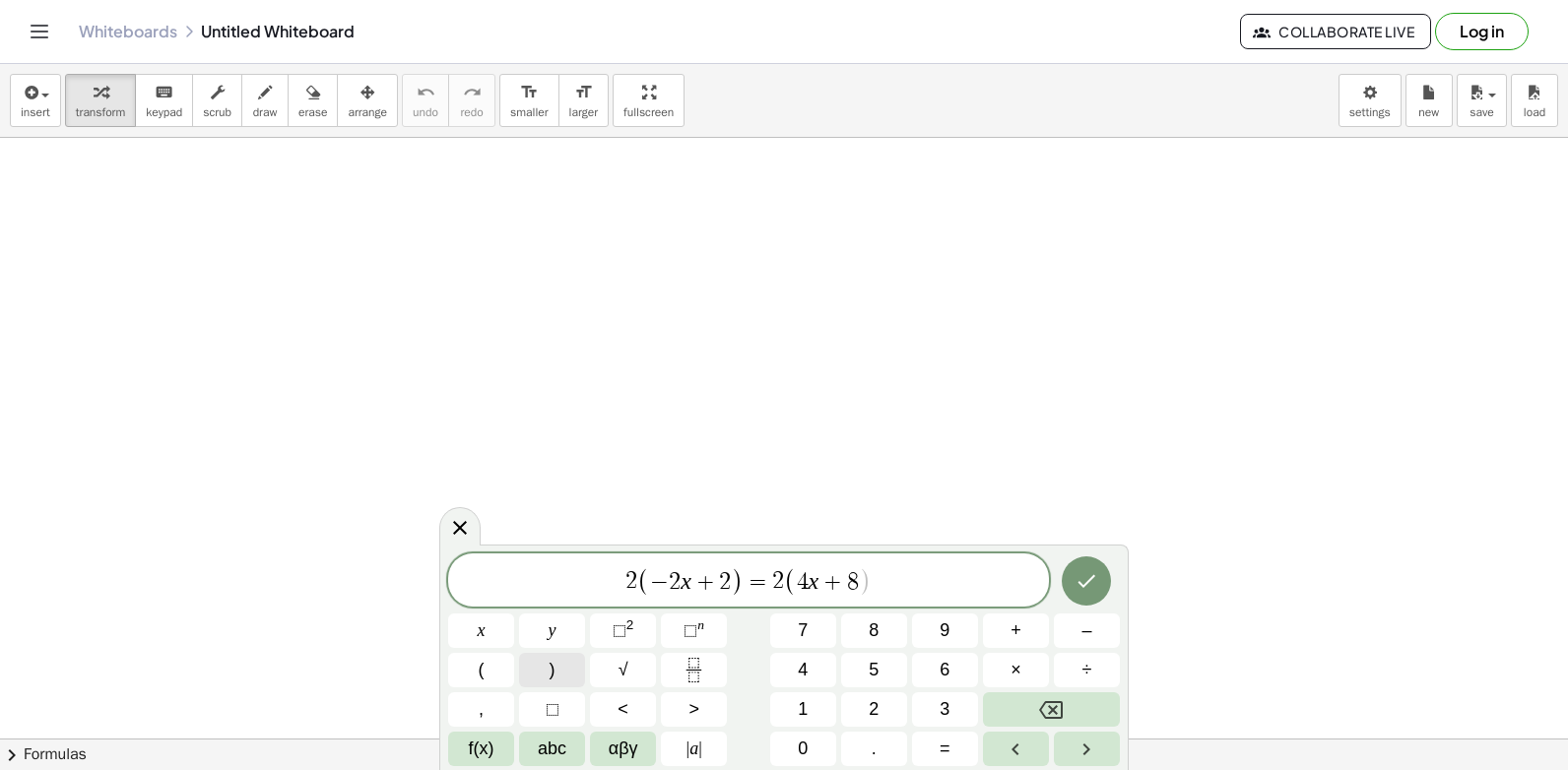 click on ")" at bounding box center (552, 670) 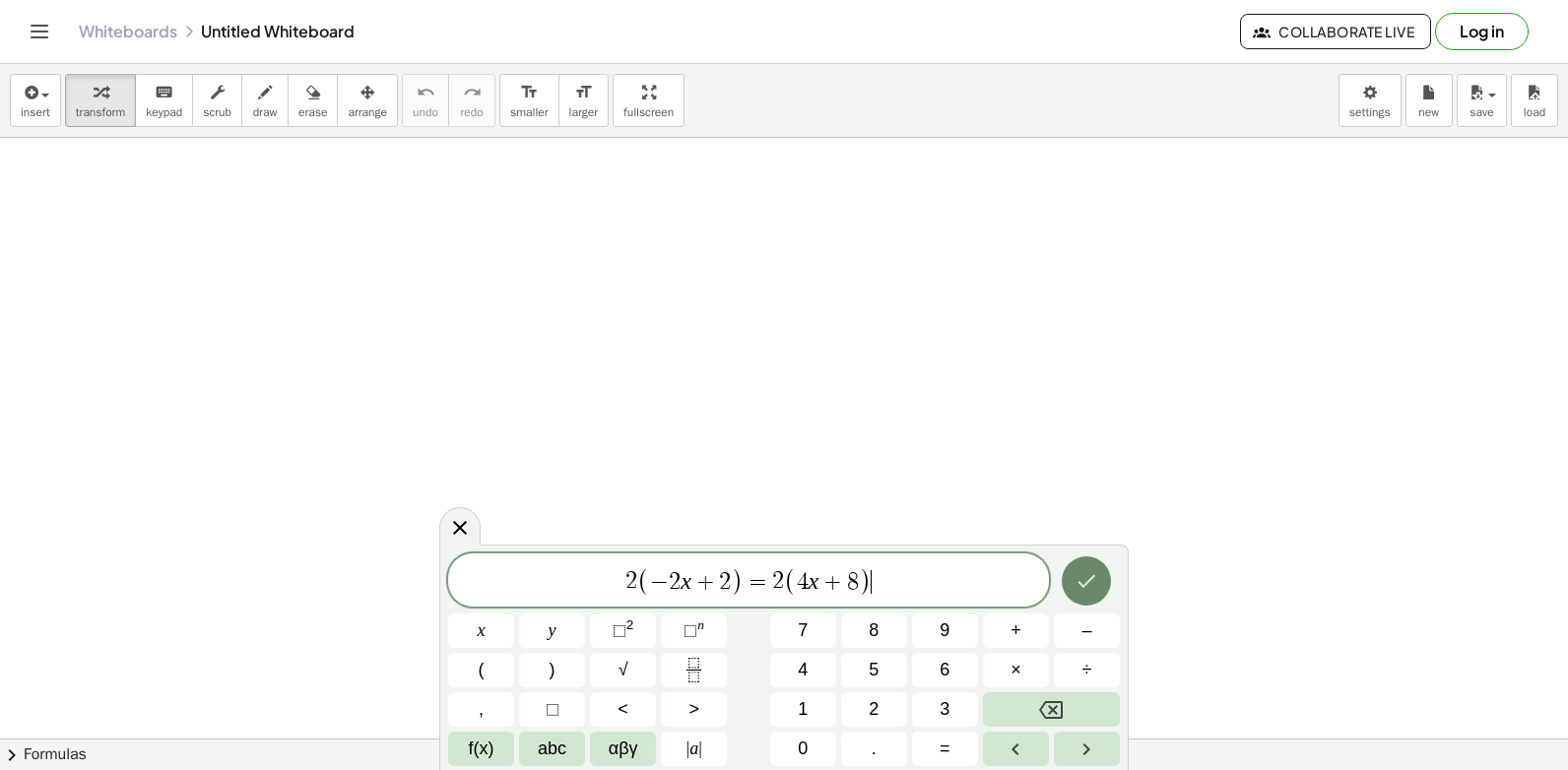 click 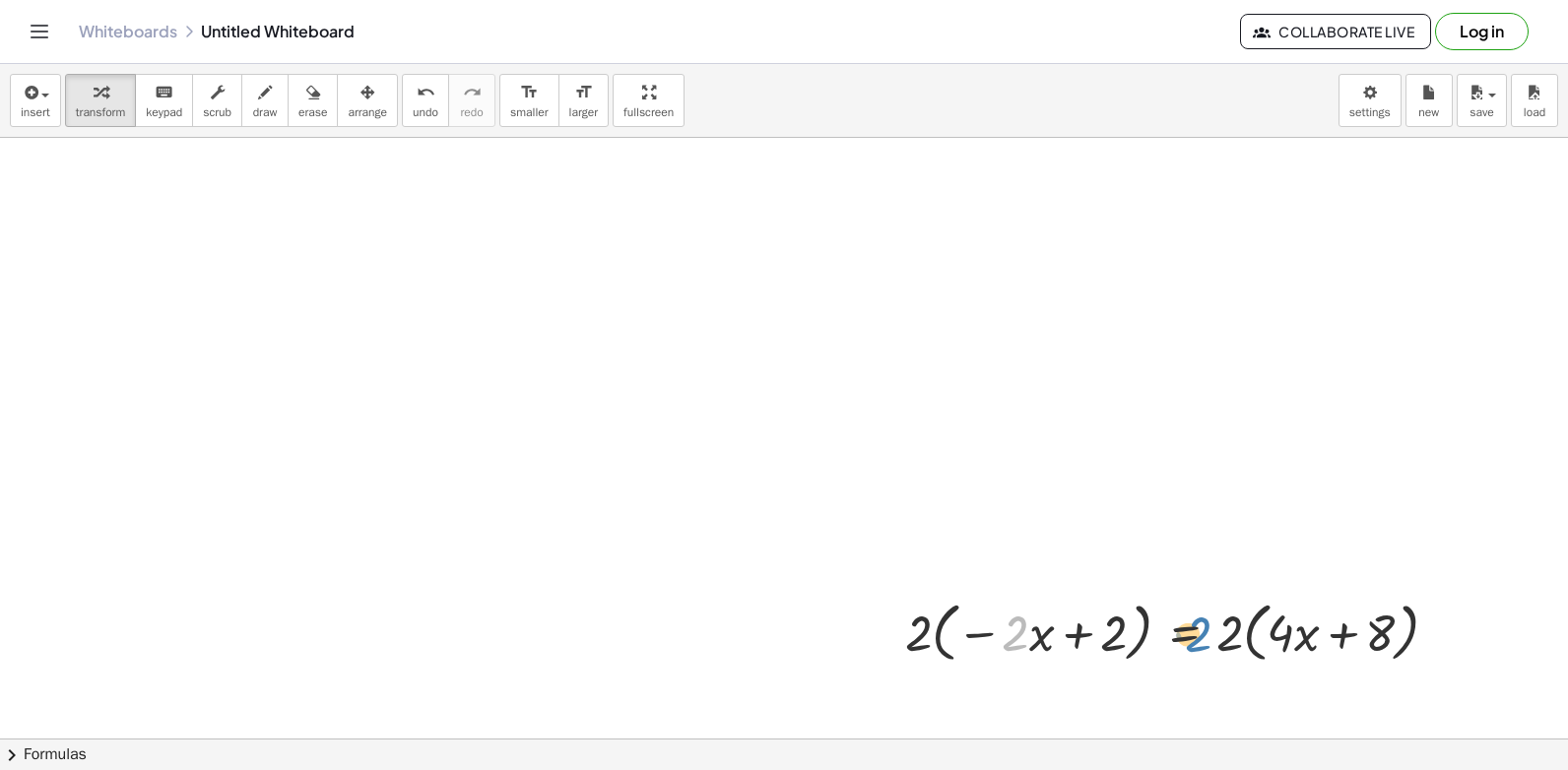 drag, startPoint x: 1133, startPoint y: 626, endPoint x: 1426, endPoint y: 628, distance: 293.0068 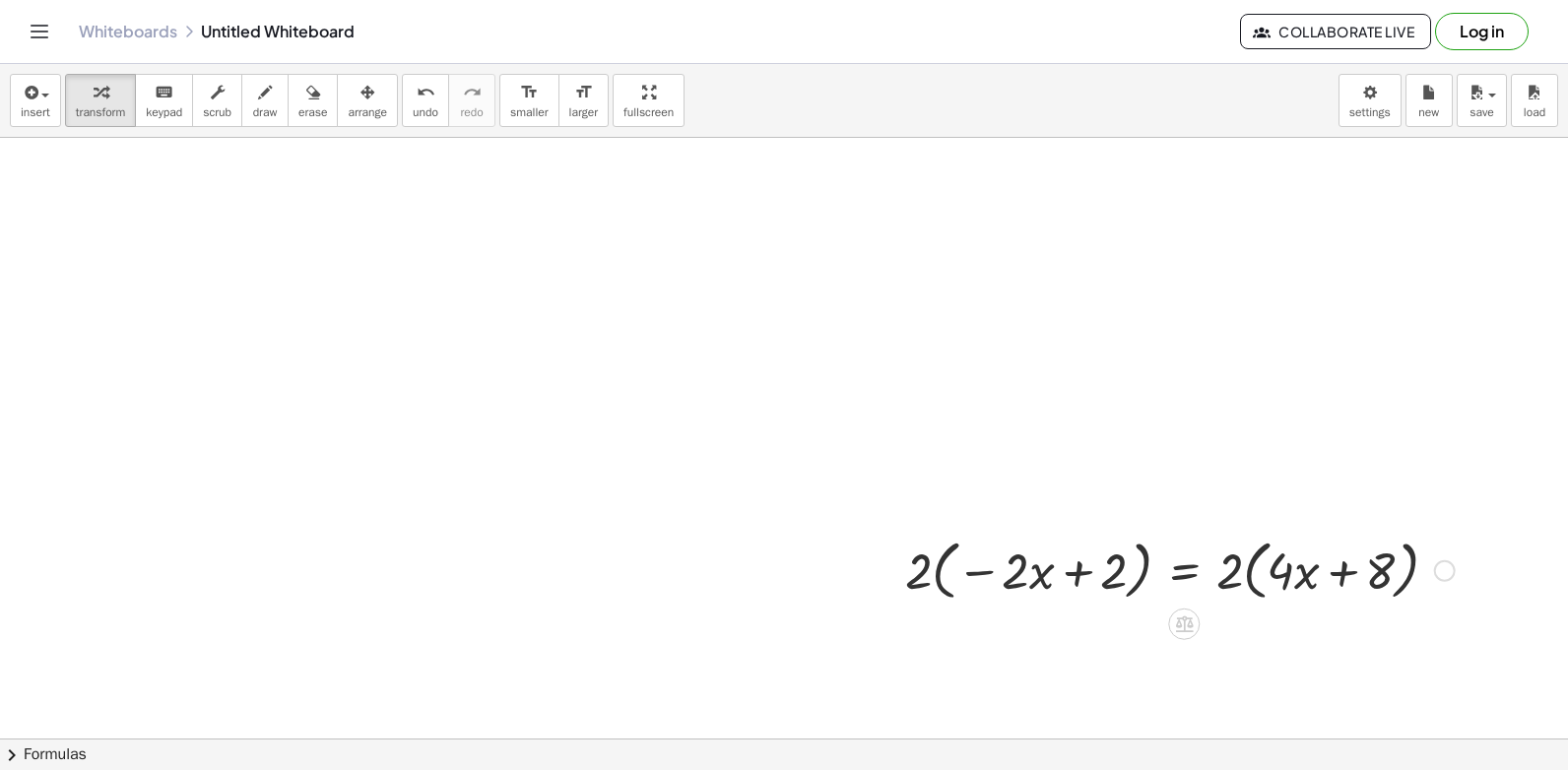scroll, scrollTop: 0, scrollLeft: 0, axis: both 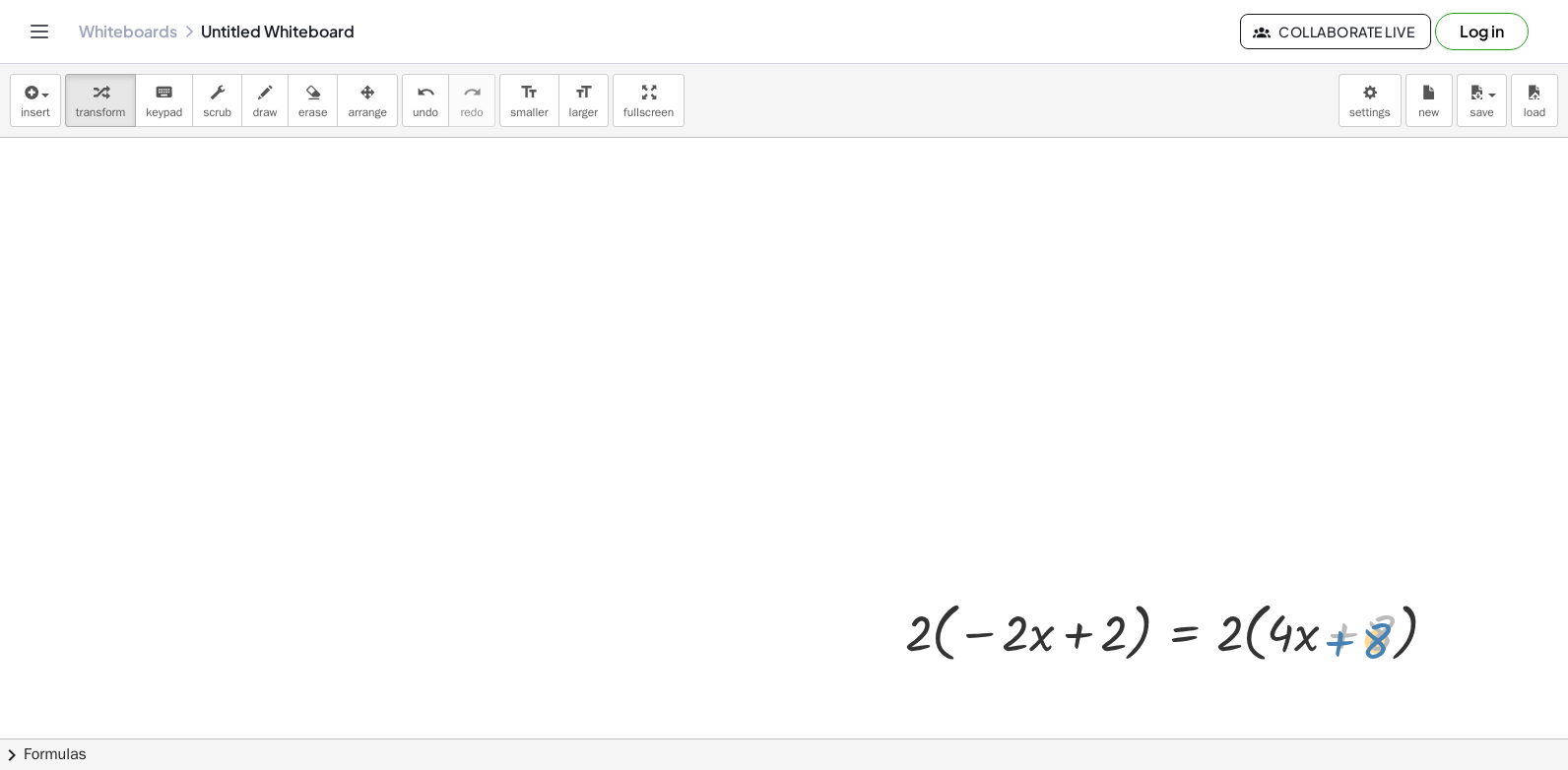 drag, startPoint x: 1342, startPoint y: 618, endPoint x: 1330, endPoint y: 626, distance: 14.422205 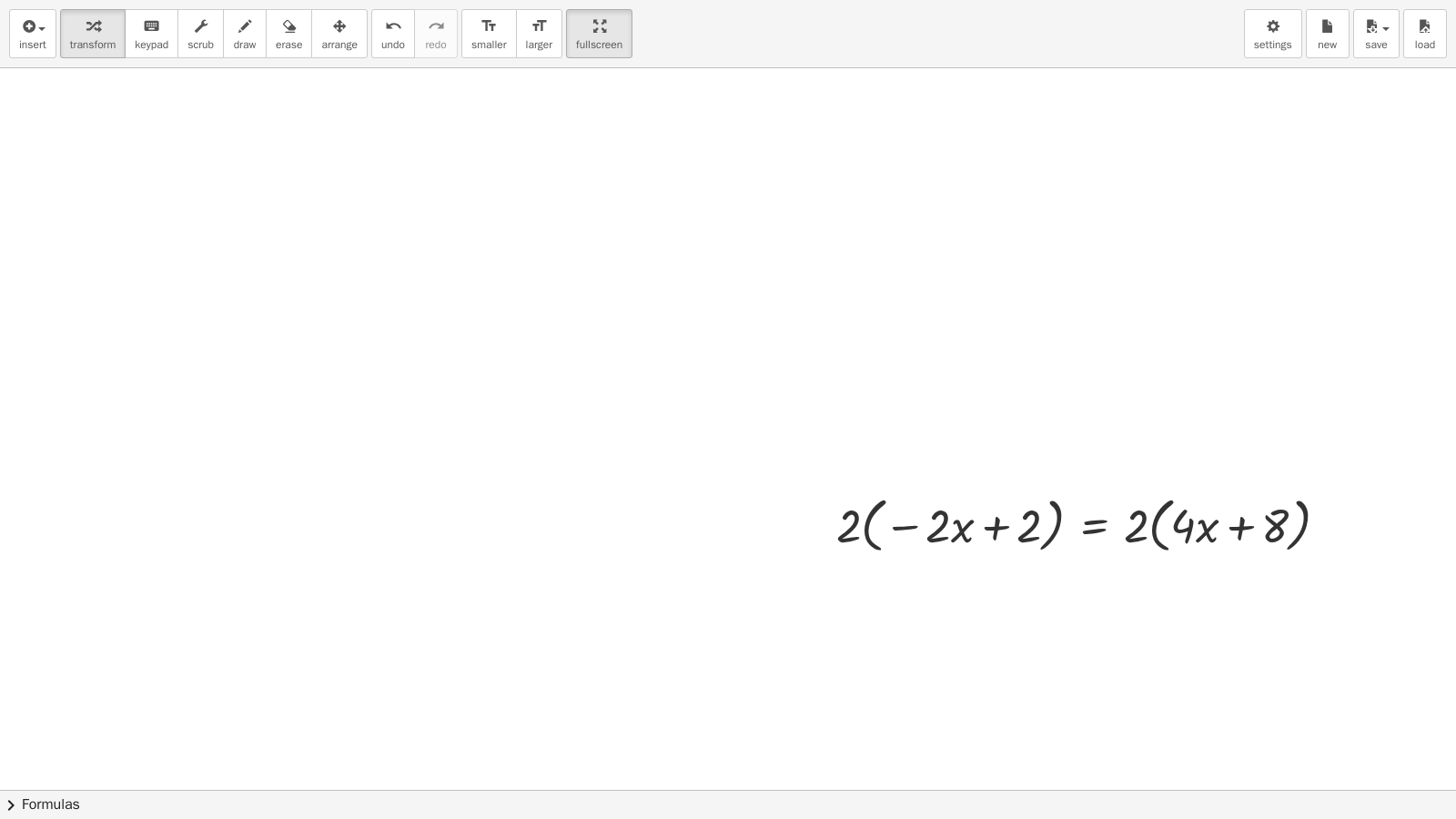 click on "insert select one: Math Expression Function Text Youtube Video Graphing Geometry Geometry 3D transform keyboard keypad scrub draw erase arrange undo undo redo redo format_size smaller format_size larger fullscreen load   save new settings · 2 · ( − · 2 · x + 2 ) = · 2 · ( + · 4 · x + 8 ) × chevron_right  Formulas
Drag one side of a formula onto a highlighted expression on the canvas to apply it.
Quadratic Formula
+ · a · x 2 + · b · x + c = 0
⇔
x = · ( − b ± 2 √ ( + b 2 − · 4 · a · c ) ) · 2 · a
+ x 2 + · p · x + q = 0
⇔
x = − · p · 2 ± 2 √ ( + ( · p · 2 ) 2 − q )
Manually Factoring a Quadratic
+ x 2 + · b · x + c · (" at bounding box center (728, 410) 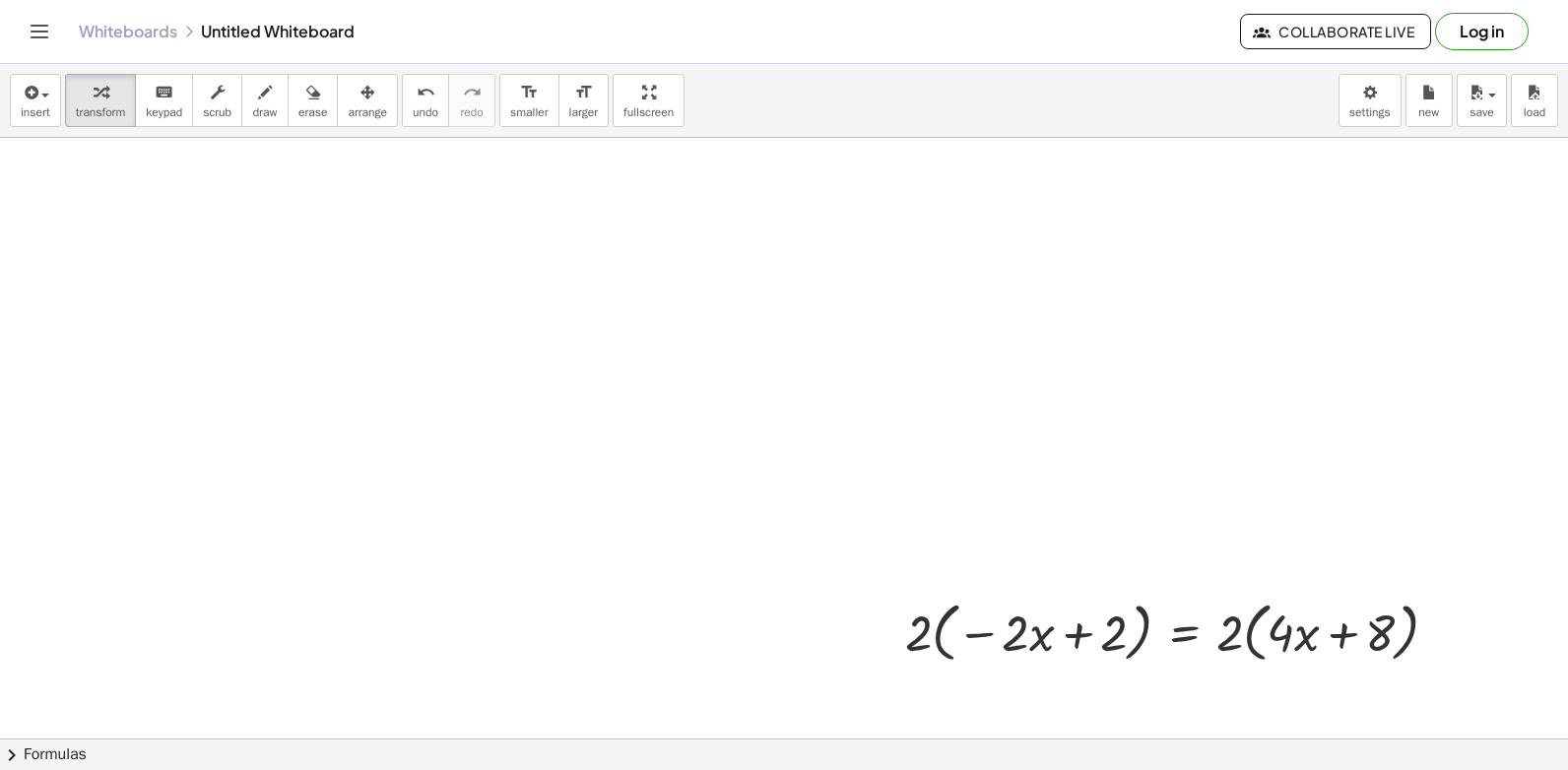 click on "Graspable Math Activities Get Started Activity Bank Assigned Work Classes Whiteboards Reference v1.28.2 | Privacy policy © 2025 | Graspable, Inc. Whiteboards Untitled Whiteboard Collaborate Live  Log in    insert select one: Math Expression Function Text Youtube Video Graphing Geometry Geometry 3D transform keyboard keypad scrub draw erase arrange undo undo redo redo format_size smaller format_size larger fullscreen load   save new settings · 2 · ( − · 2 · x + 2 ) = · 2 · ( + · 4 · x + 8 ) × chevron_right  Formulas
Drag one side of a formula onto a highlighted expression on the canvas to apply it.
Quadratic Formula
+ · a · x 2 + · b · x + c = 0
⇔
x = · ( − b ± 2 √ ( + b 2 − · 4 · a · c ) ) · 2 · a
+ x 2 + · p · x + q = 0
x = −" at bounding box center (784, 385) 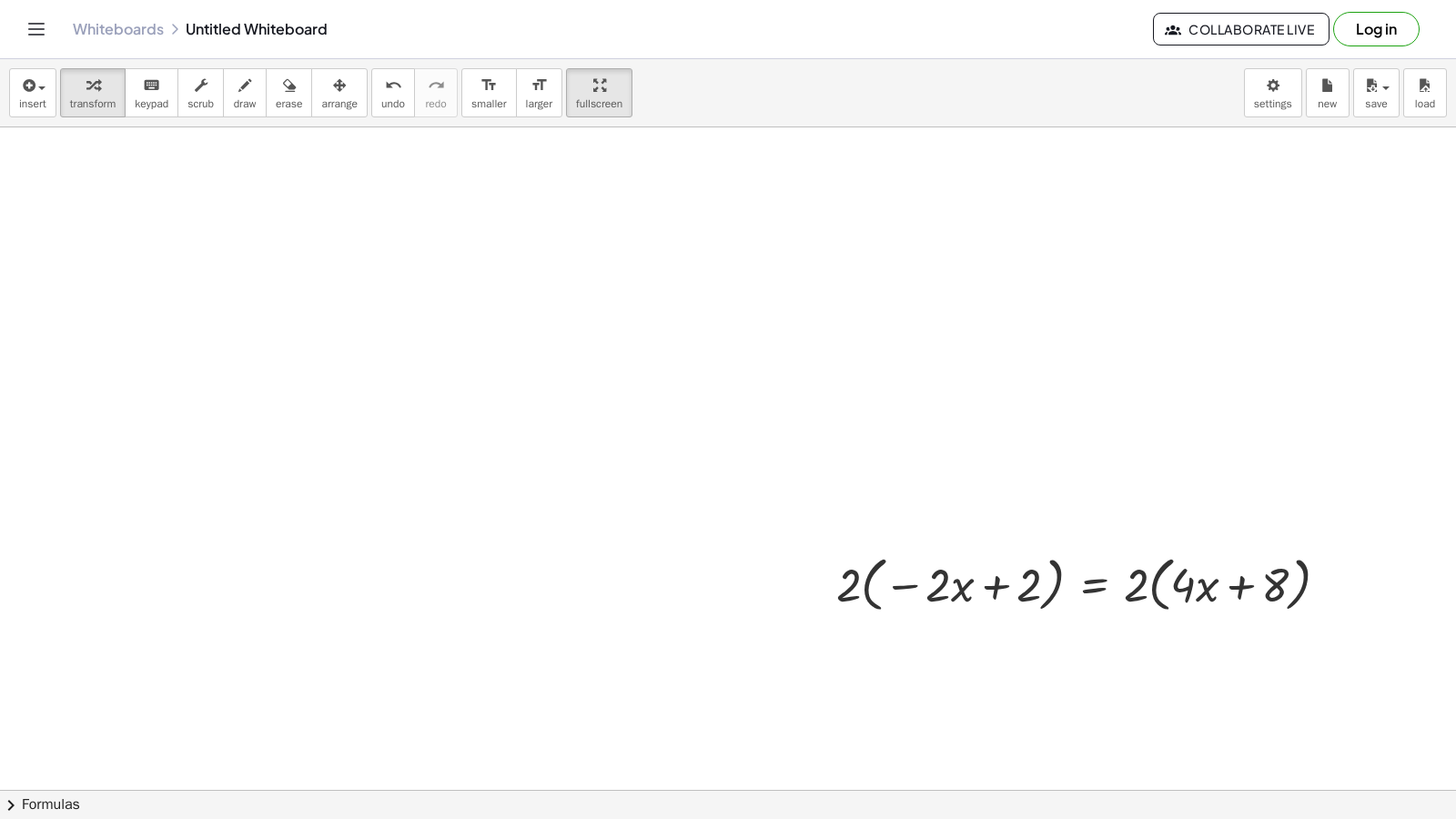 drag, startPoint x: 589, startPoint y: 83, endPoint x: 592, endPoint y: 150, distance: 67.06713 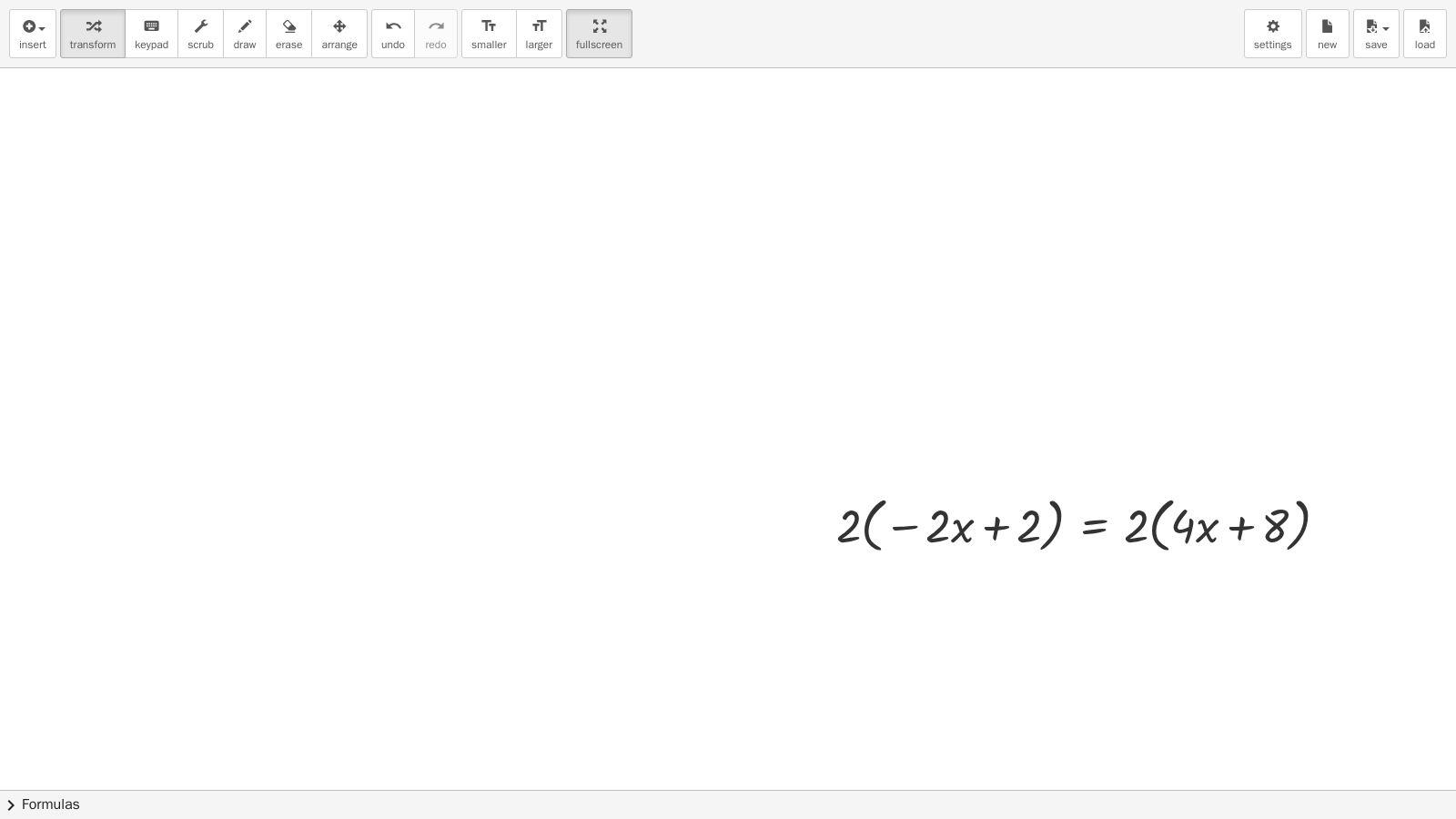 click on "insert select one: Math Expression Function Text Youtube Video Graphing Geometry Geometry 3D transform keyboard keypad scrub draw erase arrange undo undo redo redo format_size smaller format_size larger fullscreen load   save new settings · 2 · ( − · 2 · x + 2 ) = · 2 · ( + · 4 · x + 8 ) × chevron_right  Formulas
Drag one side of a formula onto a highlighted expression on the canvas to apply it.
Quadratic Formula
+ · a · x 2 + · b · x + c = 0
⇔
x = · ( − b ± 2 √ ( + b 2 − · 4 · a · c ) ) · 2 · a
+ x 2 + · p · x + q = 0
⇔
x = − · p · 2 ± 2 √ ( + ( · p · 2 ) 2 − q )
Manually Factoring a Quadratic
+ x 2 + · b · x + c · (" at bounding box center [728, 410] 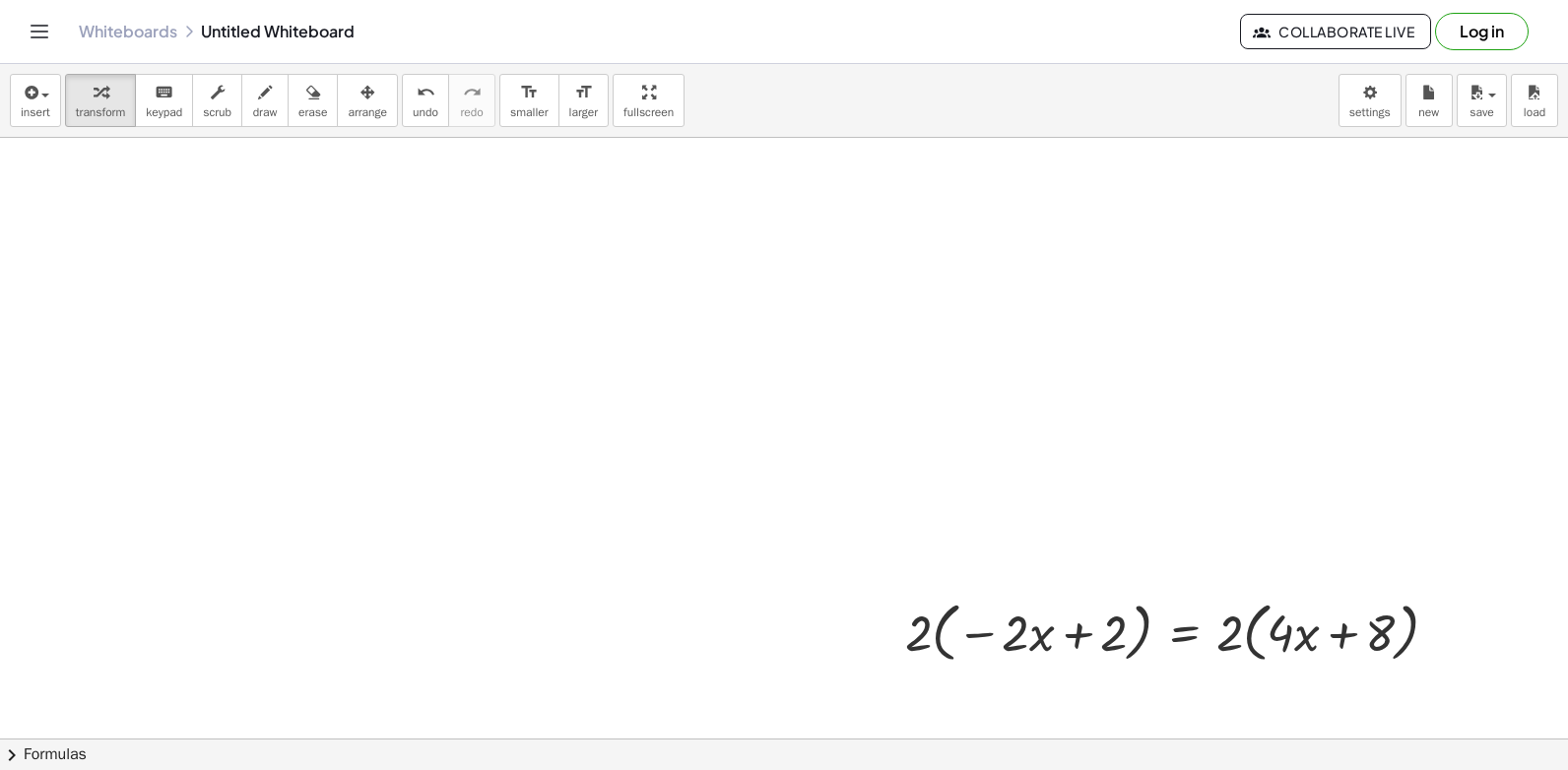 click on "Graspable Math Activities Get Started Activity Bank Assigned Work Classes Whiteboards Reference v1.28.2 | Privacy policy © 2025 | Graspable, Inc. Whiteboards Untitled Whiteboard Collaborate Live  Log in    insert select one: Math Expression Function Text Youtube Video Graphing Geometry Geometry 3D transform keyboard keypad scrub draw erase arrange undo undo redo redo format_size smaller format_size larger fullscreen load   save new settings · 2 · ( − · 2 · x + 2 ) = · 2 · ( + · 4 · x + 8 ) × chevron_right  Formulas
Drag one side of a formula onto a highlighted expression on the canvas to apply it.
Quadratic Formula
+ · a · x 2 + · b · x + c = 0
⇔
x = · ( − b ± 2 √ ( + b 2 − · 4 · a · c ) ) · 2 · a
+ x 2 + · p · x + q = 0
x = −" at bounding box center (784, 385) 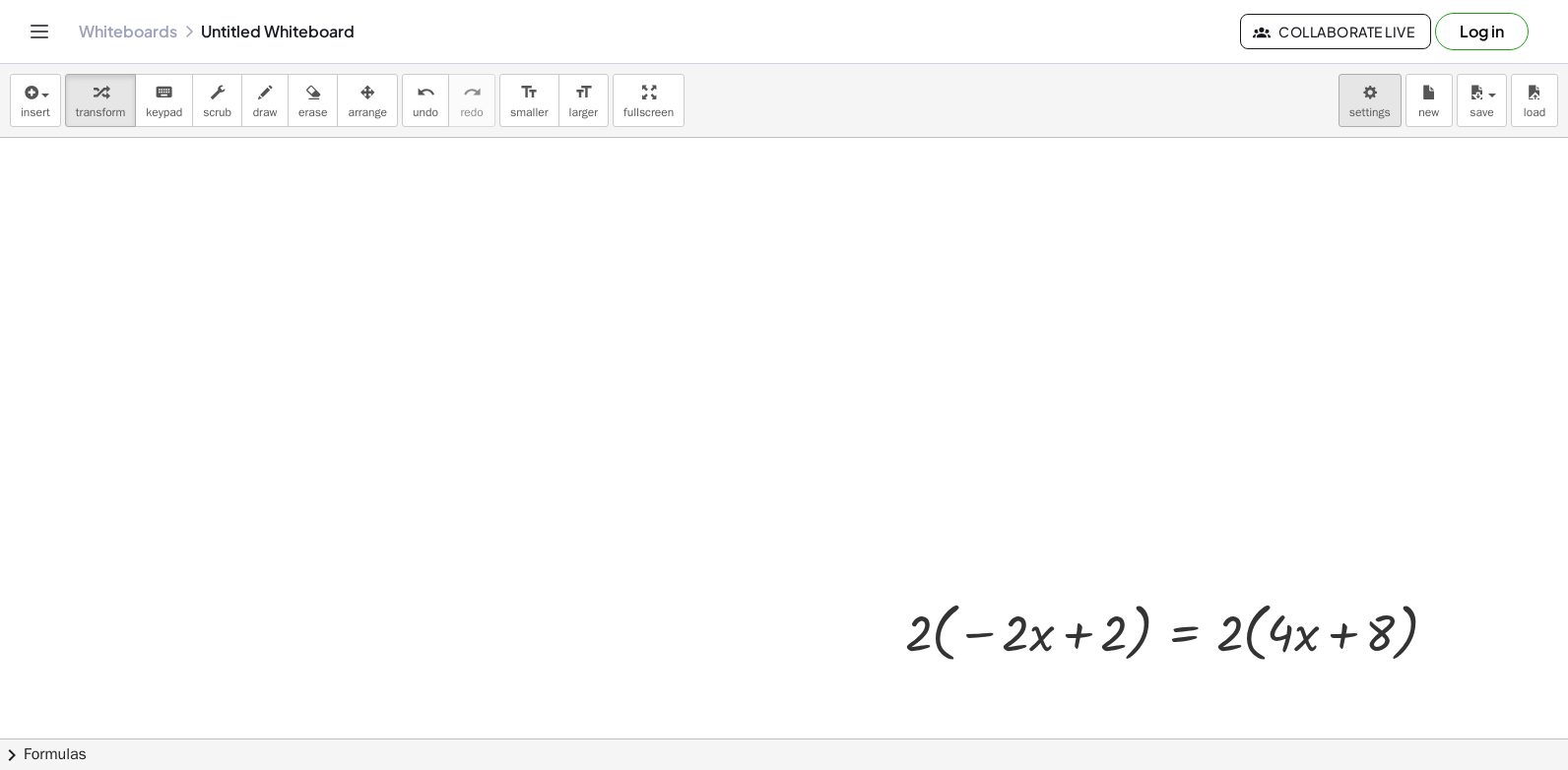 click on "Graspable Math Activities Get Started Activity Bank Assigned Work Classes Whiteboards Reference v1.28.2 | Privacy policy © 2025 | Graspable, Inc. Whiteboards Untitled Whiteboard Collaborate Live  Log in    insert select one: Math Expression Function Text Youtube Video Graphing Geometry Geometry 3D transform keyboard keypad scrub draw erase arrange undo undo redo redo format_size smaller format_size larger fullscreen load   save new settings · 2 · ( − · 2 · x + 2 ) = · 2 · ( + · 4 · x + 8 ) × chevron_right  Formulas
Drag one side of a formula onto a highlighted expression on the canvas to apply it.
Quadratic Formula
+ · a · x 2 + · b · x + c = 0
⇔
x = · ( − b ± 2 √ ( + b 2 − · 4 · a · c ) ) · 2 · a
+ x 2 + · p · x + q = 0
x = − ·" at bounding box center (784, 385) 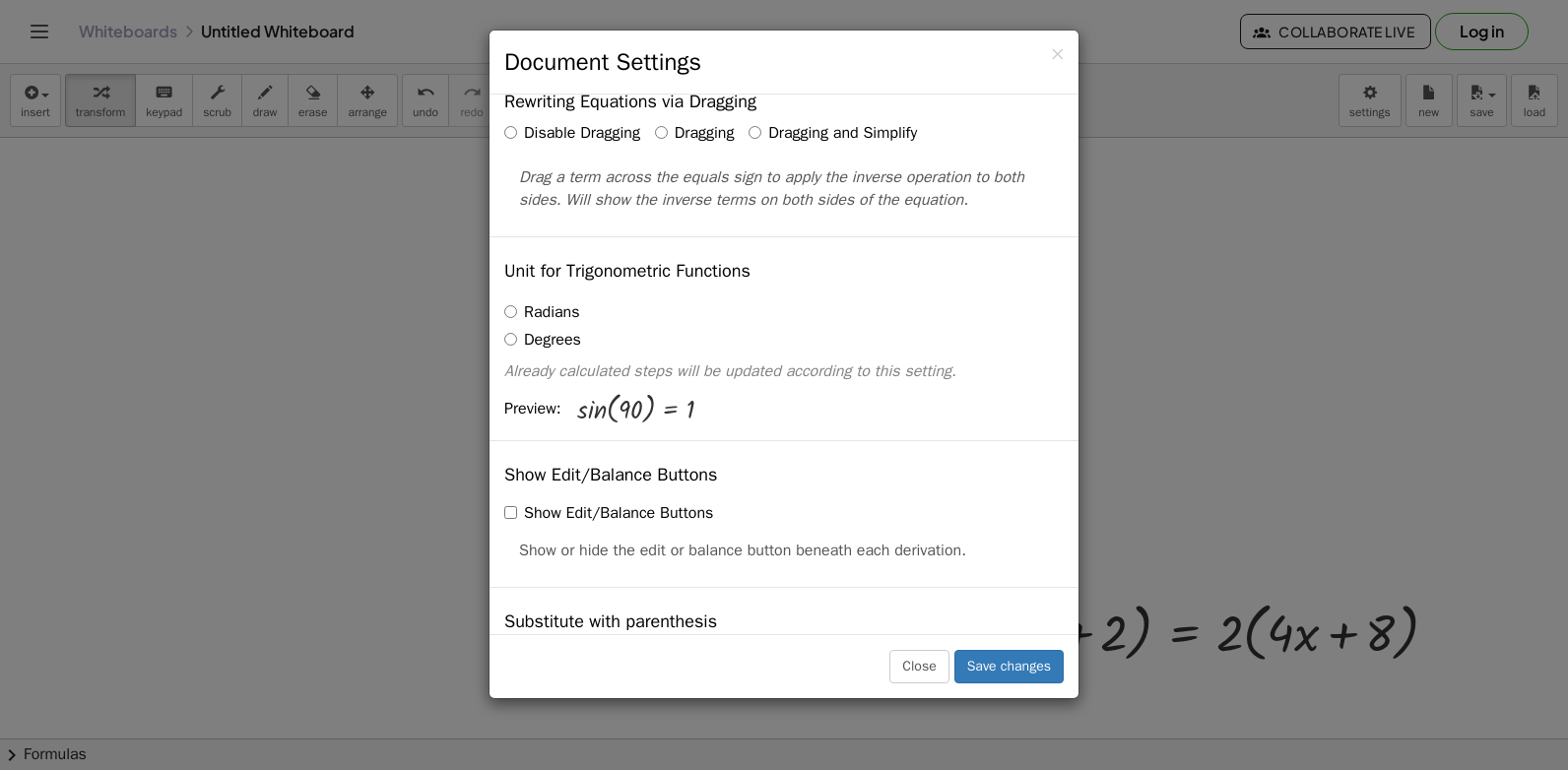 scroll, scrollTop: 0, scrollLeft: 0, axis: both 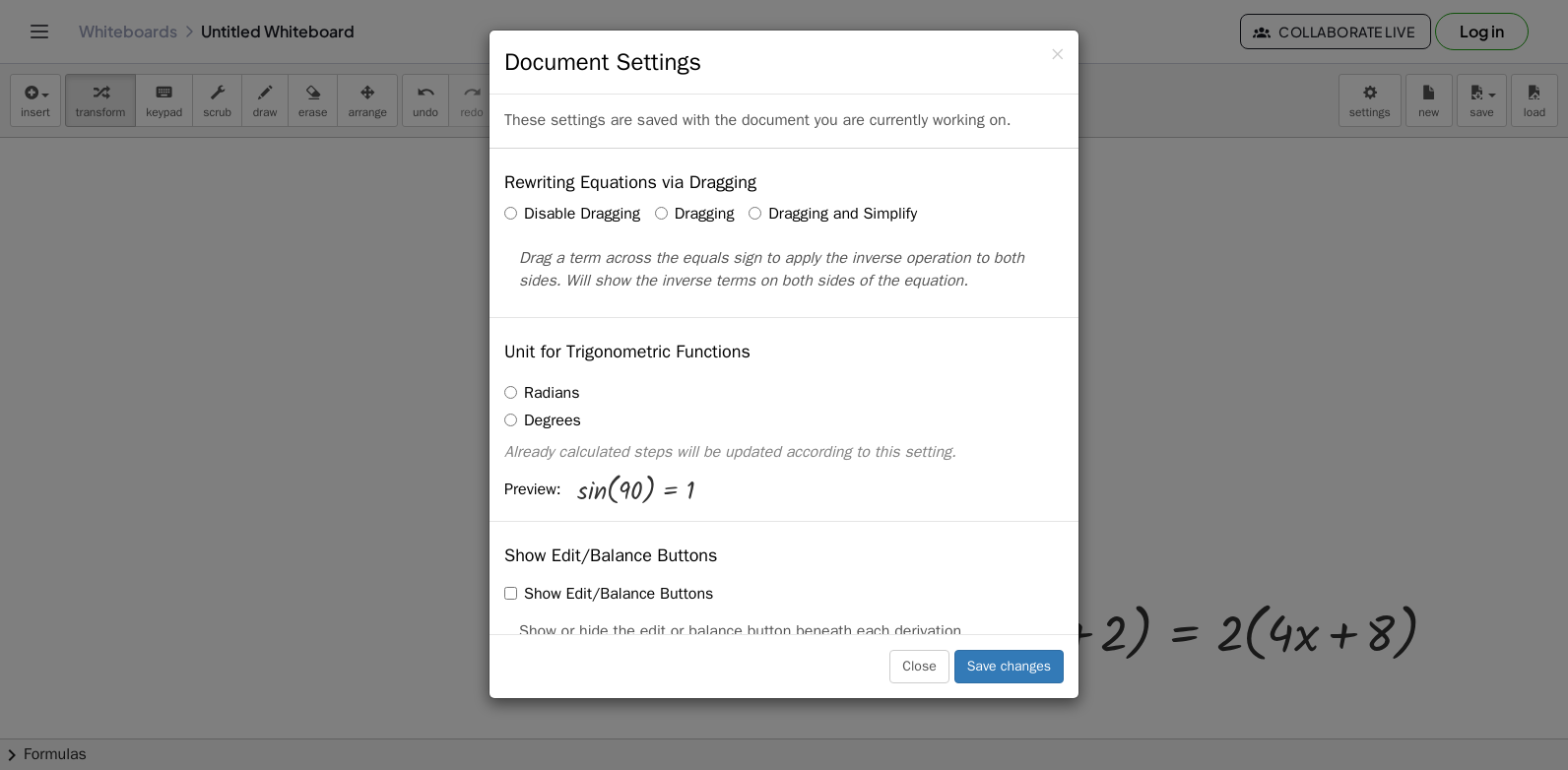 click on "Dragging and Simplify" at bounding box center [832, 214] 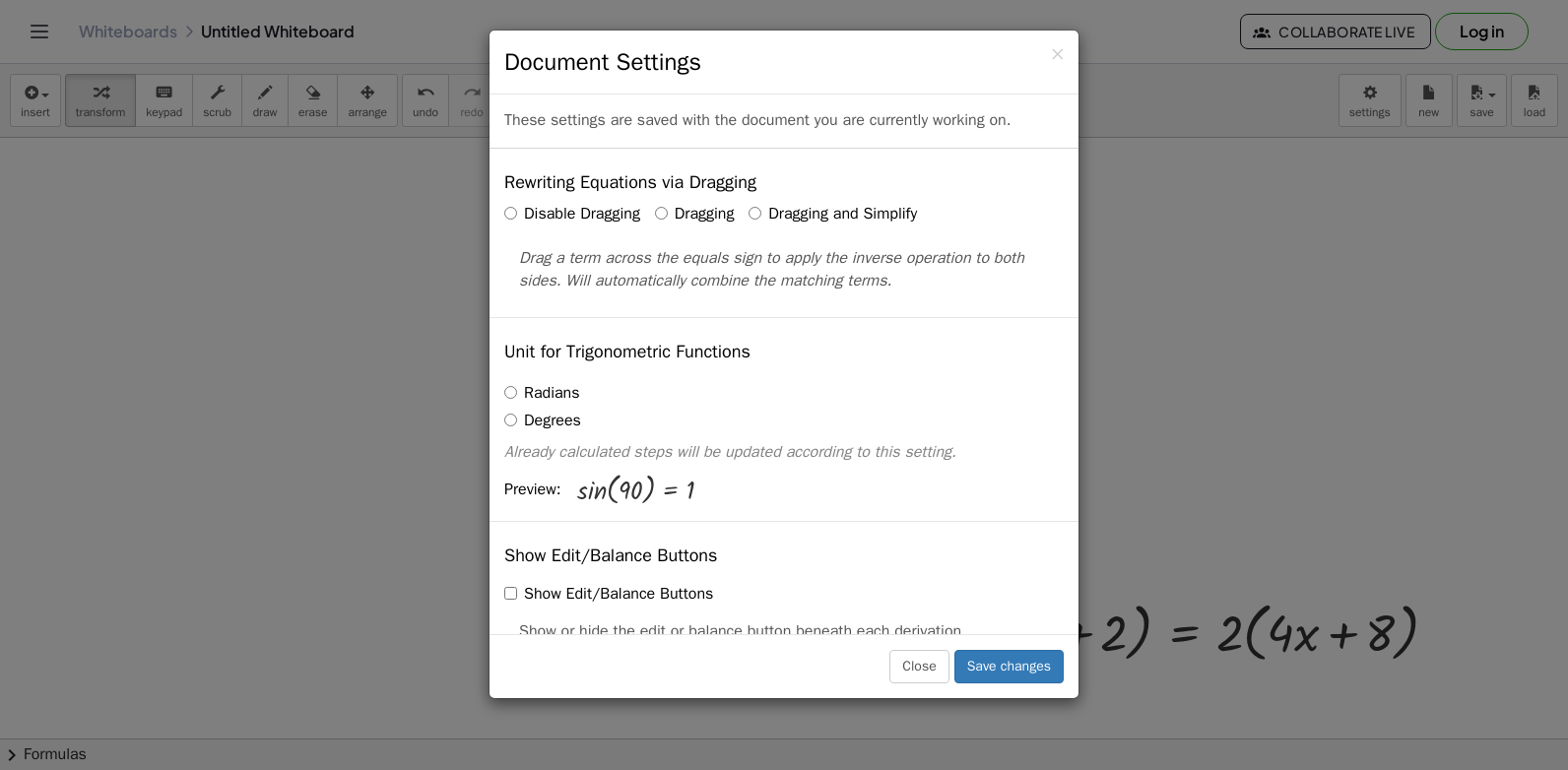 click on "× Document Settings These settings are saved with the document you are currently working on.
Rewriting Equations via Dragging
Disable Dragging
Dragging
Dragging and Simplify
Drag a term across the equals sign to apply the inverse operation to both sides. Will automatically combine the matching terms.
Unit for Trigonometric Functions
Radians
Degrees
Already calculated steps will be updated according to this setting.
Preview:
sin ( , 90 ) = 1
Show Edit/Balance Buttons
Show Edit/Balance Buttons
Show or hide the edit or balance button beneath each derivation.
Substitute with parenthesis
+" at bounding box center [784, 385] 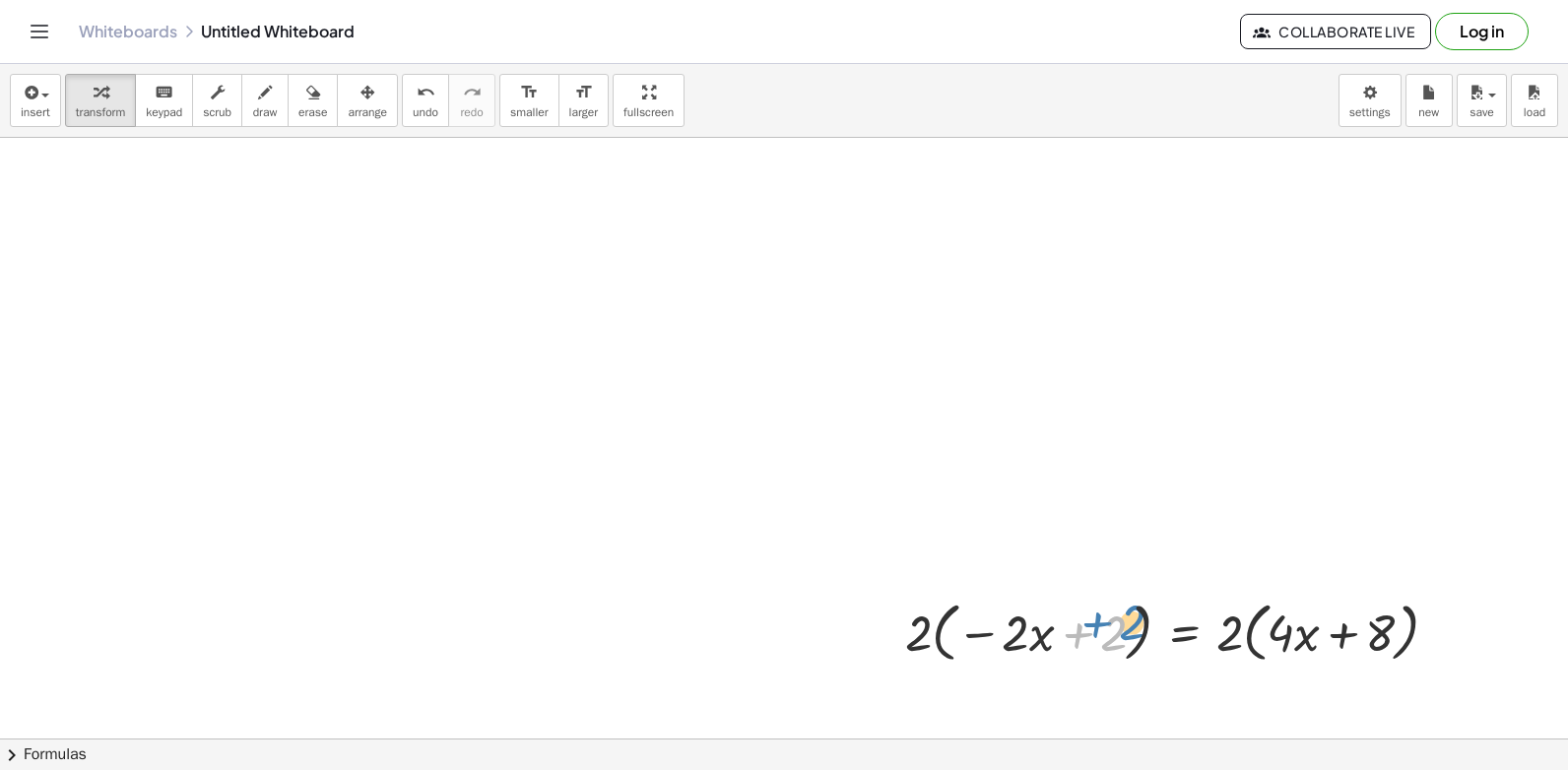 drag, startPoint x: 1100, startPoint y: 638, endPoint x: 1085, endPoint y: 622, distance: 21.931712 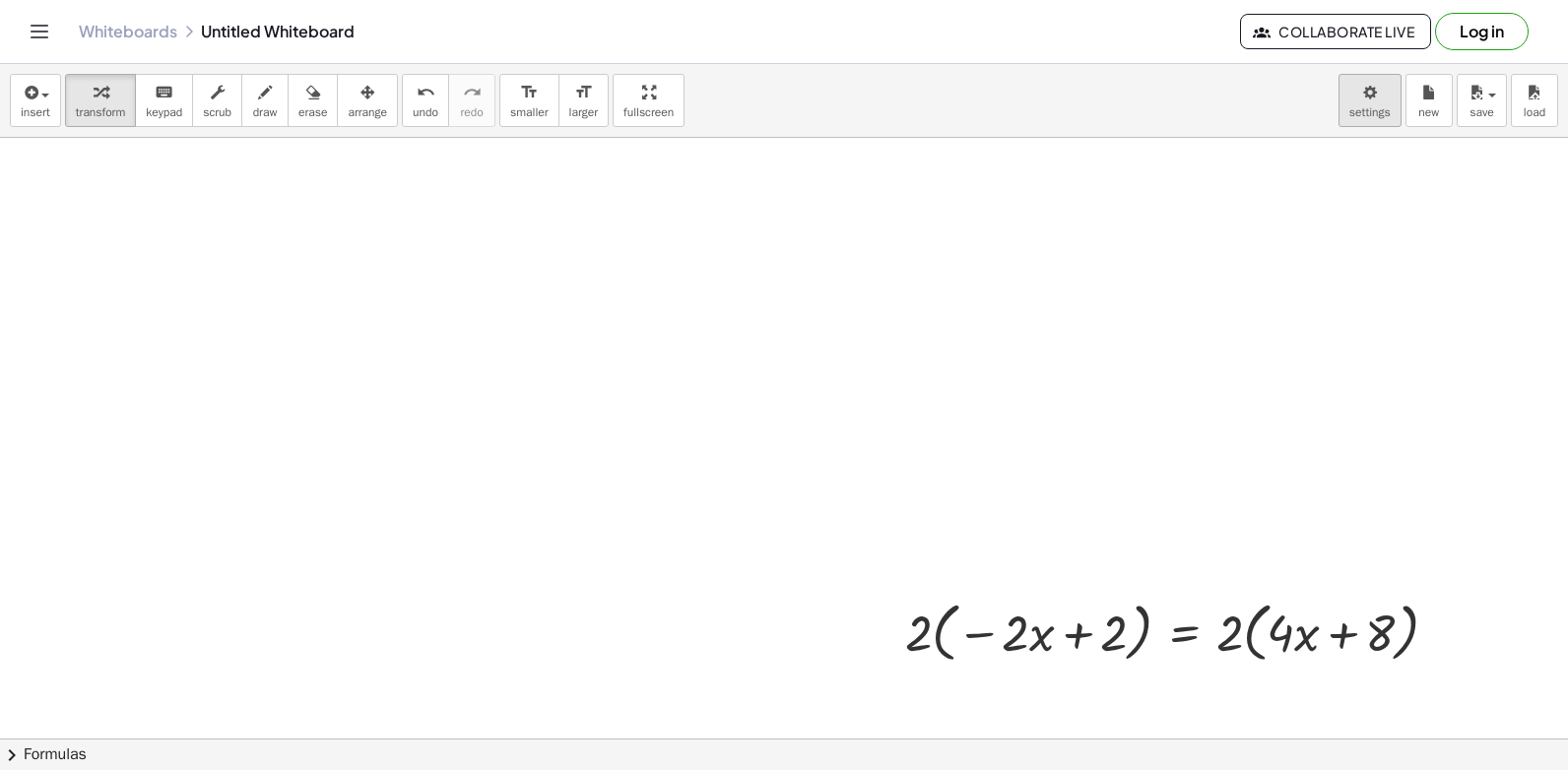 click on "Graspable Math Activities Get Started Activity Bank Assigned Work Classes Whiteboards Reference v1.28.2 | Privacy policy © 2025 | Graspable, Inc. Whiteboards Untitled Whiteboard Collaborate Live  Log in    insert select one: Math Expression Function Text Youtube Video Graphing Geometry Geometry 3D transform keyboard keypad scrub draw erase arrange undo undo redo redo format_size smaller format_size larger fullscreen load   save new settings · 2 · ( − · 2 · x + 2 ) = · 2 · ( + · 4 · x + 8 ) × chevron_right  Formulas
Drag one side of a formula onto a highlighted expression on the canvas to apply it.
Quadratic Formula
+ · a · x 2 + · b · x + c = 0
⇔
x = · ( − b ± 2 √ ( + b 2 − · 4 · a · c ) ) · 2 · a
+ x 2 + · p · x + q = 0
x = − ·" at bounding box center (784, 385) 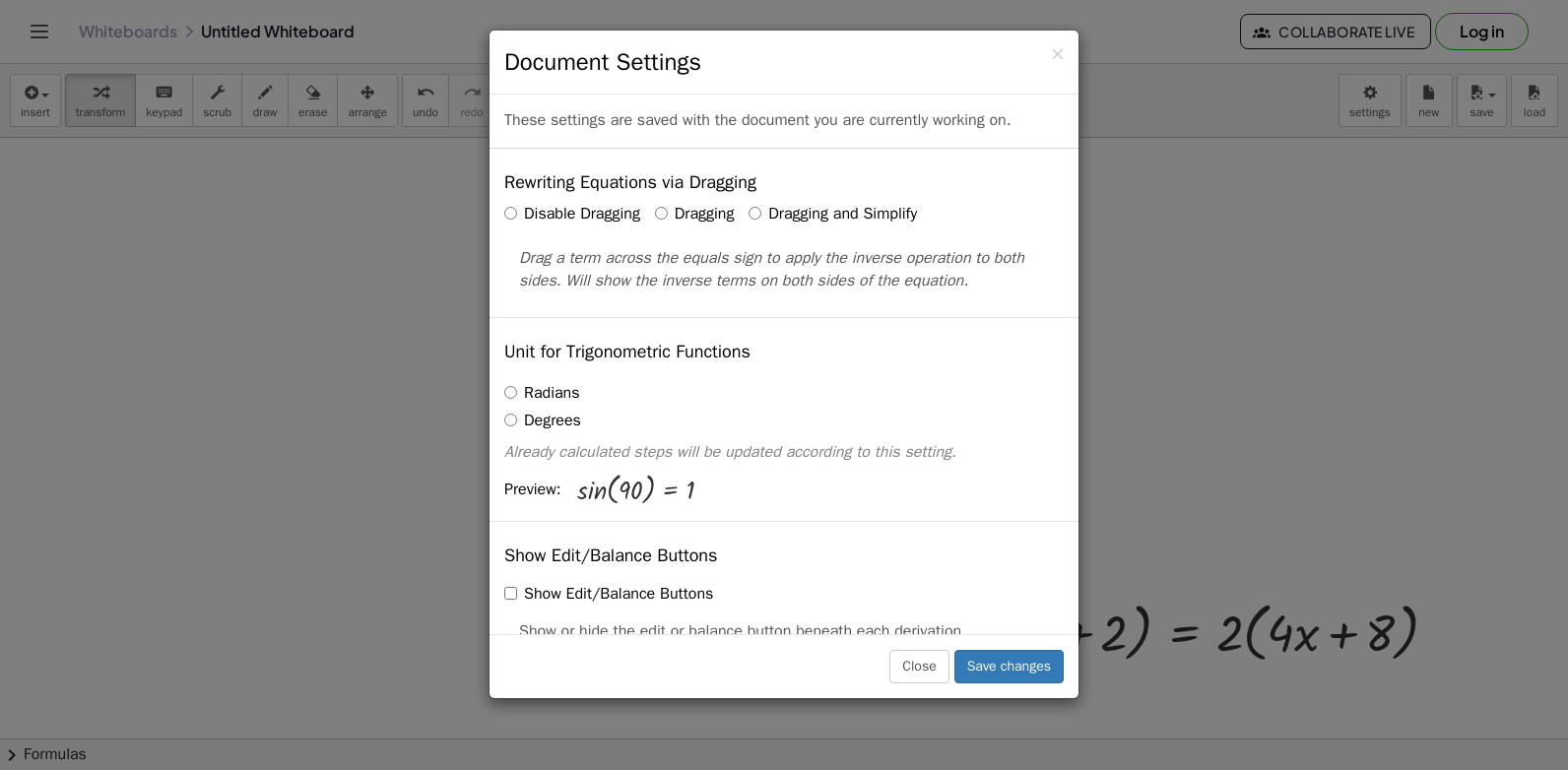 click on "Dragging" at bounding box center (694, 214) 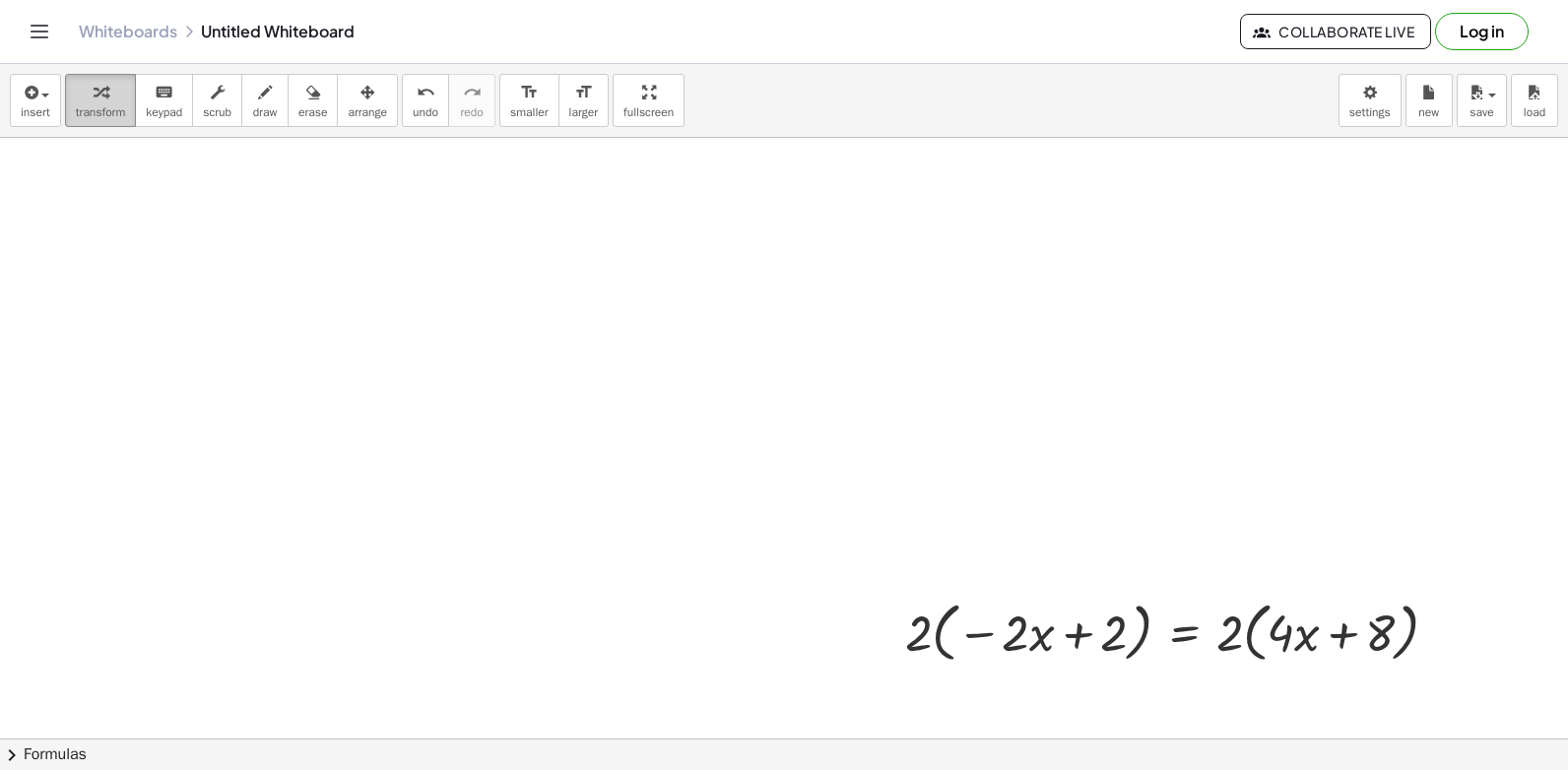 click at bounding box center [100, 93] 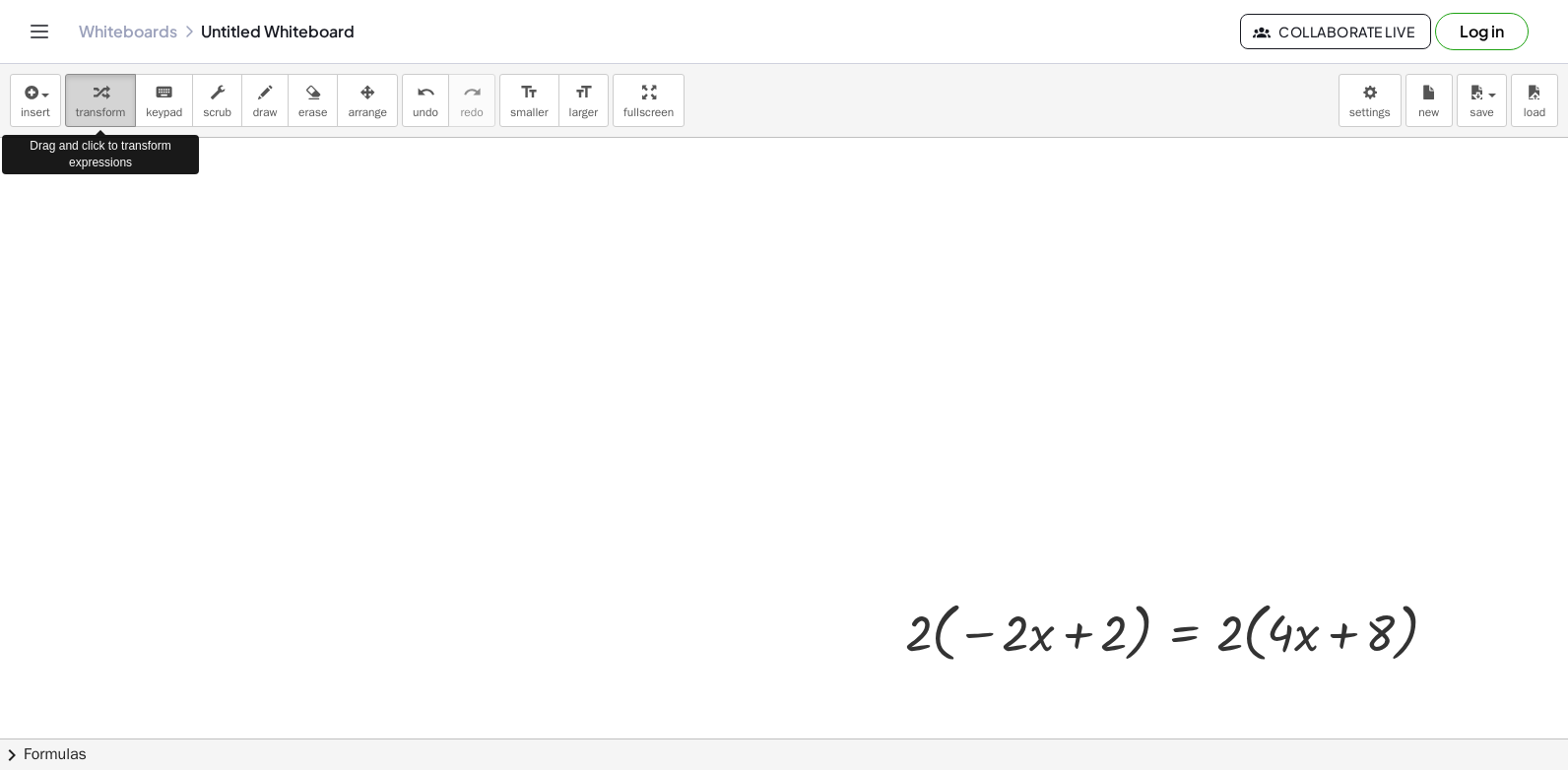 click at bounding box center [100, 93] 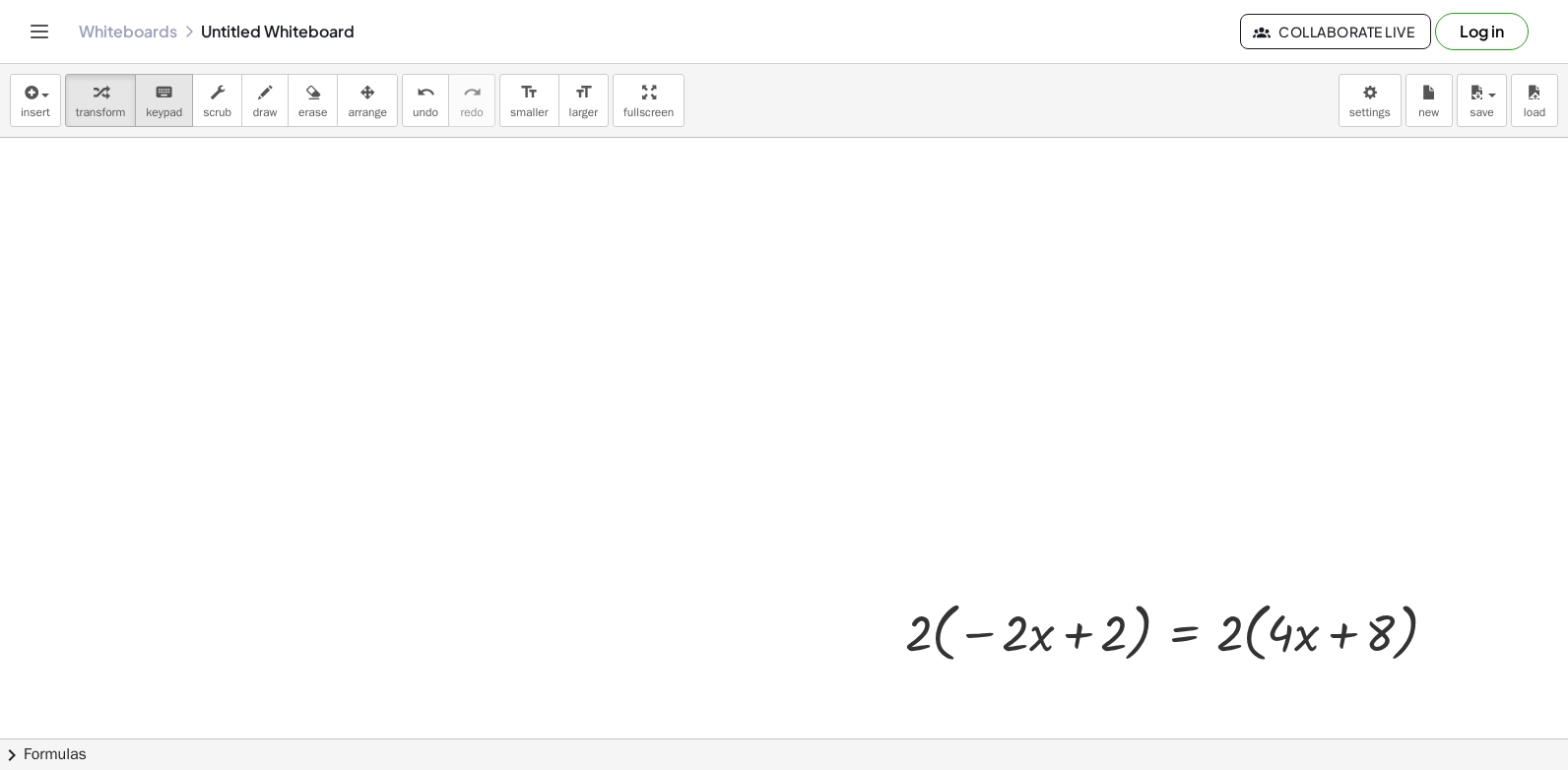 click on "keyboard" at bounding box center (163, 93) 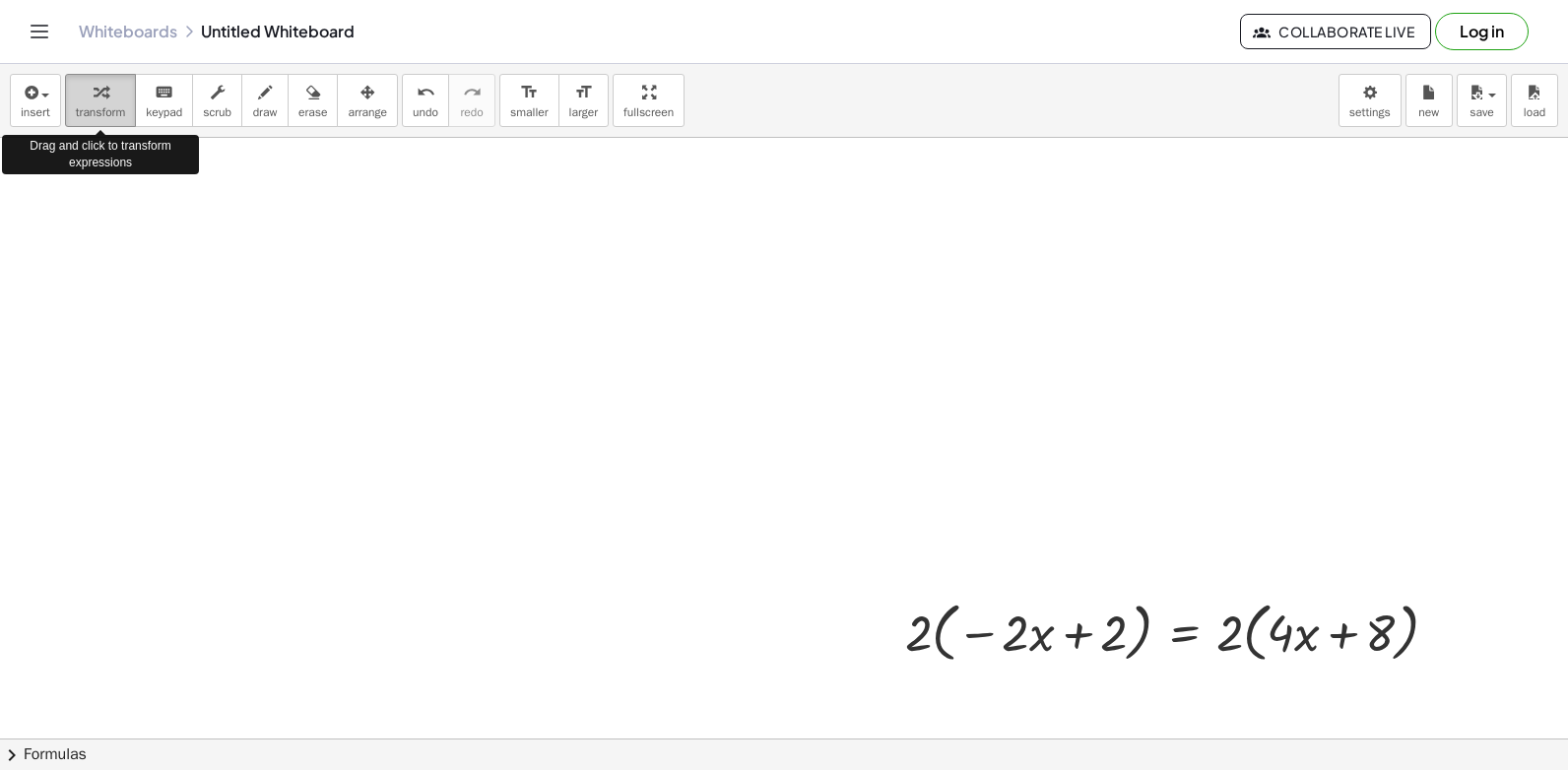 click at bounding box center (100, 92) 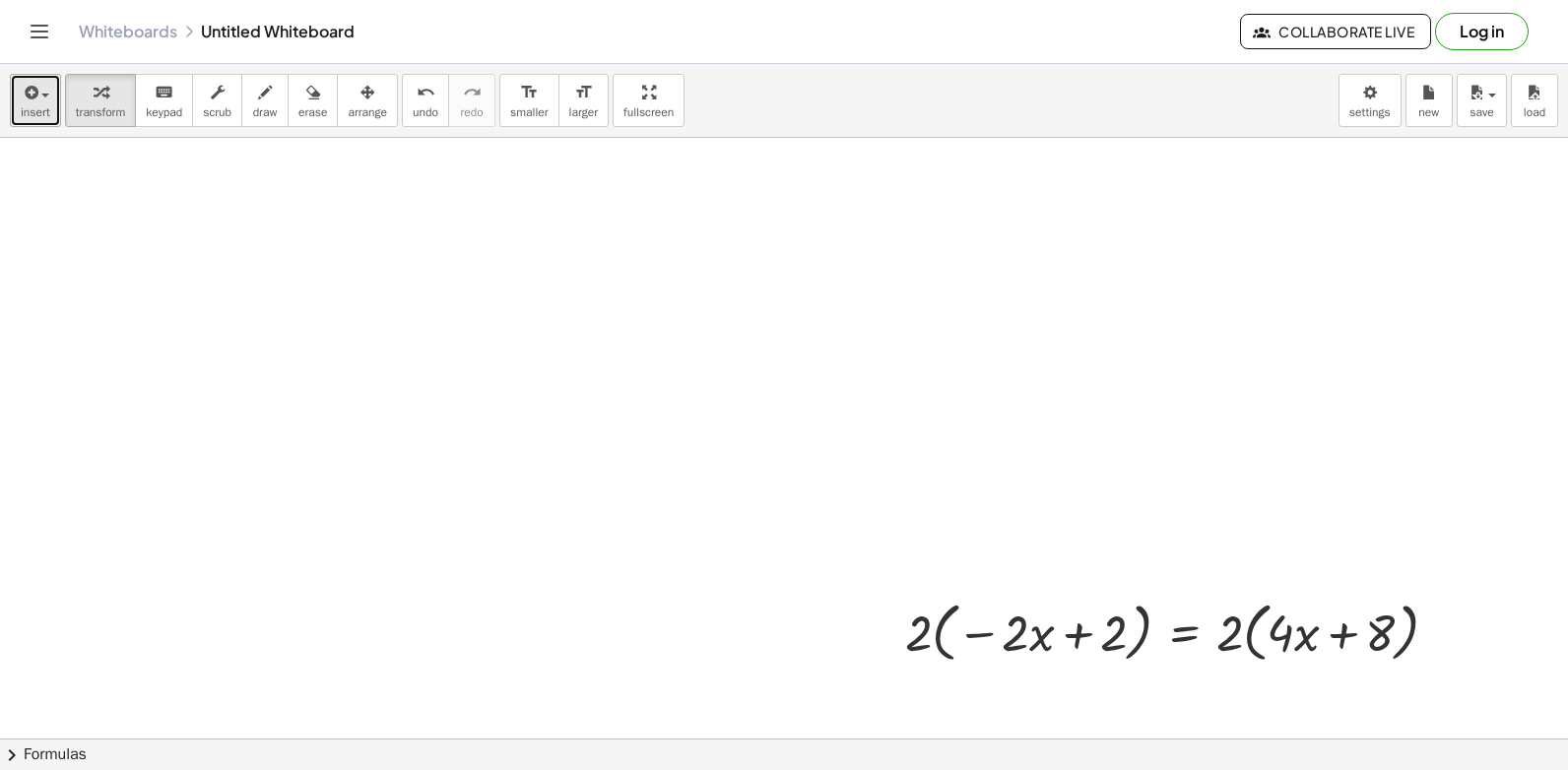 click at bounding box center [30, 93] 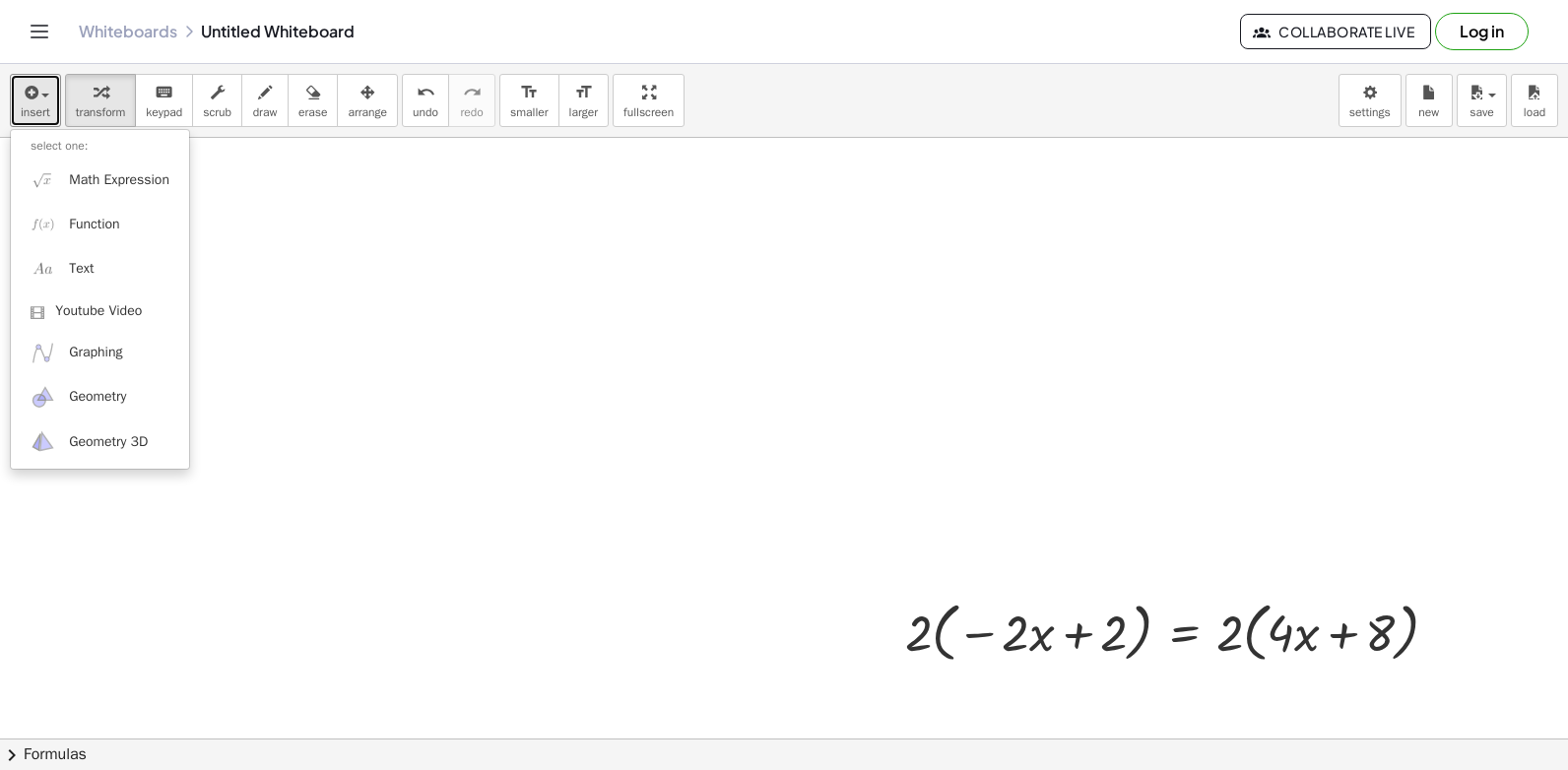 drag, startPoint x: 495, startPoint y: 301, endPoint x: 456, endPoint y: 329, distance: 48.01042 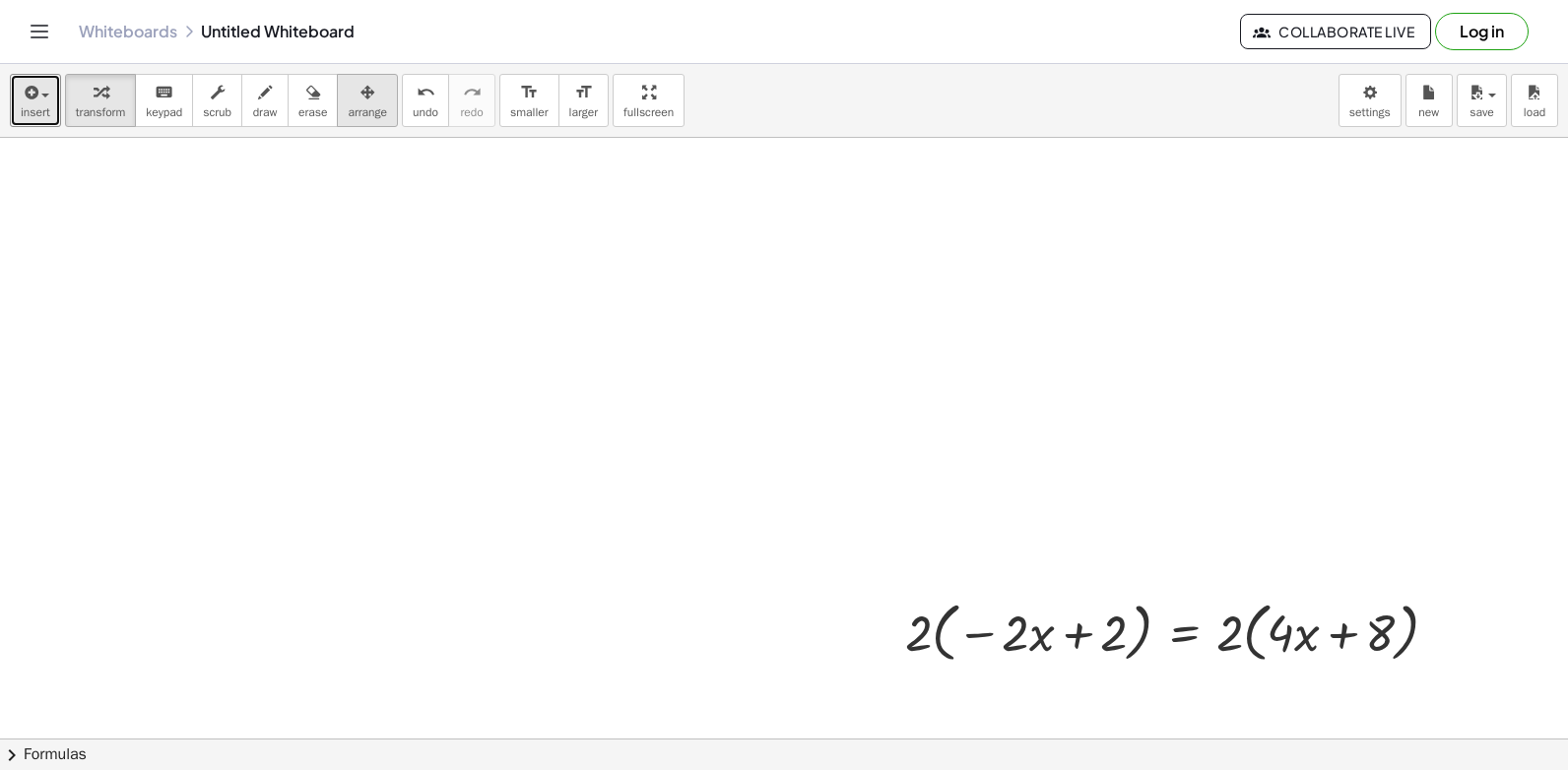 click at bounding box center (367, 93) 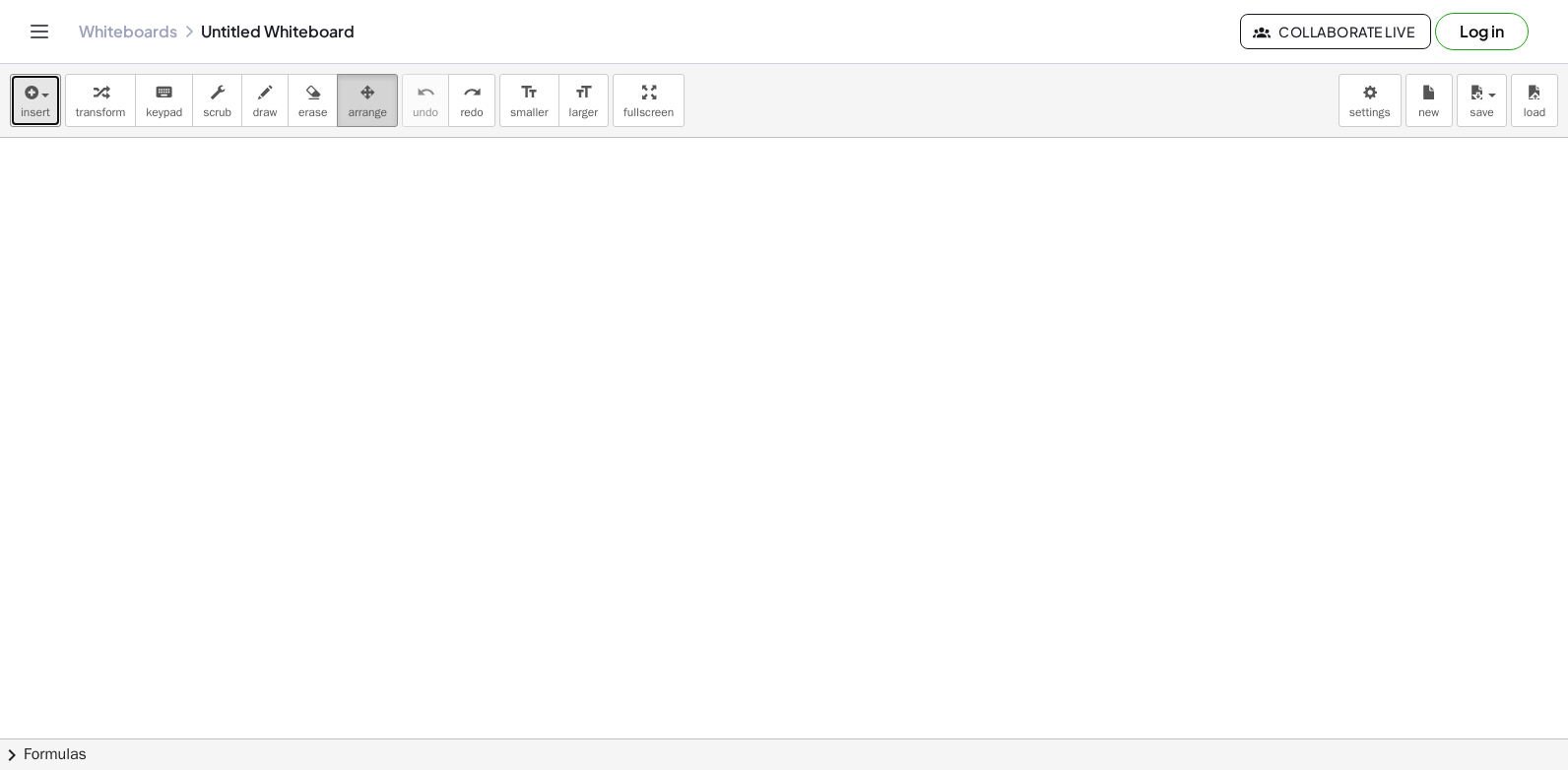 click at bounding box center (367, 93) 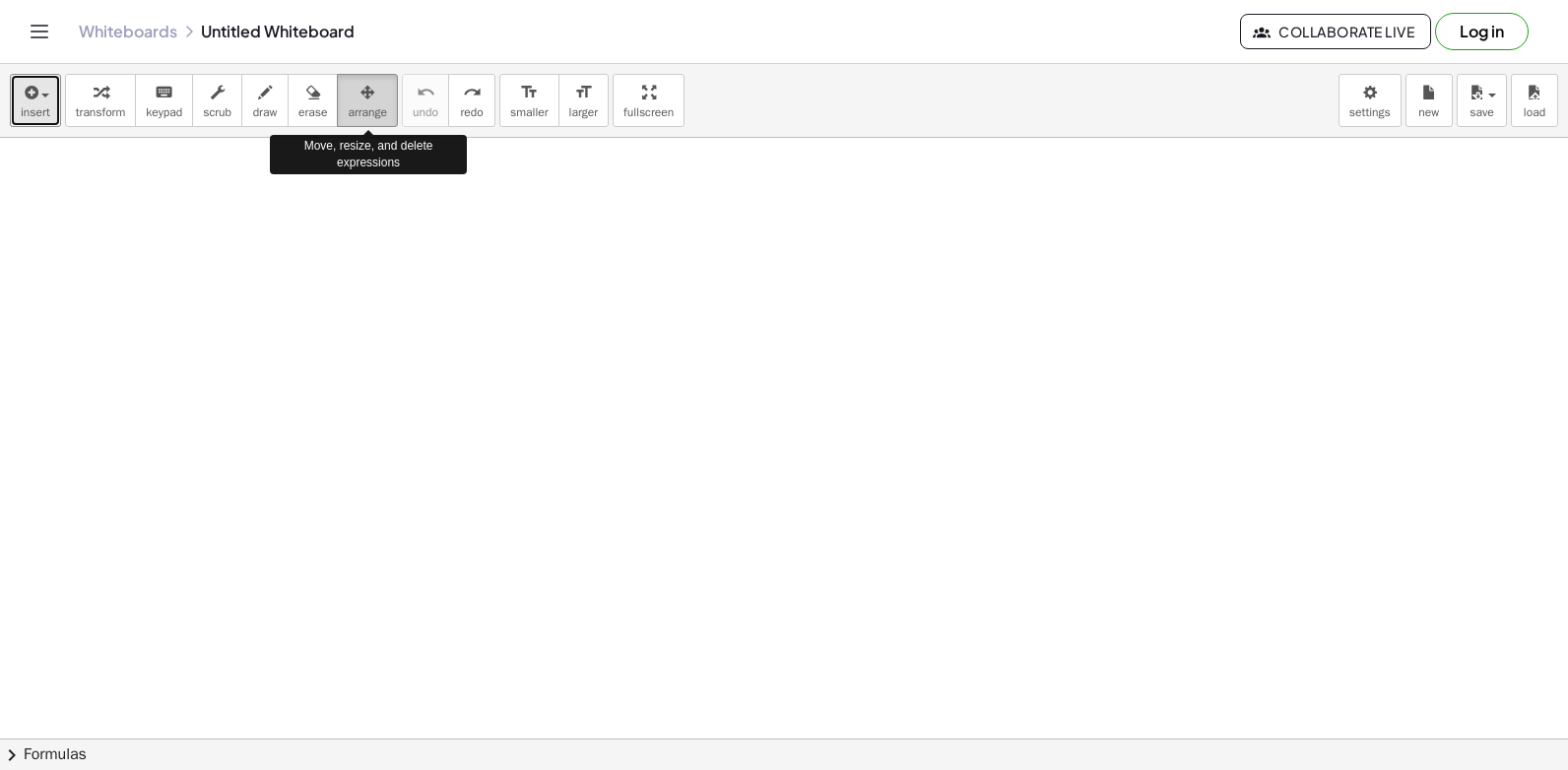 click at bounding box center (367, 93) 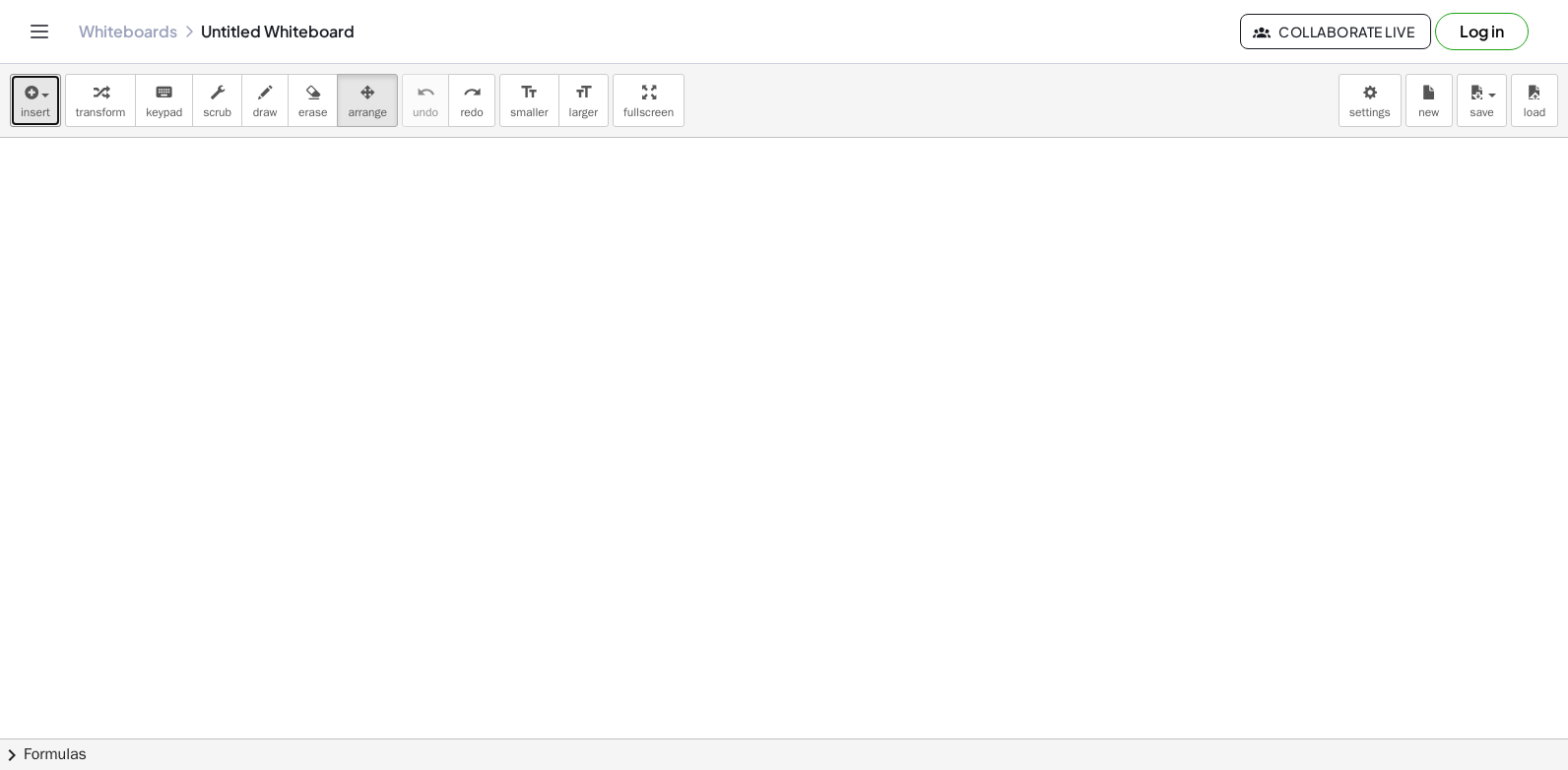 click at bounding box center [784, 738] 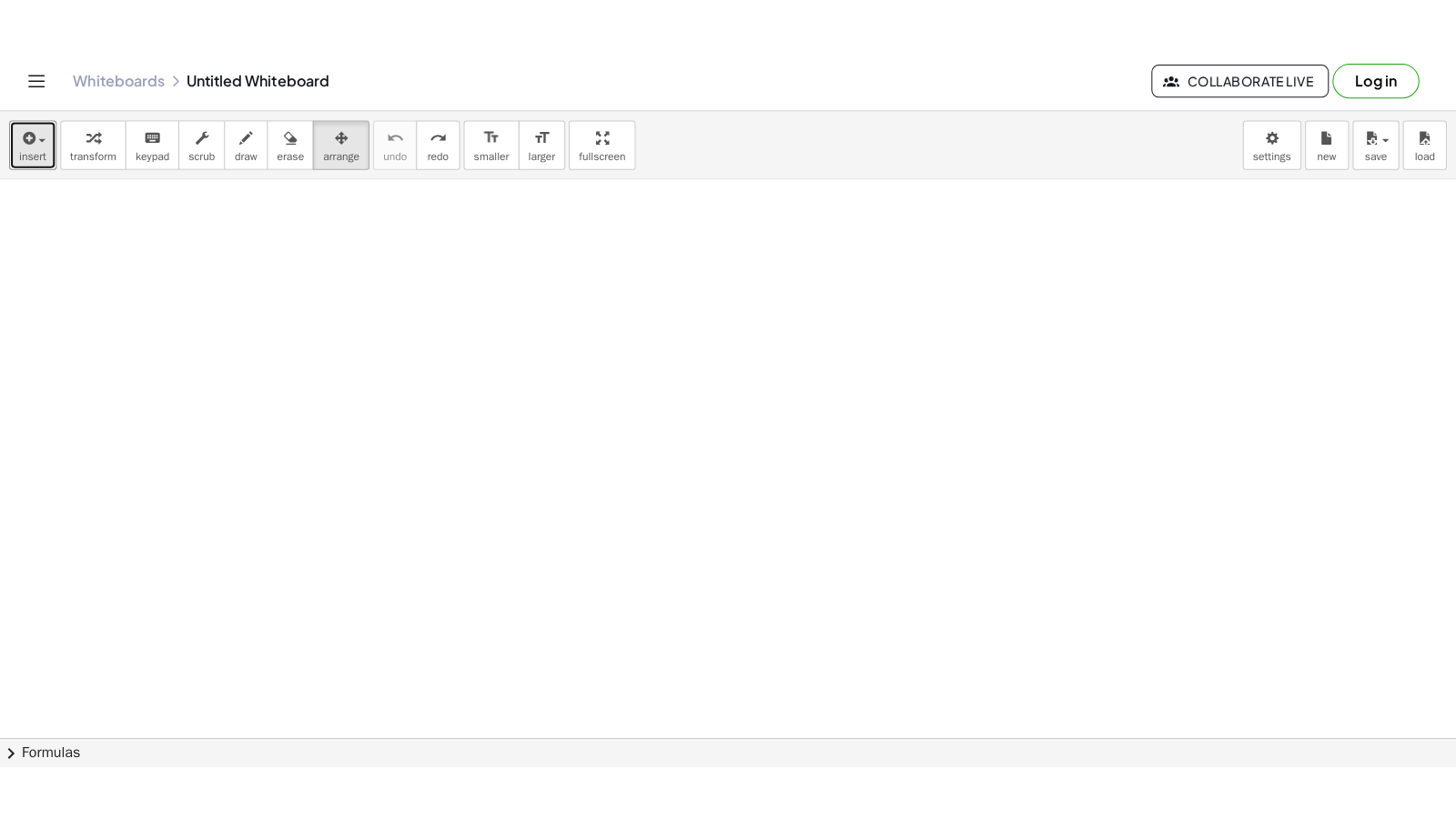 scroll, scrollTop: 191, scrollLeft: 0, axis: vertical 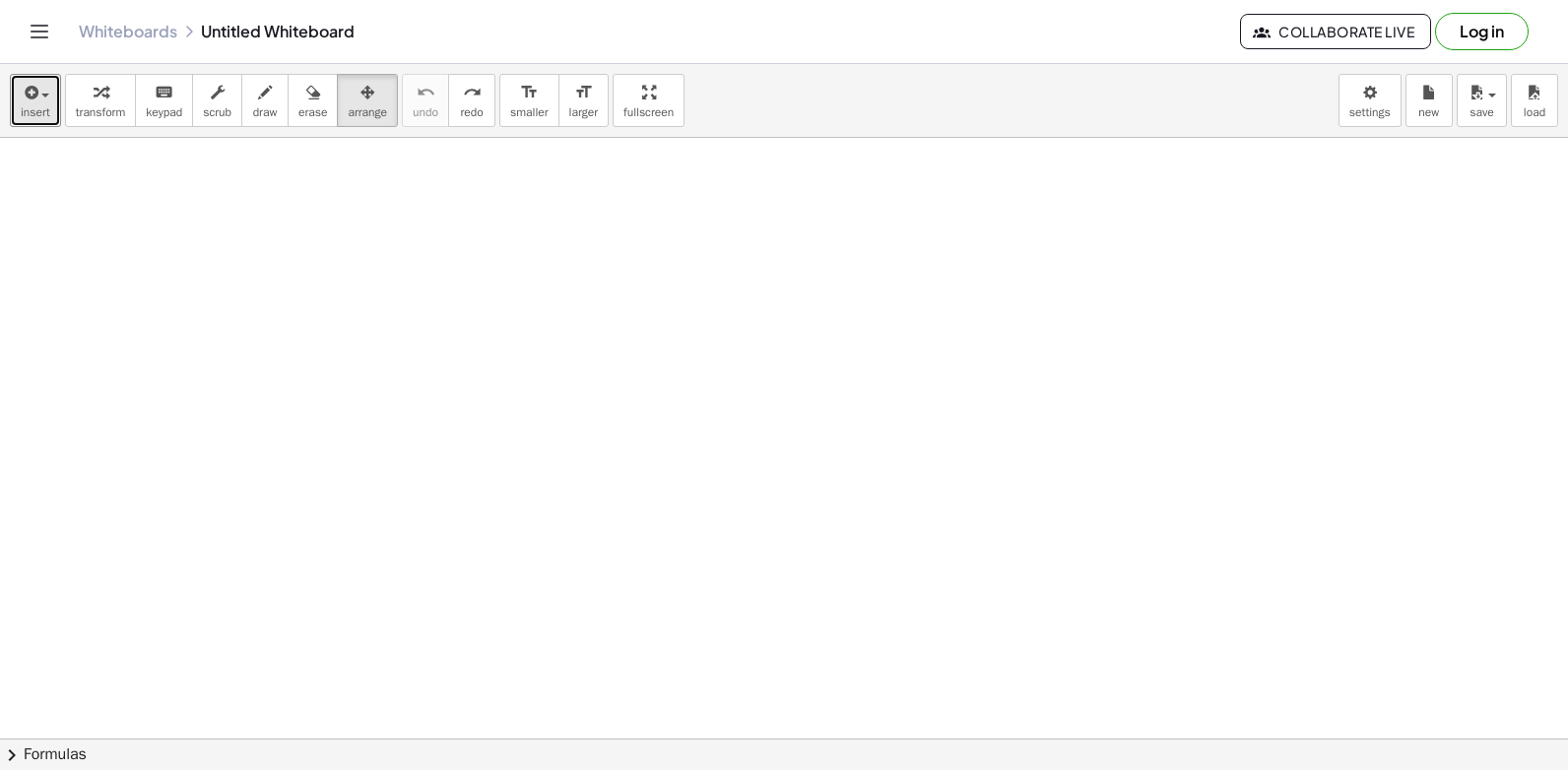 drag, startPoint x: 546, startPoint y: 465, endPoint x: 621, endPoint y: 494, distance: 80.411442 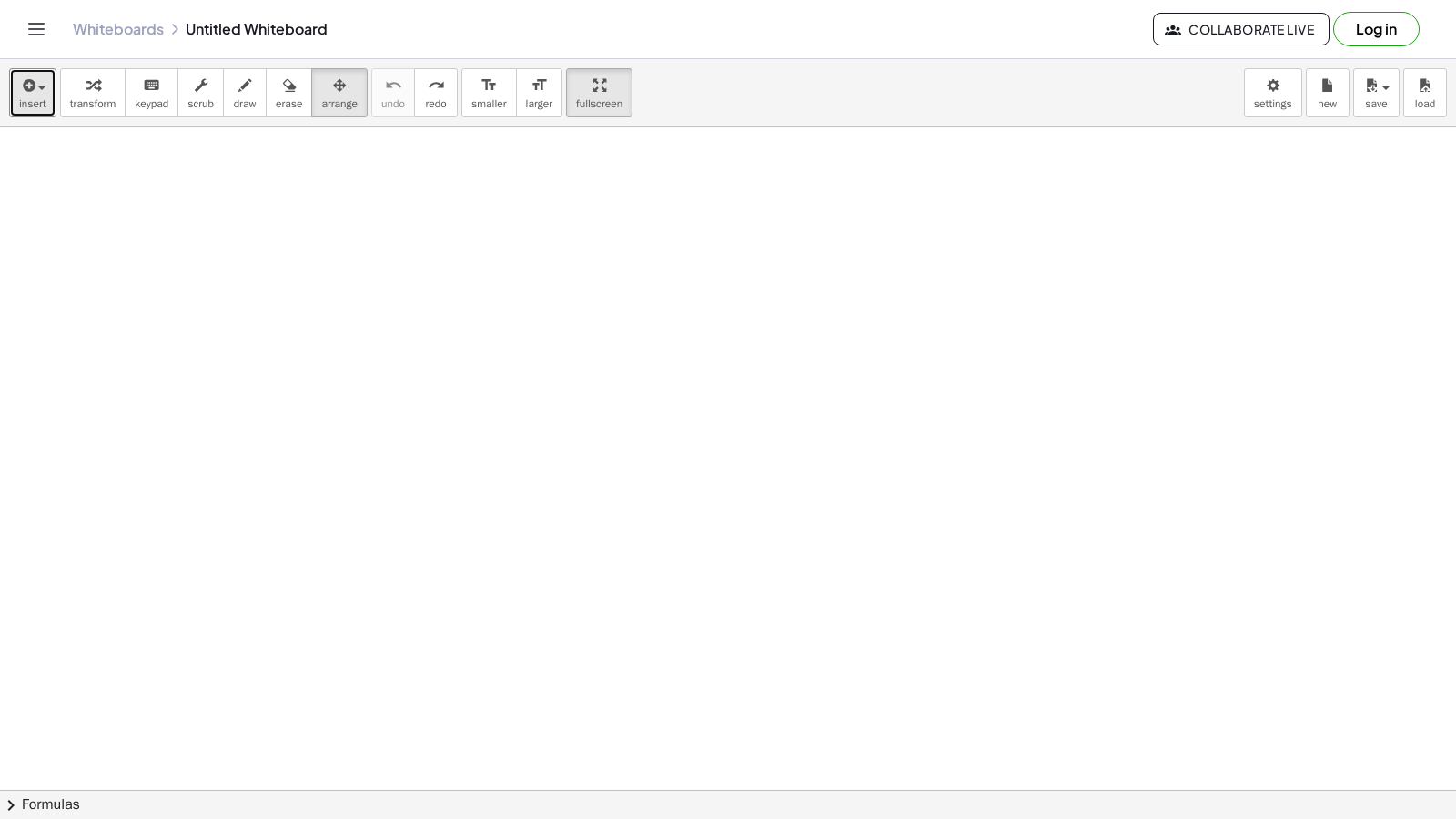 drag, startPoint x: 598, startPoint y: 78, endPoint x: 602, endPoint y: 147, distance: 69.11584 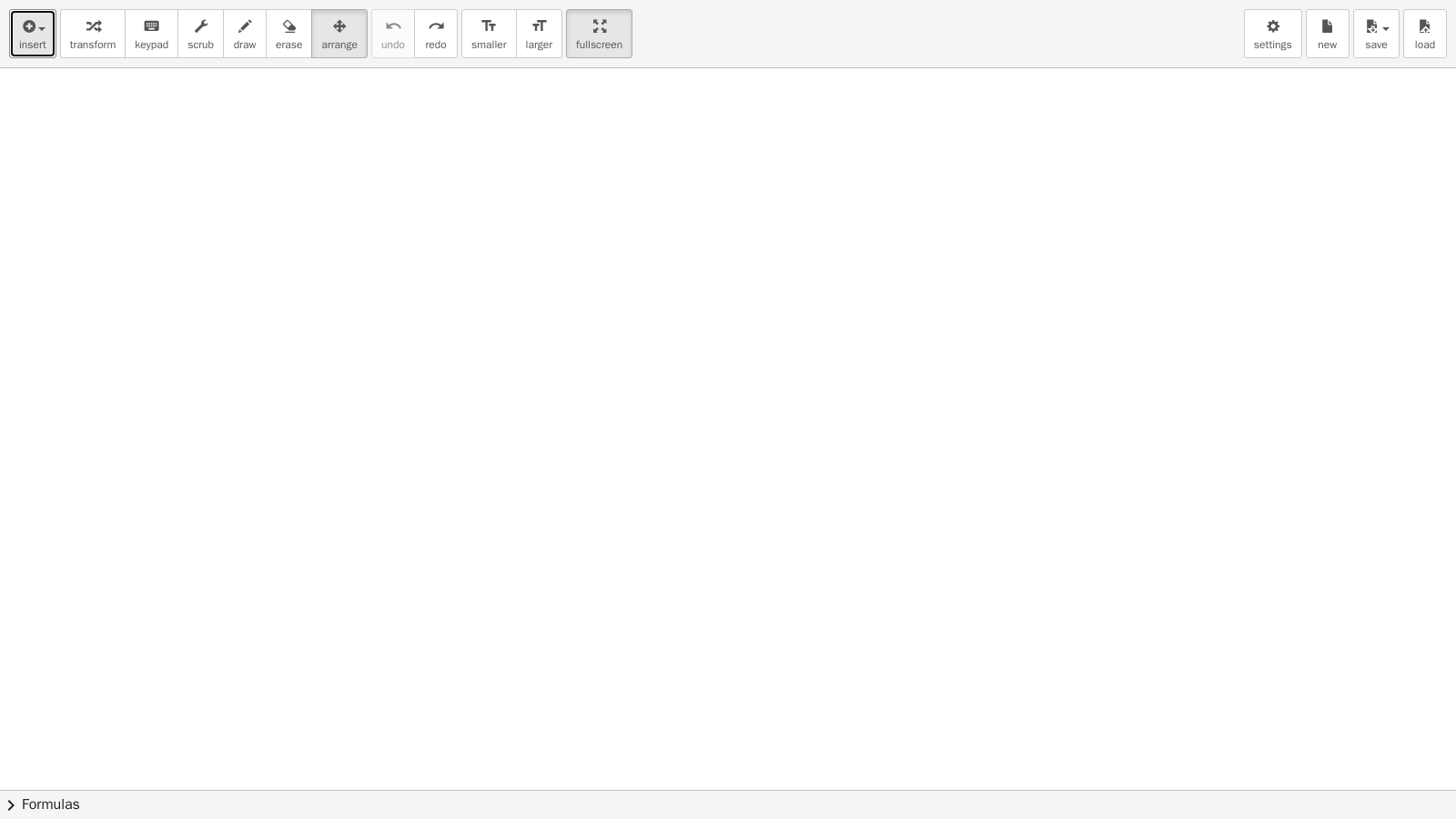 click on "insert select one: Math Expression Function Text Youtube Video Graphing Geometry Geometry 3D transform keyboard keypad scrub draw erase arrange undo undo redo redo format_size smaller format_size larger fullscreen load   save new settings × chevron_right  Formulas
Drag one side of a formula onto a highlighted expression on the canvas to apply it.
Quadratic Formula
+ · a · x 2 + · b · x + c = 0
⇔
x = · ( − b ± 2 √ ( + b 2 − · 4 · a · c ) ) · 2 · a
+ x 2 + · p · x + q = 0
⇔
x = − · p · 2 ± 2 √ ( + ( · p · 2 ) 2 − q )
Manually Factoring a Quadratic
+ x 2 + · b · x + c
⇒" at bounding box center (728, 410) 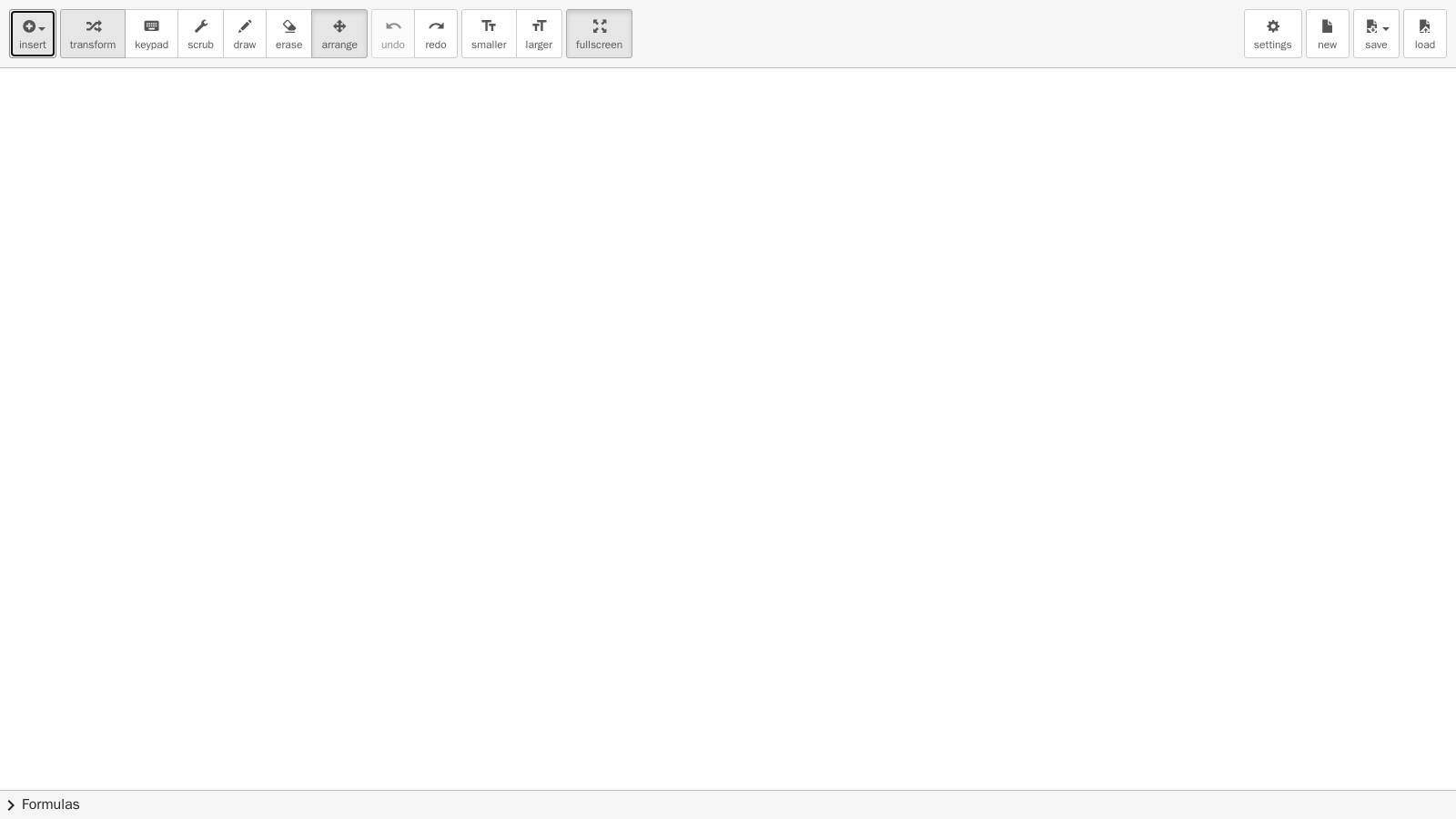click on "transform" at bounding box center (93, 45) 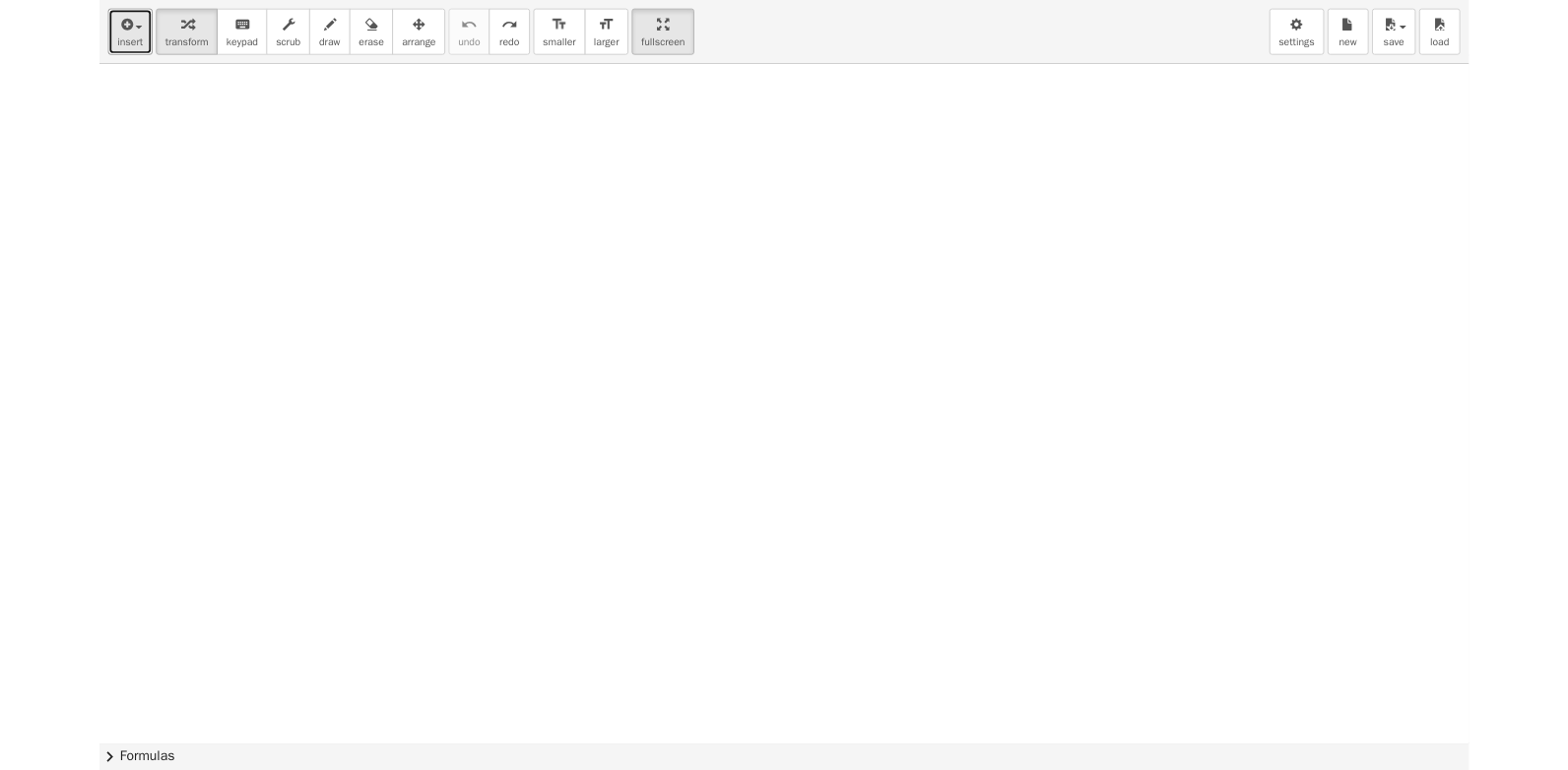 scroll, scrollTop: 0, scrollLeft: 0, axis: both 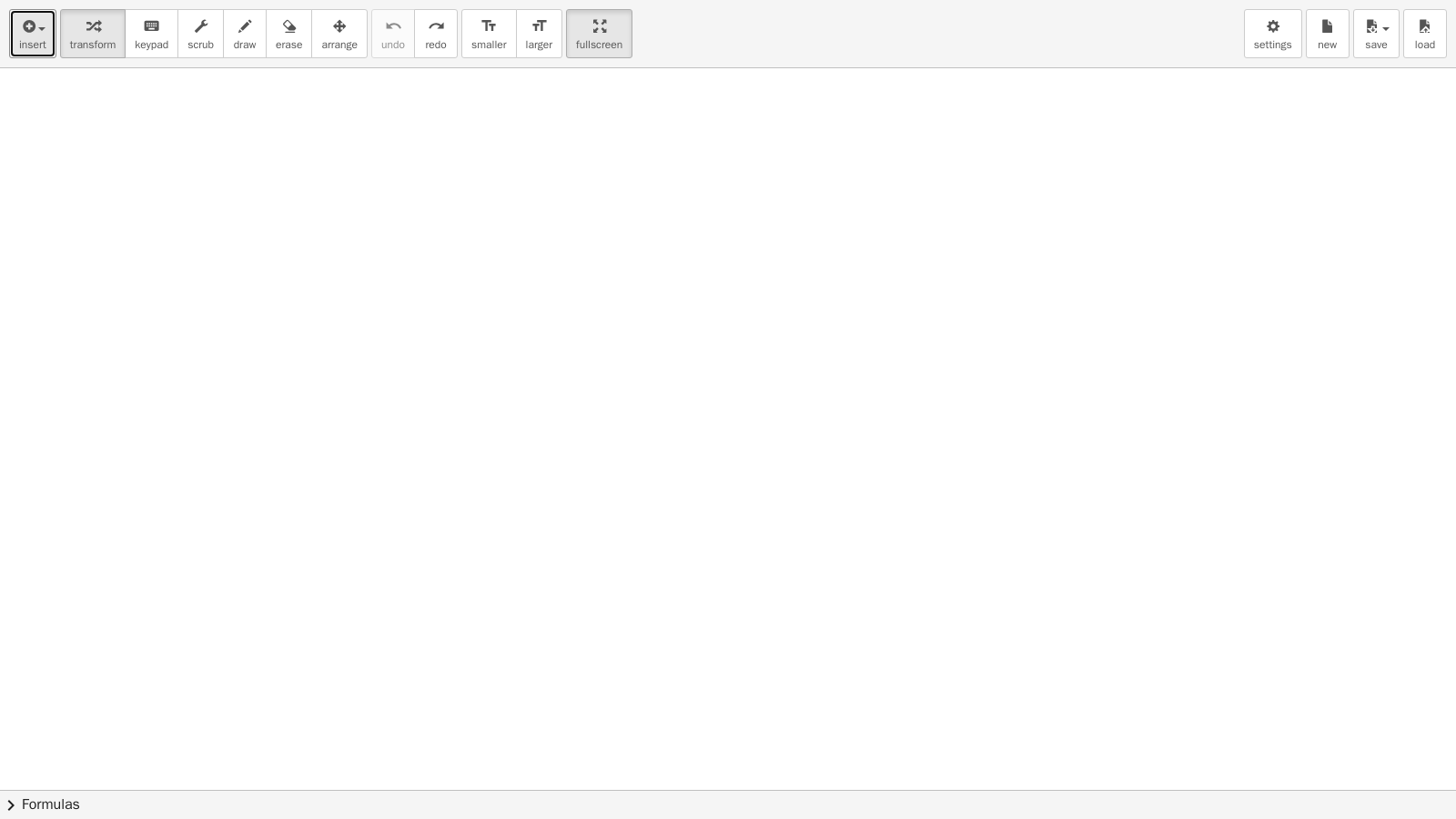 drag, startPoint x: 606, startPoint y: 18, endPoint x: 602, endPoint y: -49, distance: 67.1193 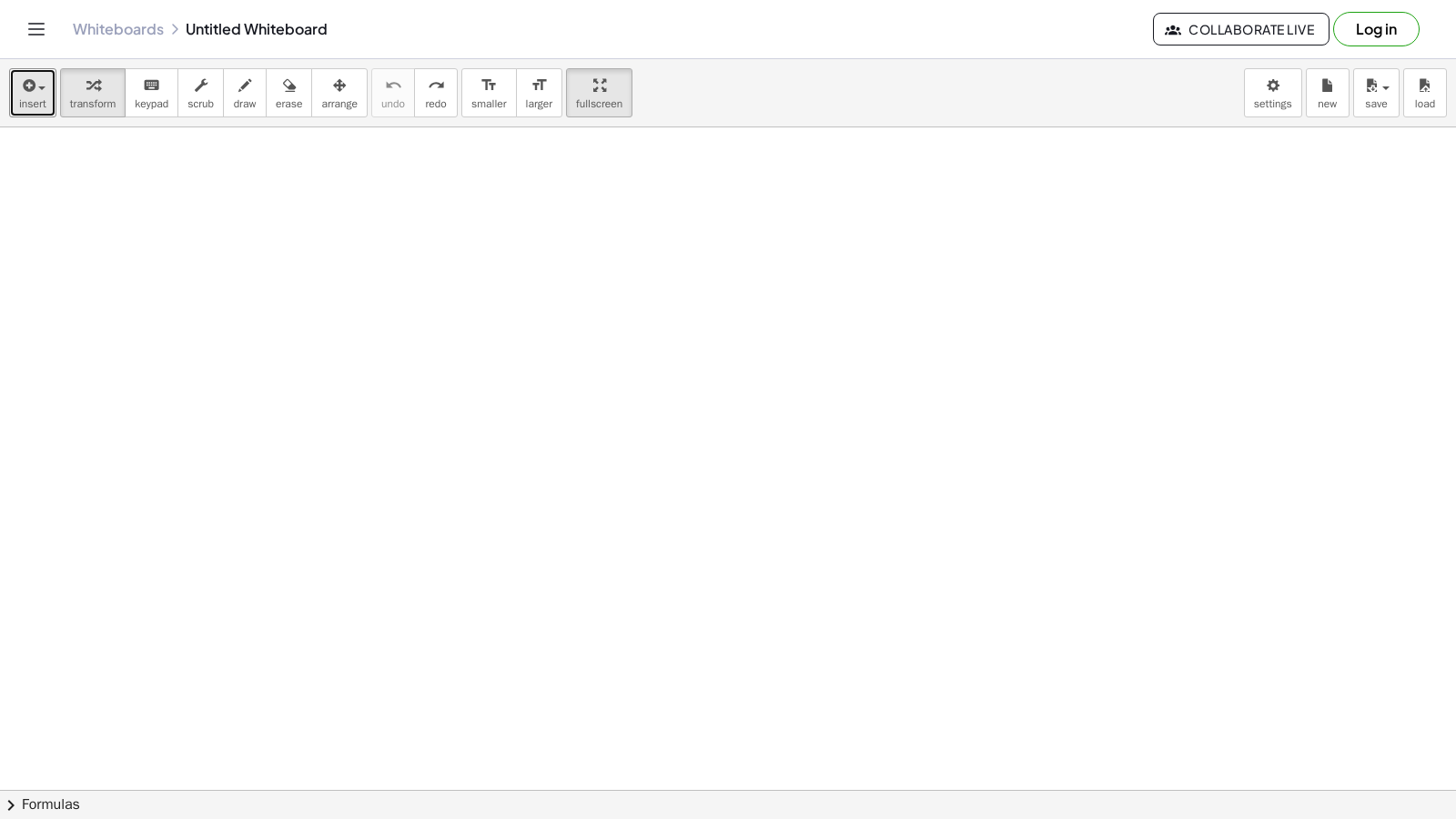 click on "Graspable Math Activities Get Started Activity Bank Assigned Work Classes Whiteboards Reference v1.28.2 | Privacy policy © 2025 | Graspable, Inc. Whiteboards Untitled Whiteboard Collaborate Live  Log in    insert select one: Math Expression Function Text Youtube Video Graphing Geometry Geometry 3D transform keyboard keypad scrub draw erase arrange undo undo redo redo format_size smaller format_size larger fullscreen load   save new settings × chevron_right  Formulas
Drag one side of a formula onto a highlighted expression on the canvas to apply it.
Quadratic Formula
+ · a · x 2 + · b · x + c = 0
⇔
x = · ( − b ± 2 √ ( + b 2 − · 4 · a · c ) ) · 2 · a
+ x 2 + · p · x + q = 0
⇔
x = −" at bounding box center (728, 410) 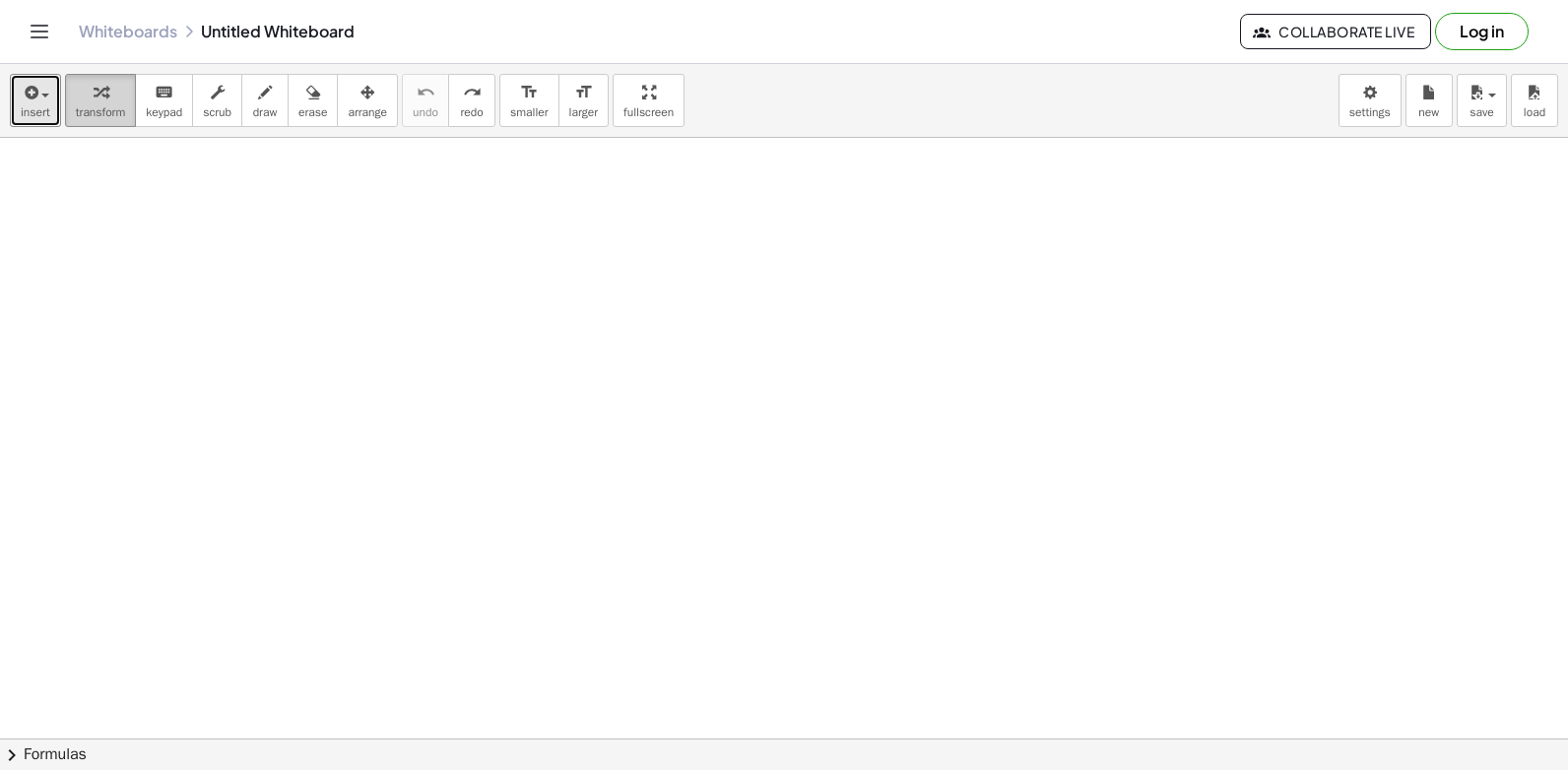 click at bounding box center (100, 93) 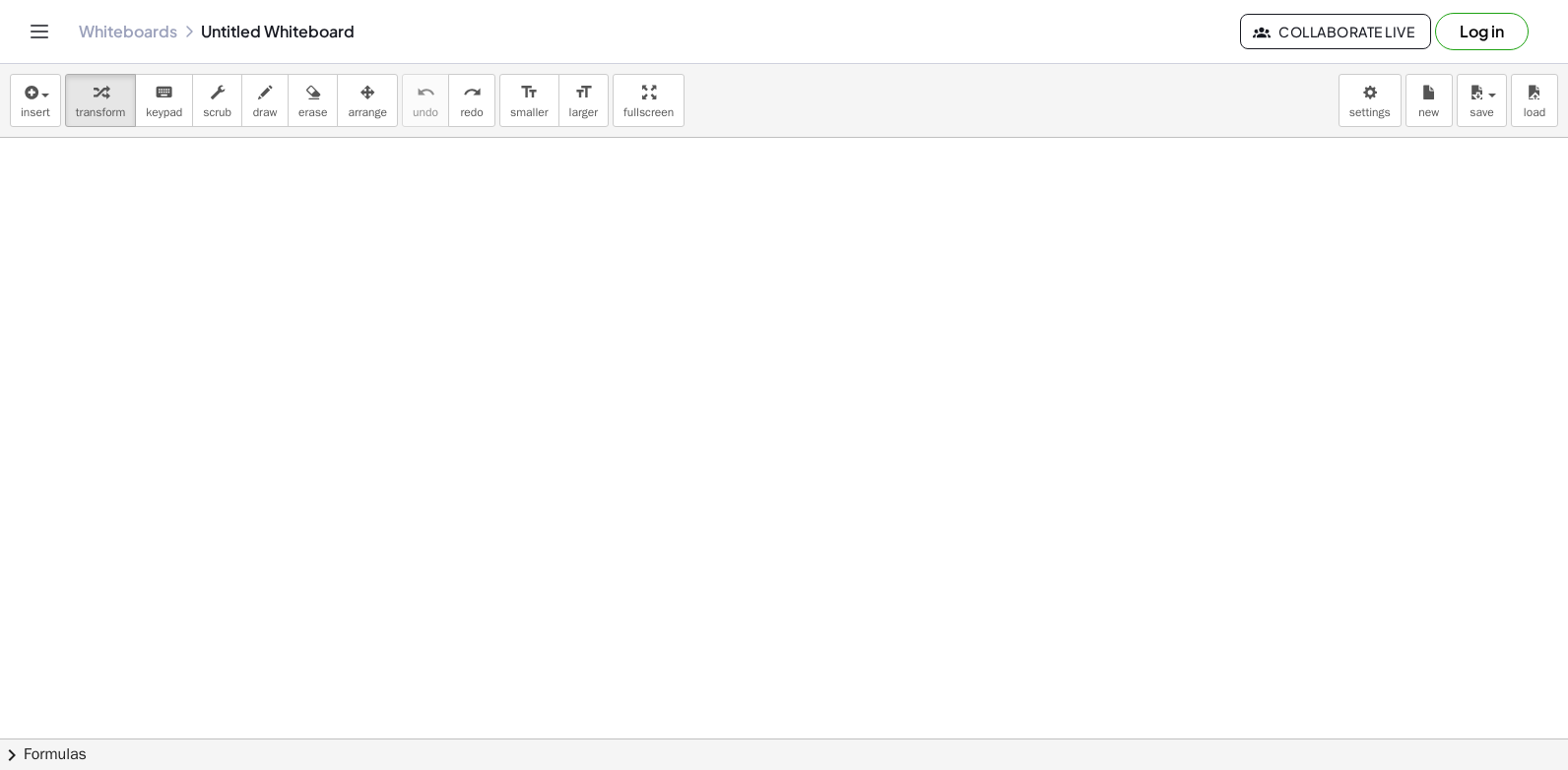 click at bounding box center [784, 738] 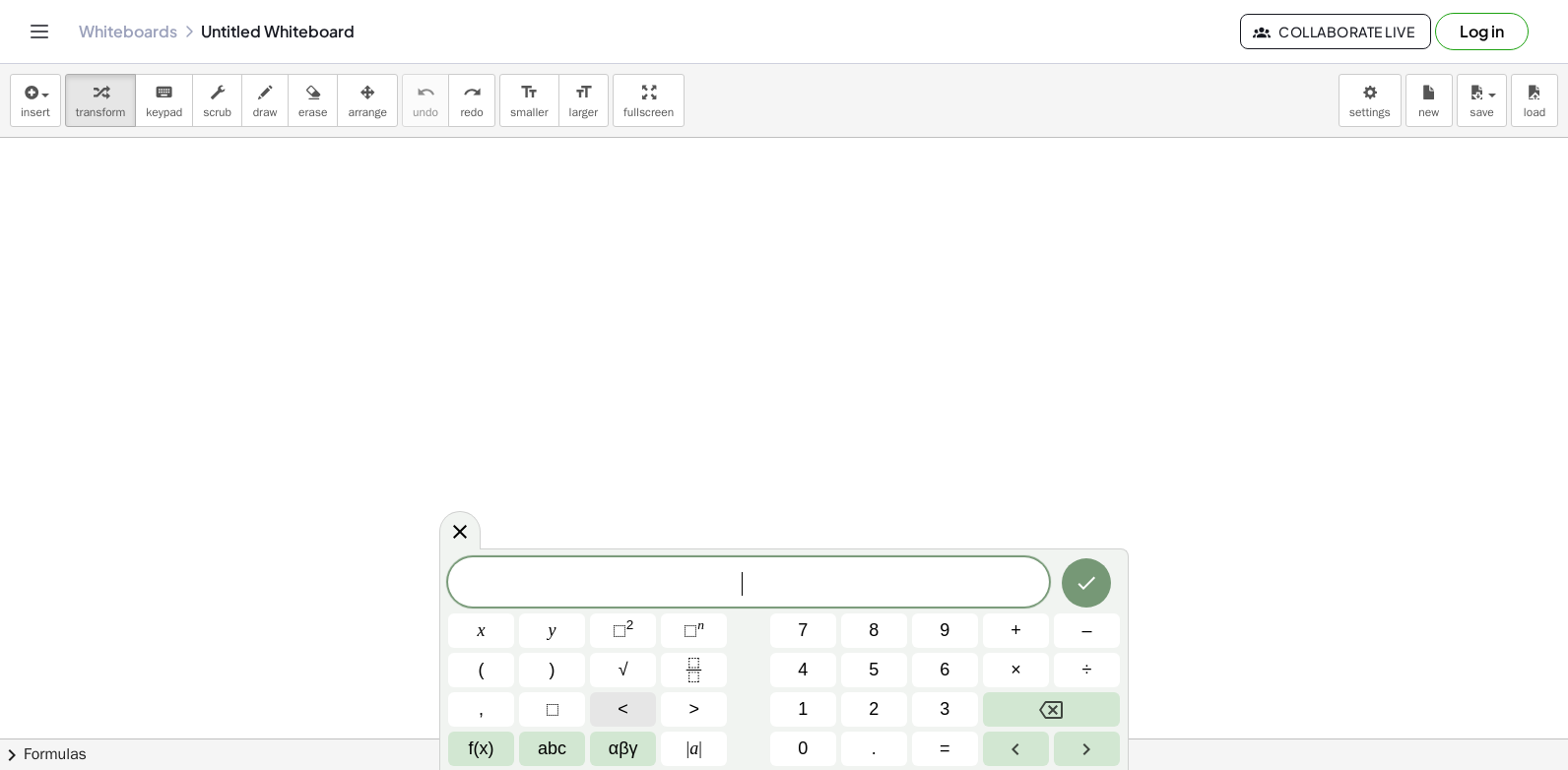 click on "<" at bounding box center [622, 709] 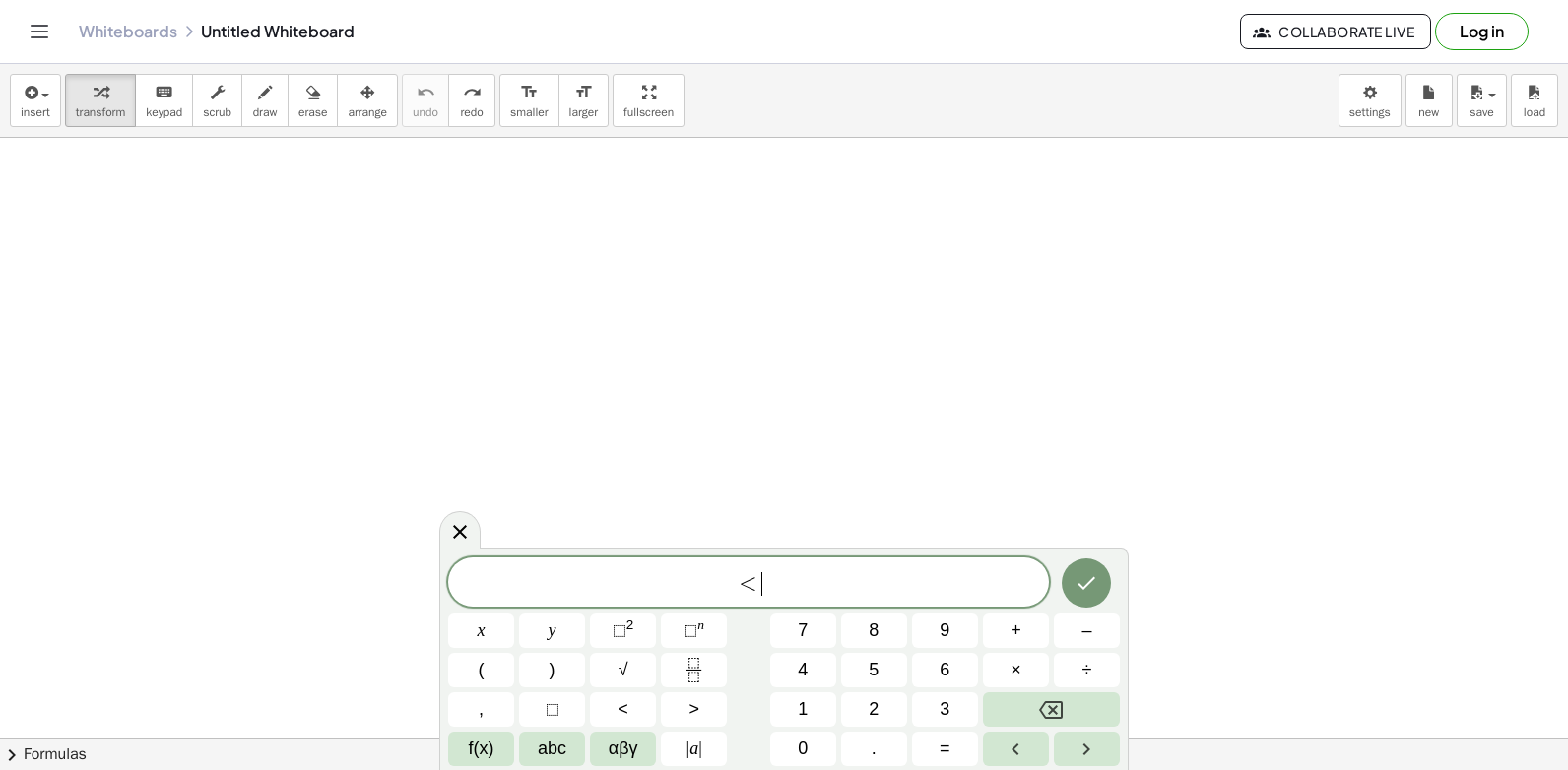 click on "< ​ x y ⬚ 2 ⬚ n 7 8 9 + – ( ) √ 4 5 6 × ÷ , ⬚ < > 1 2 3 f(x) abc αβγ | a | 0 . =" at bounding box center (784, 662) 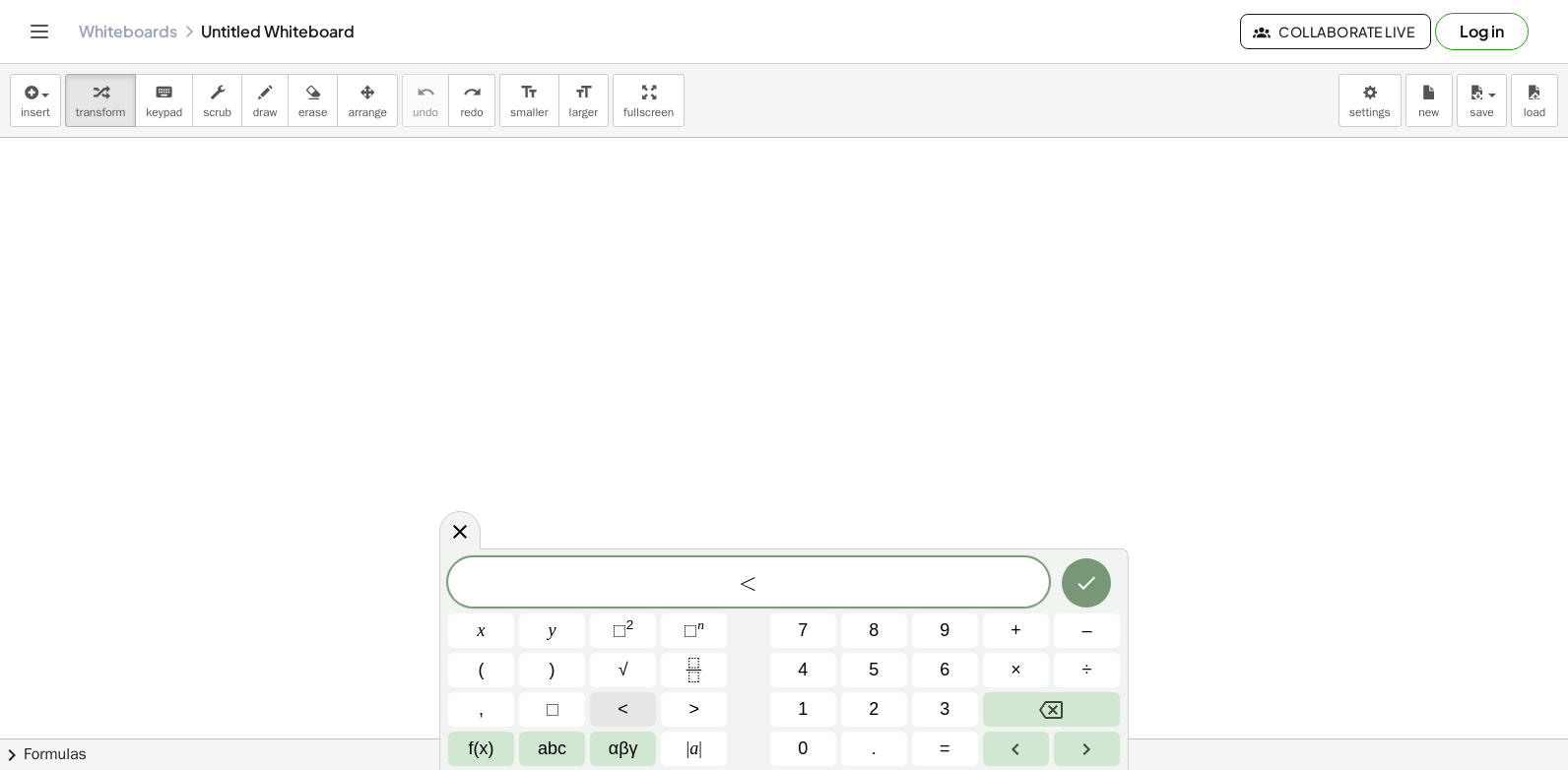 drag, startPoint x: 658, startPoint y: 712, endPoint x: 648, endPoint y: 704, distance: 12.806248 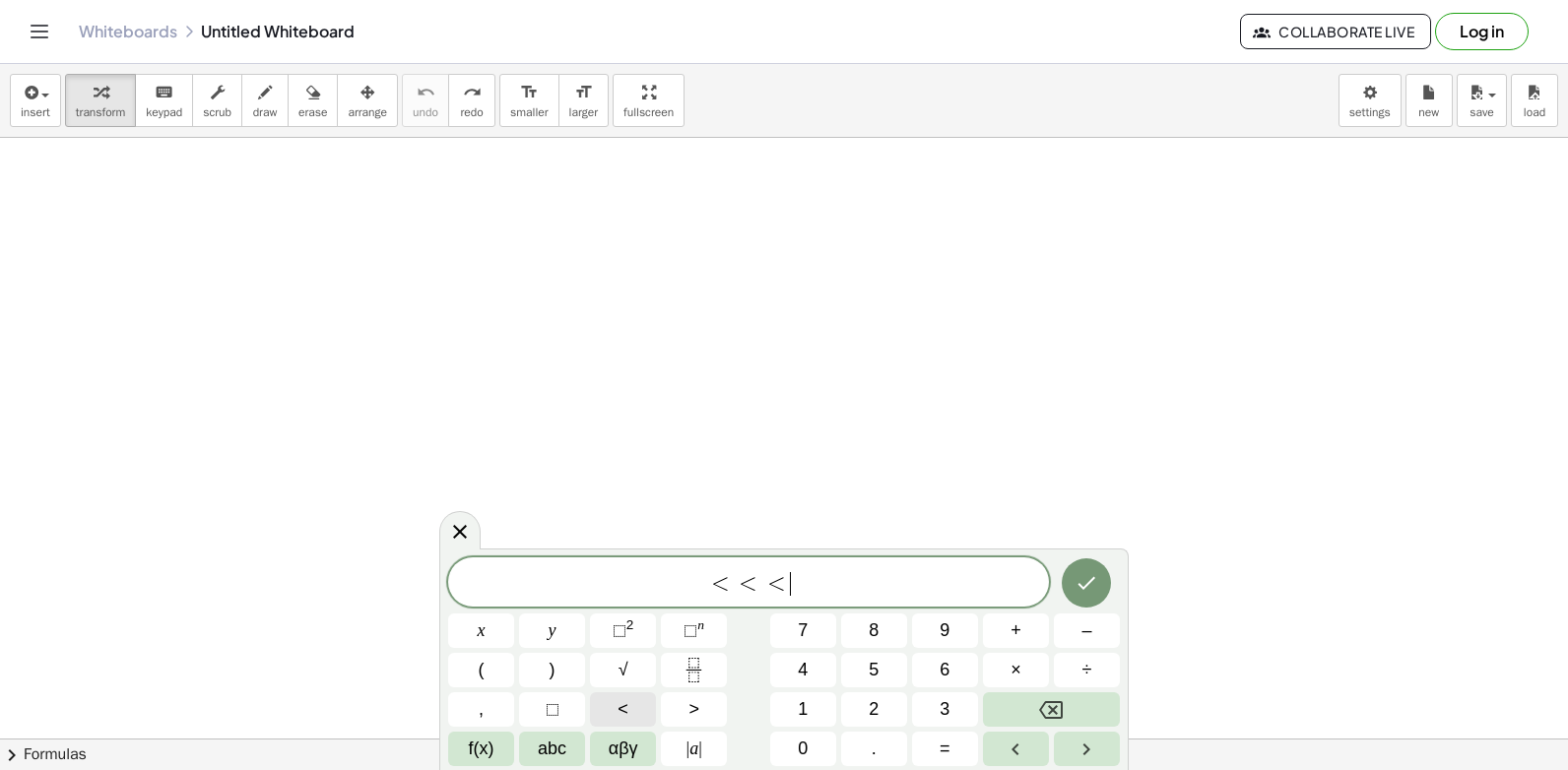 click on "<" at bounding box center (622, 709) 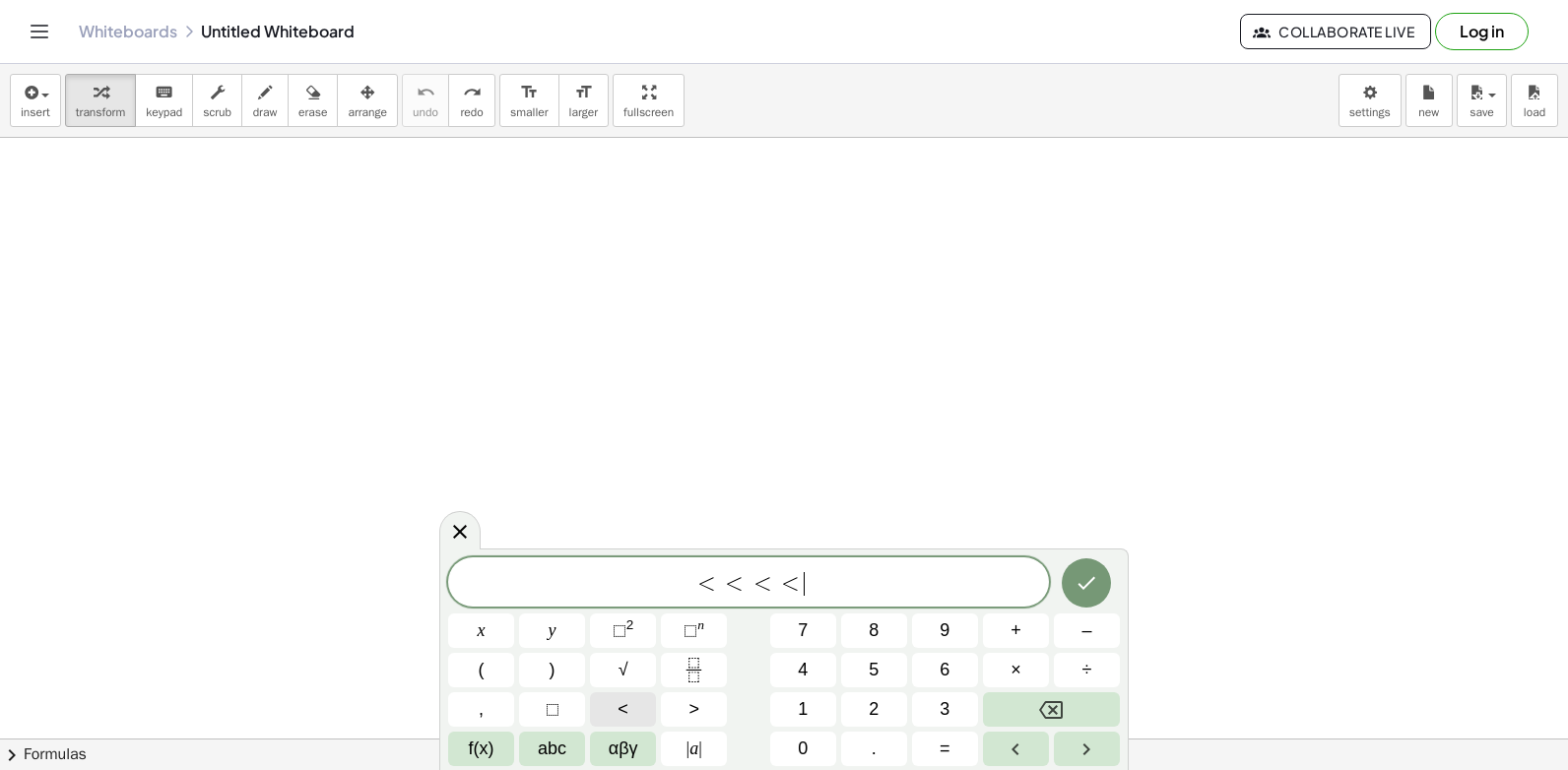 click on "< < < < ​ x y ⬚ 2 ⬚ n 7 8 9 + – ( ) √ 4 5 6 × ÷ , ⬚ < > 1 2 3 f(x) abc αβγ | a | 0 . =" at bounding box center [784, 662] 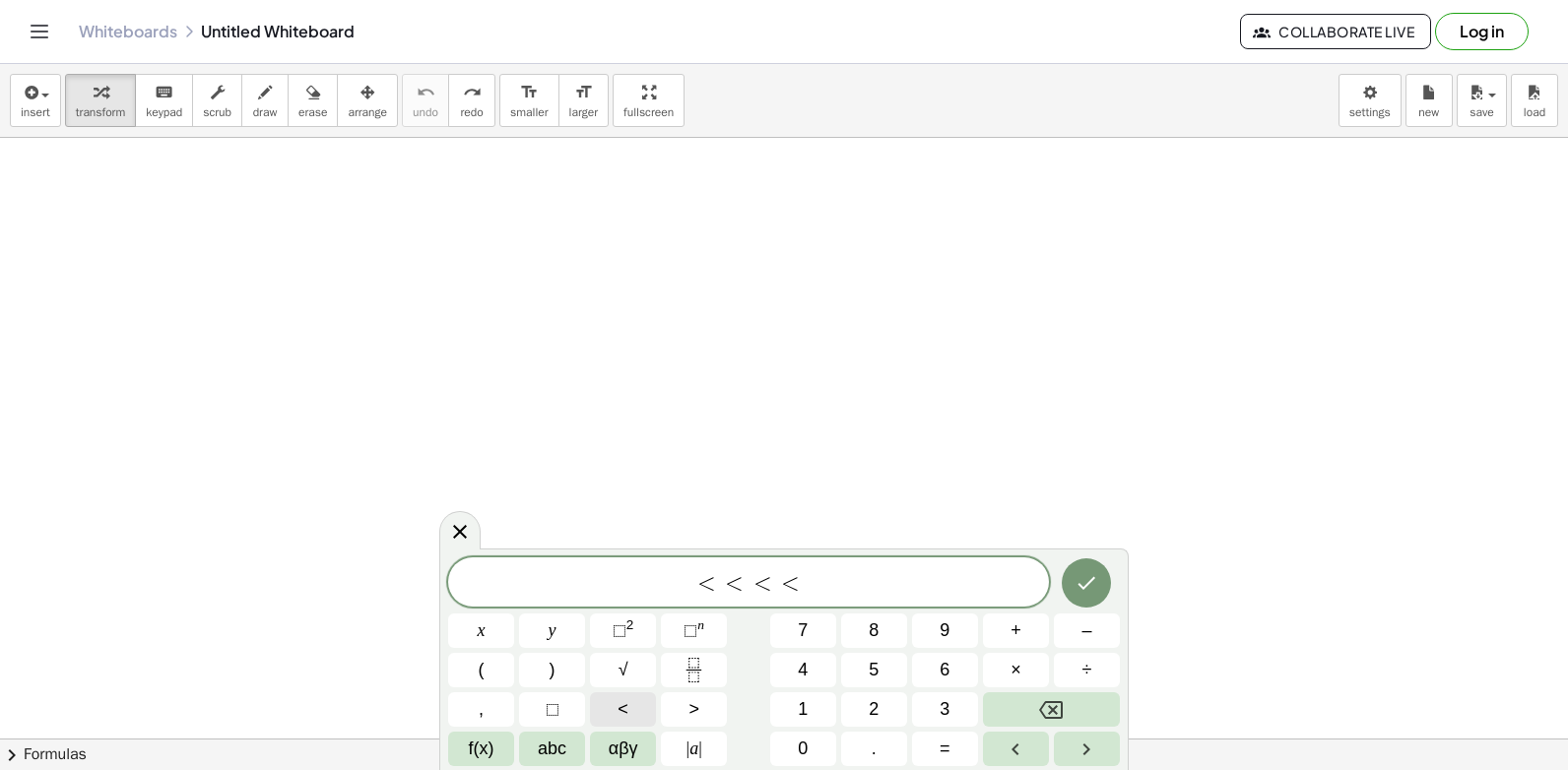 drag, startPoint x: 618, startPoint y: 731, endPoint x: 641, endPoint y: 704, distance: 35.468296 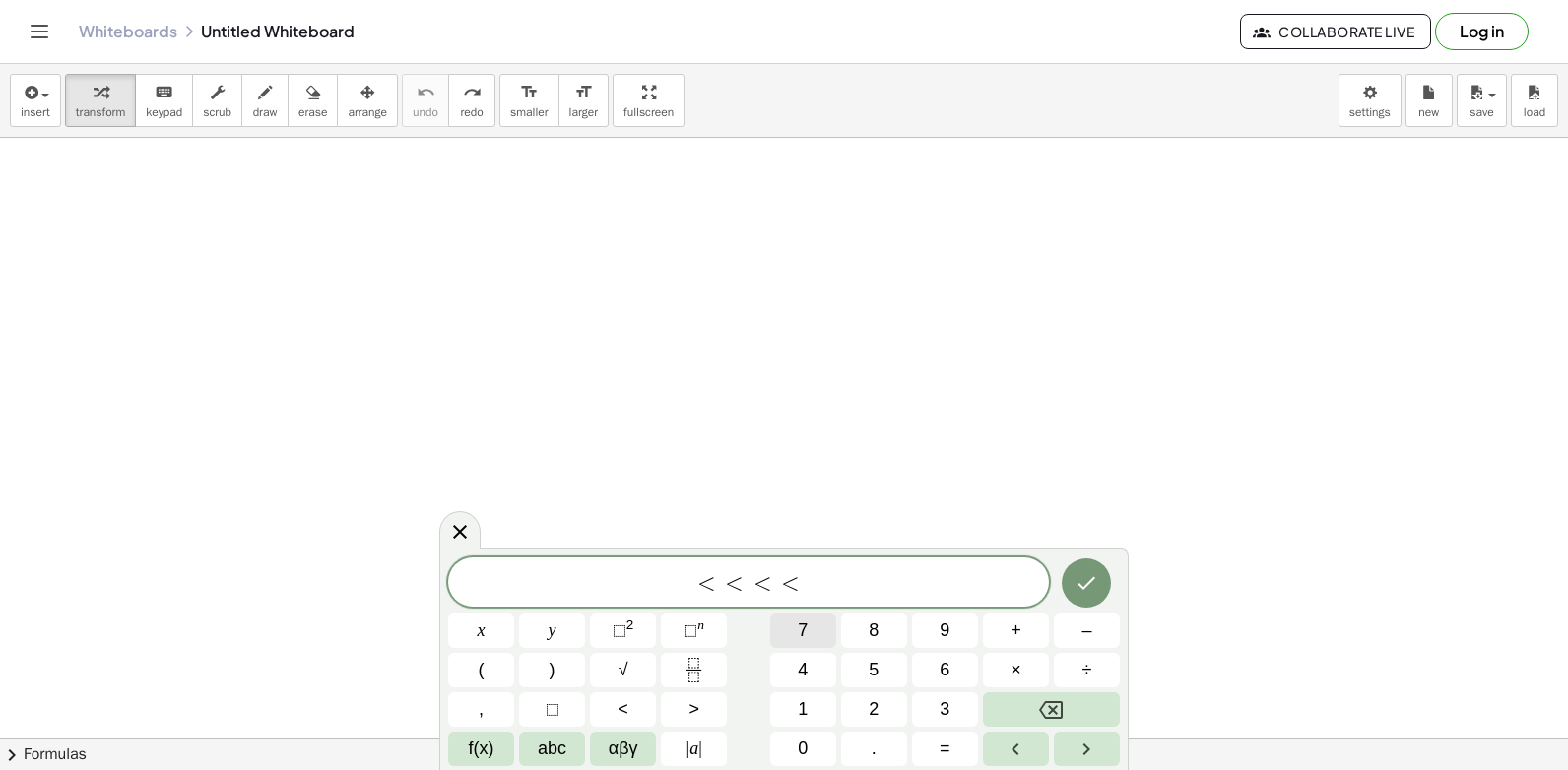 click on "7" at bounding box center (803, 630) 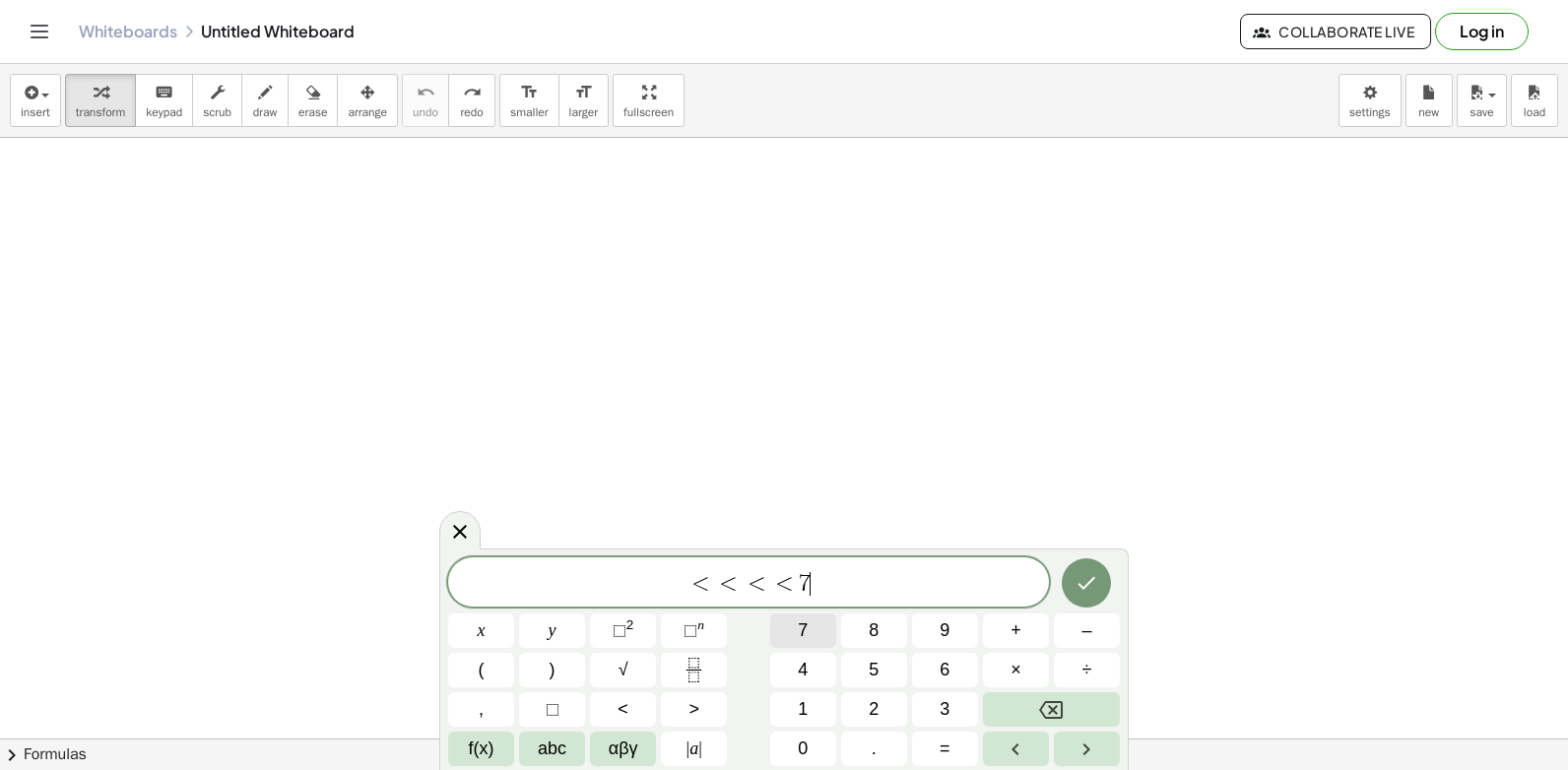 click on "< < < < 7 ​ x y ⬚ 2 ⬚ n 7 8 9 + – ( ) √ 4 5 6 × ÷ , ⬚ < > 1 2 3 f(x) abc αβγ | a | 0 . =" at bounding box center (784, 662) 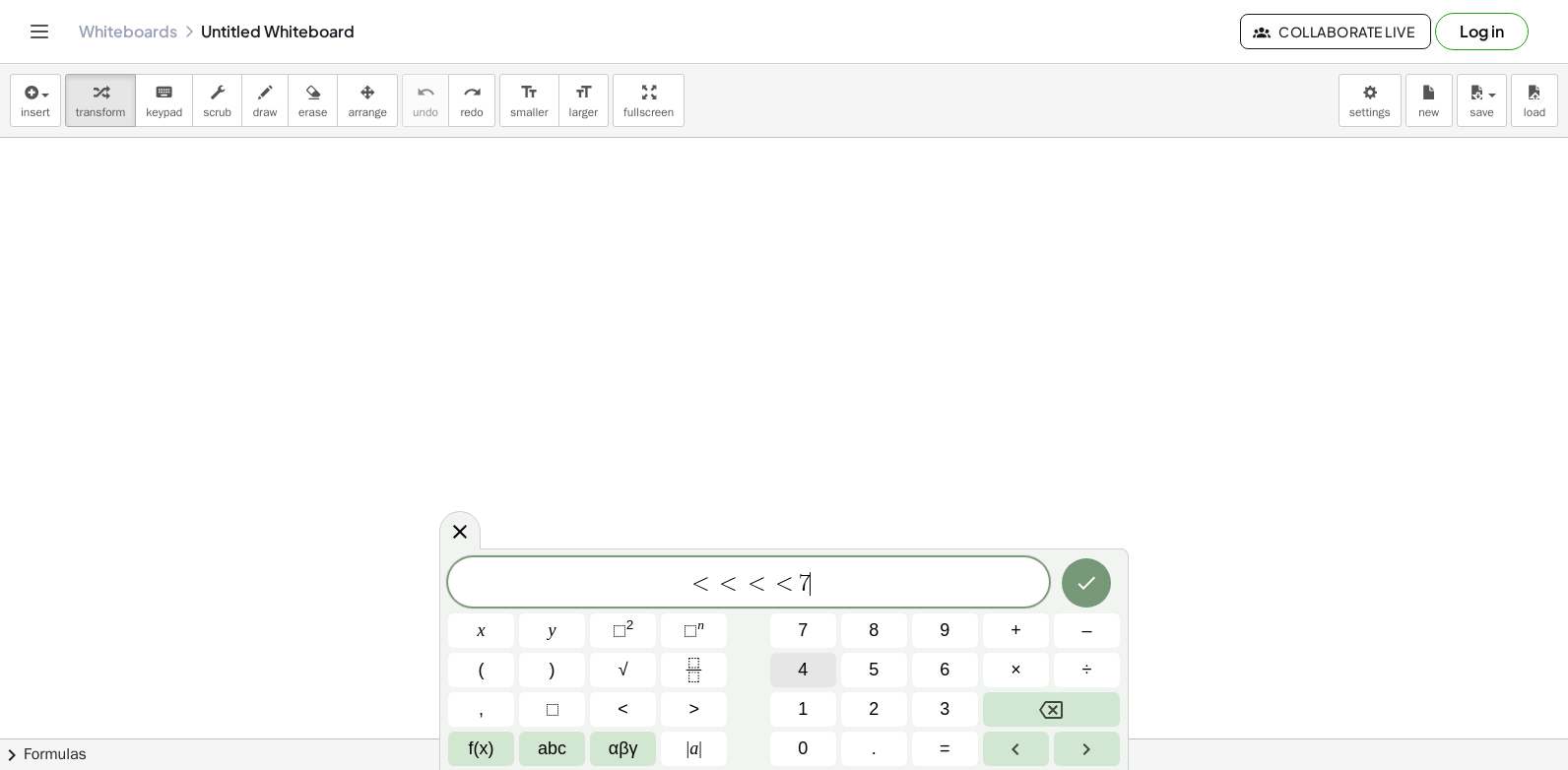 click on "4" at bounding box center [803, 670] 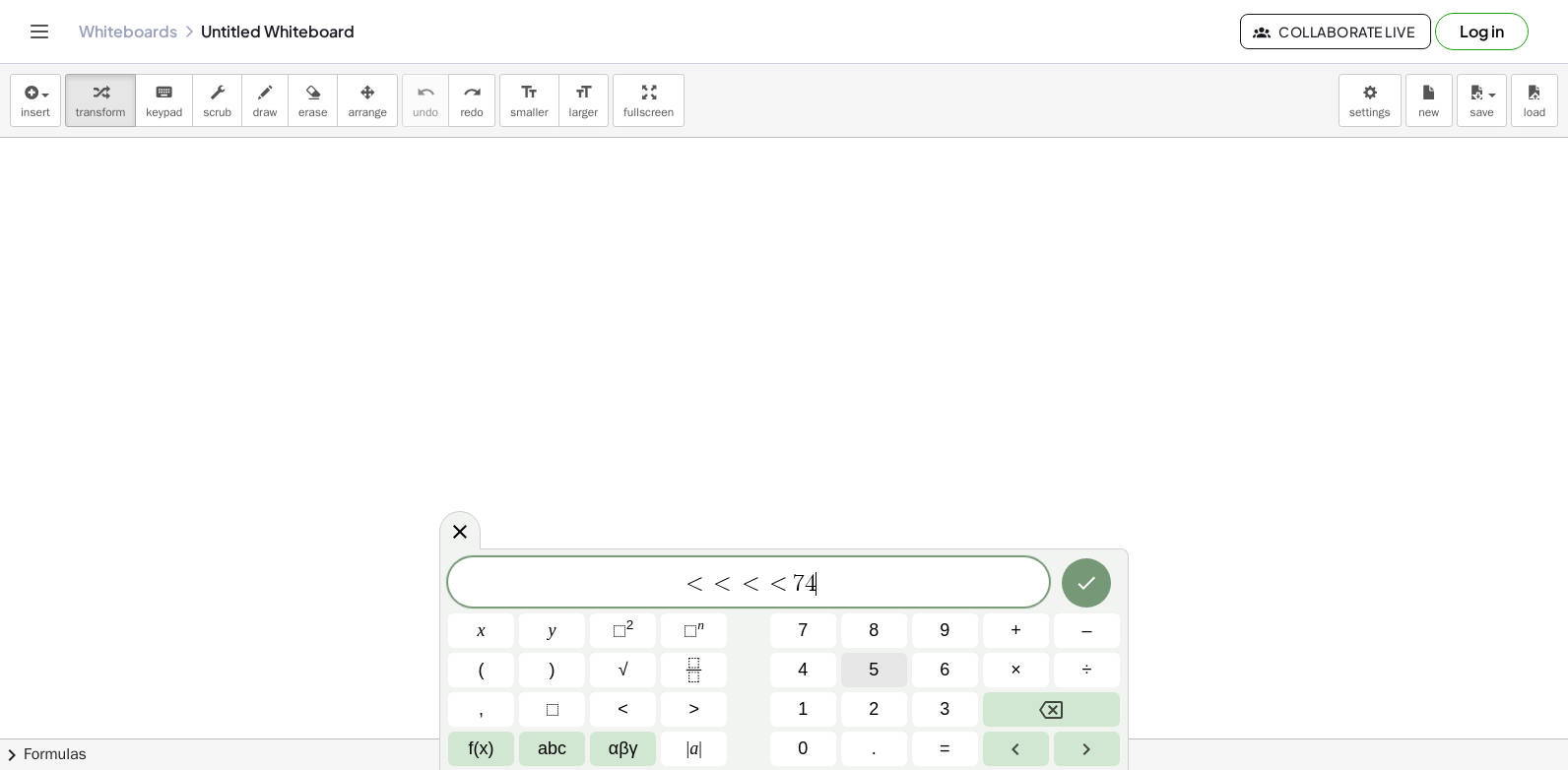 click on "5" at bounding box center (874, 670) 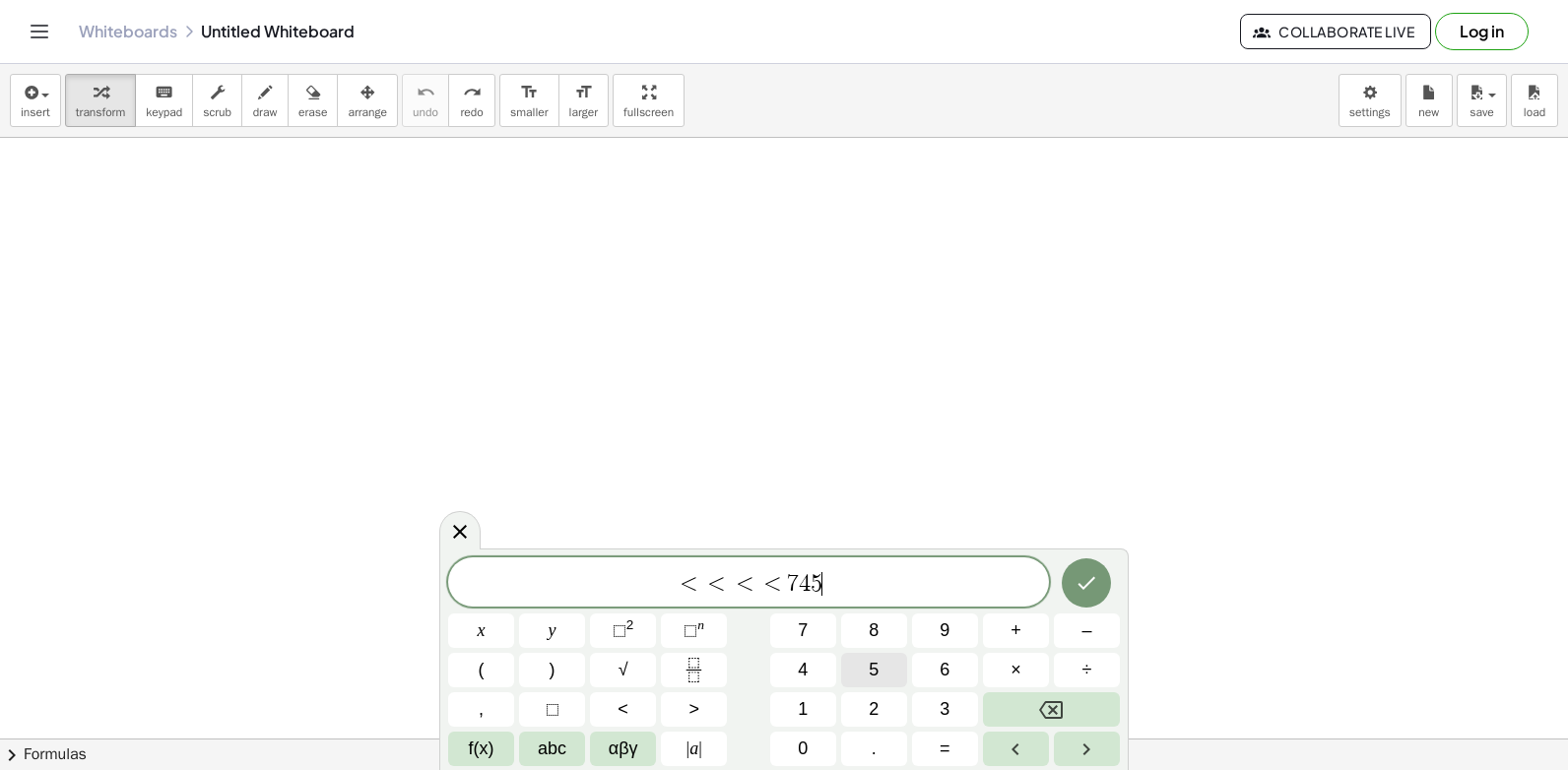 click on "5" at bounding box center [874, 670] 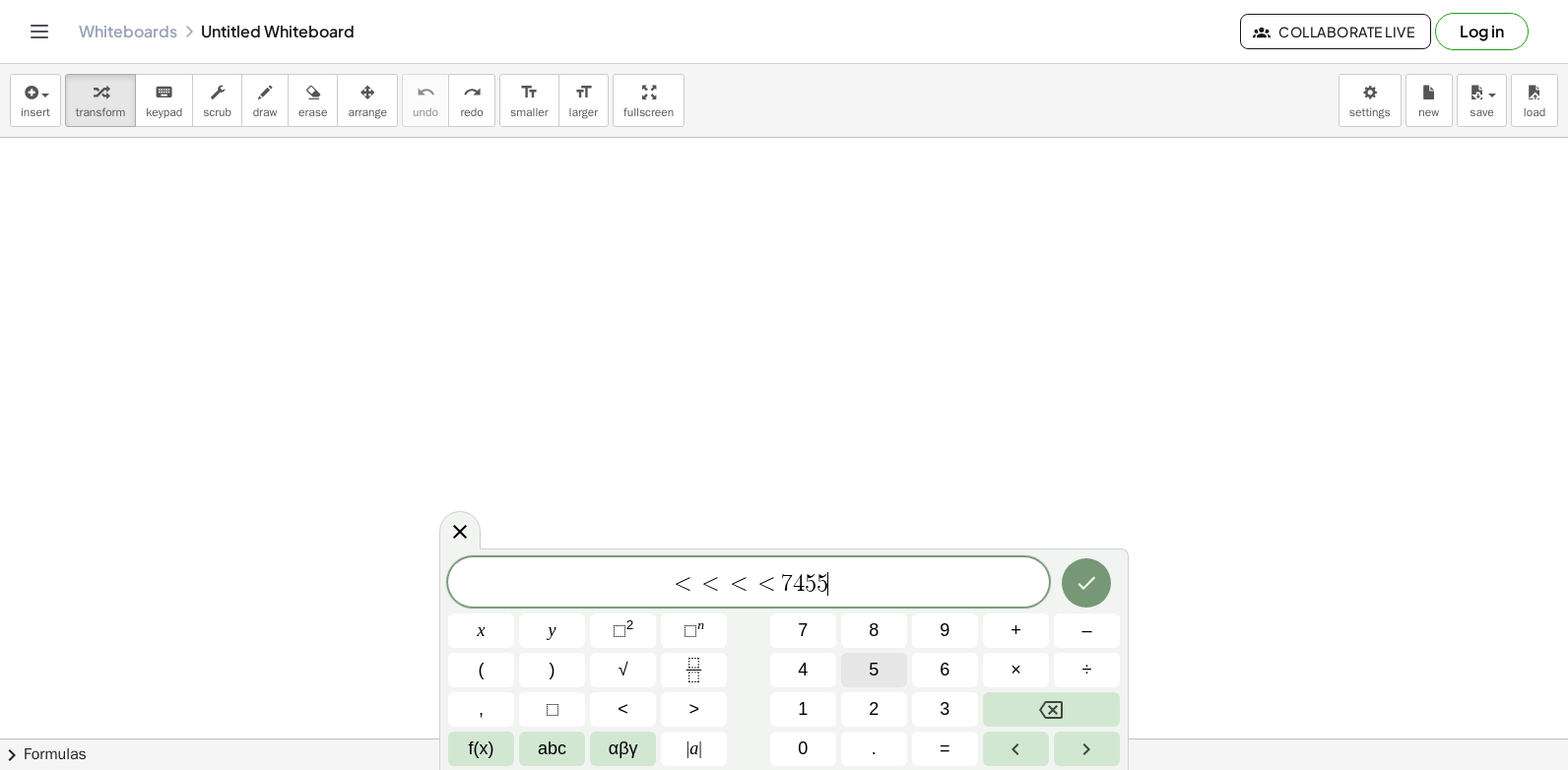 click on "5" at bounding box center [874, 670] 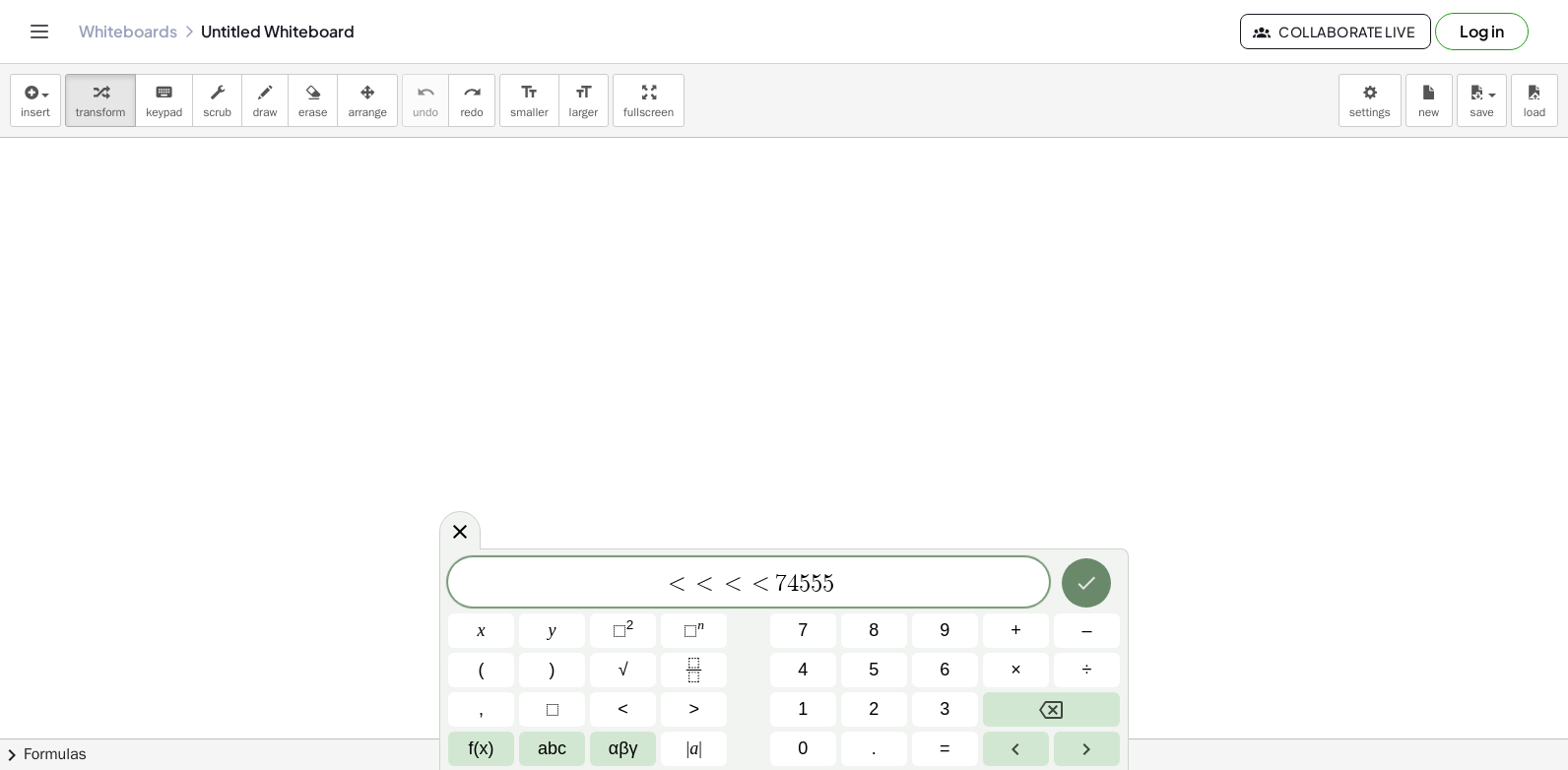 click at bounding box center [1086, 583] 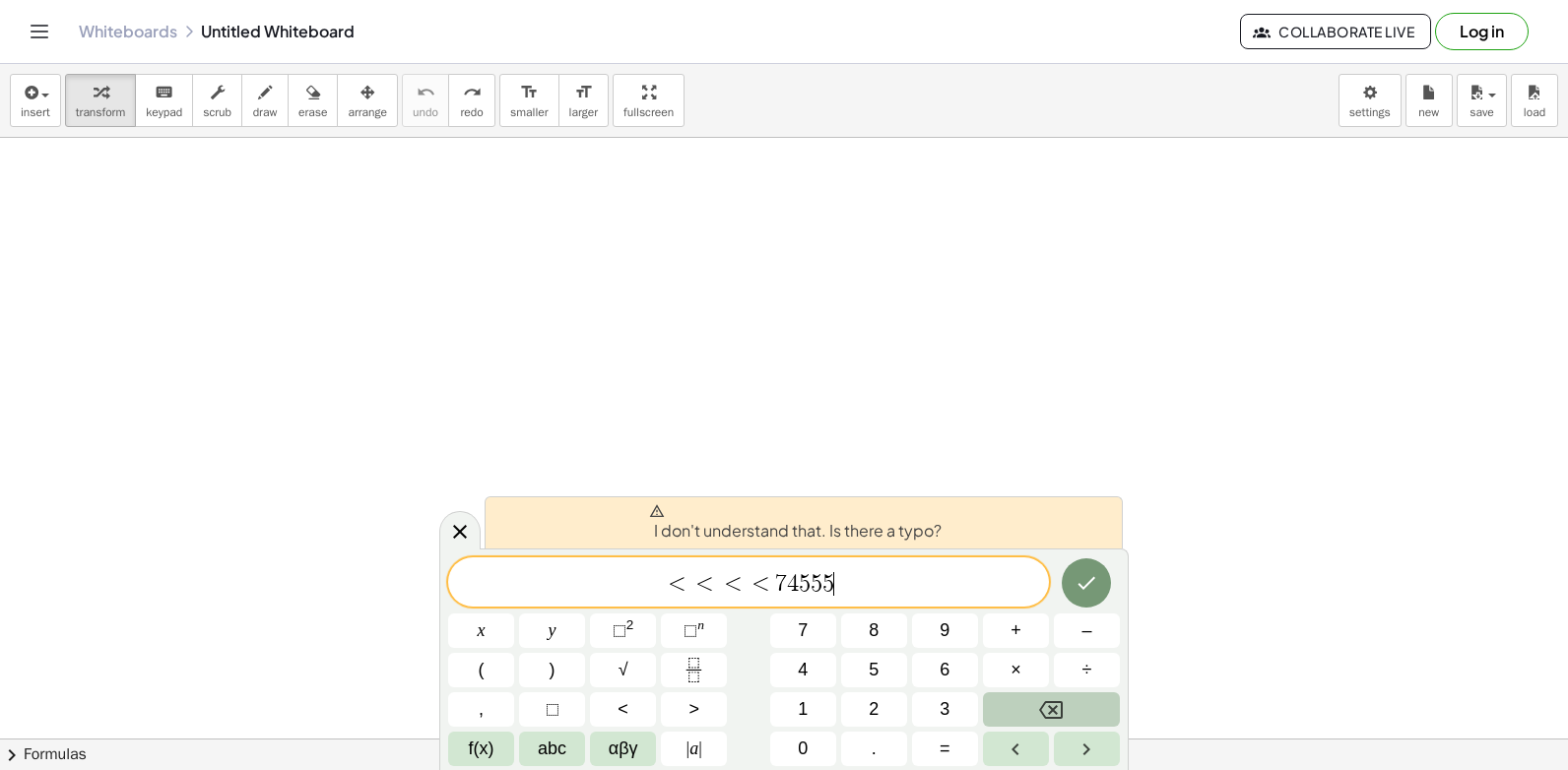 click at bounding box center (1051, 709) 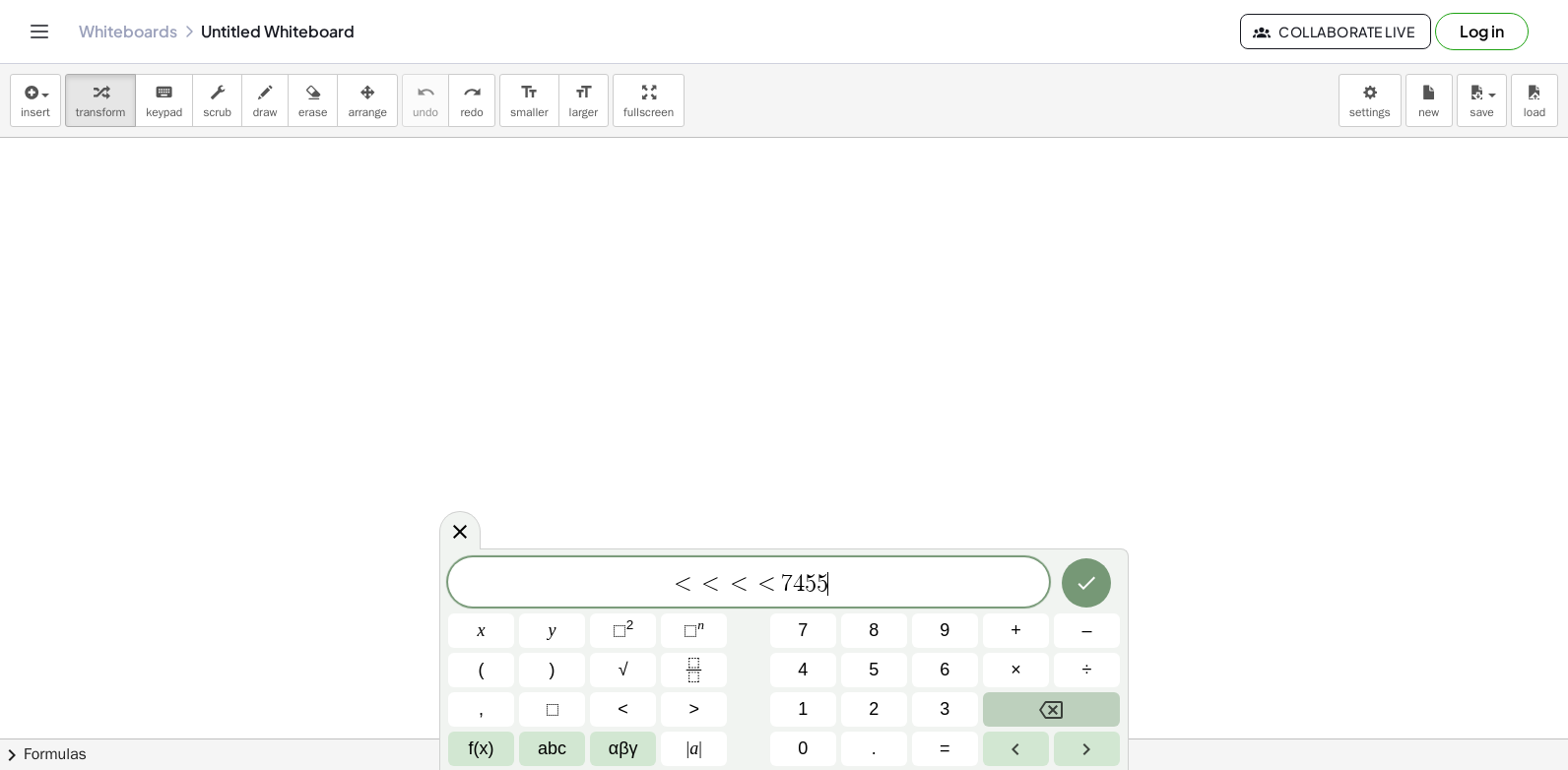 click at bounding box center (1051, 709) 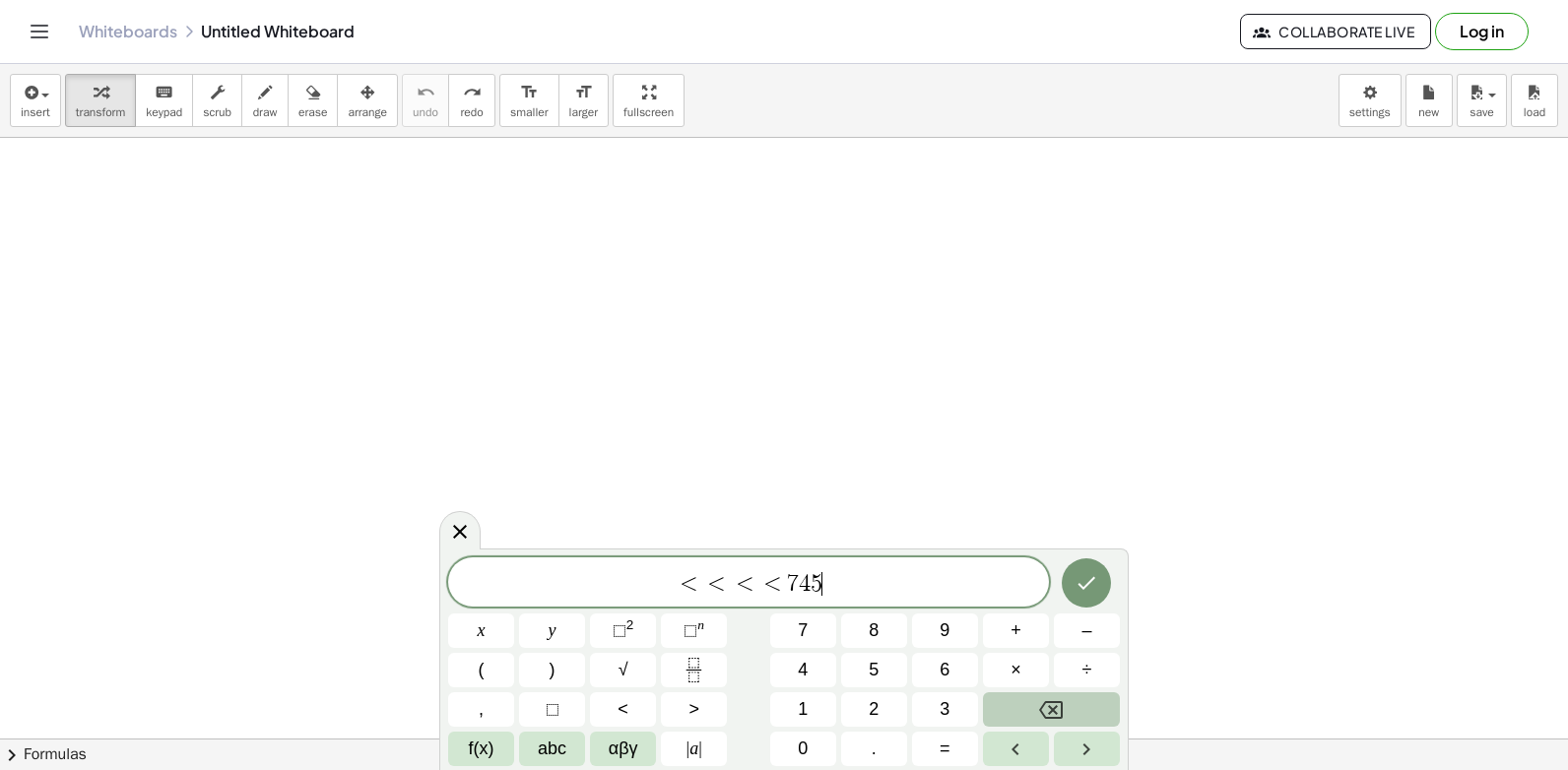 click at bounding box center [1051, 709] 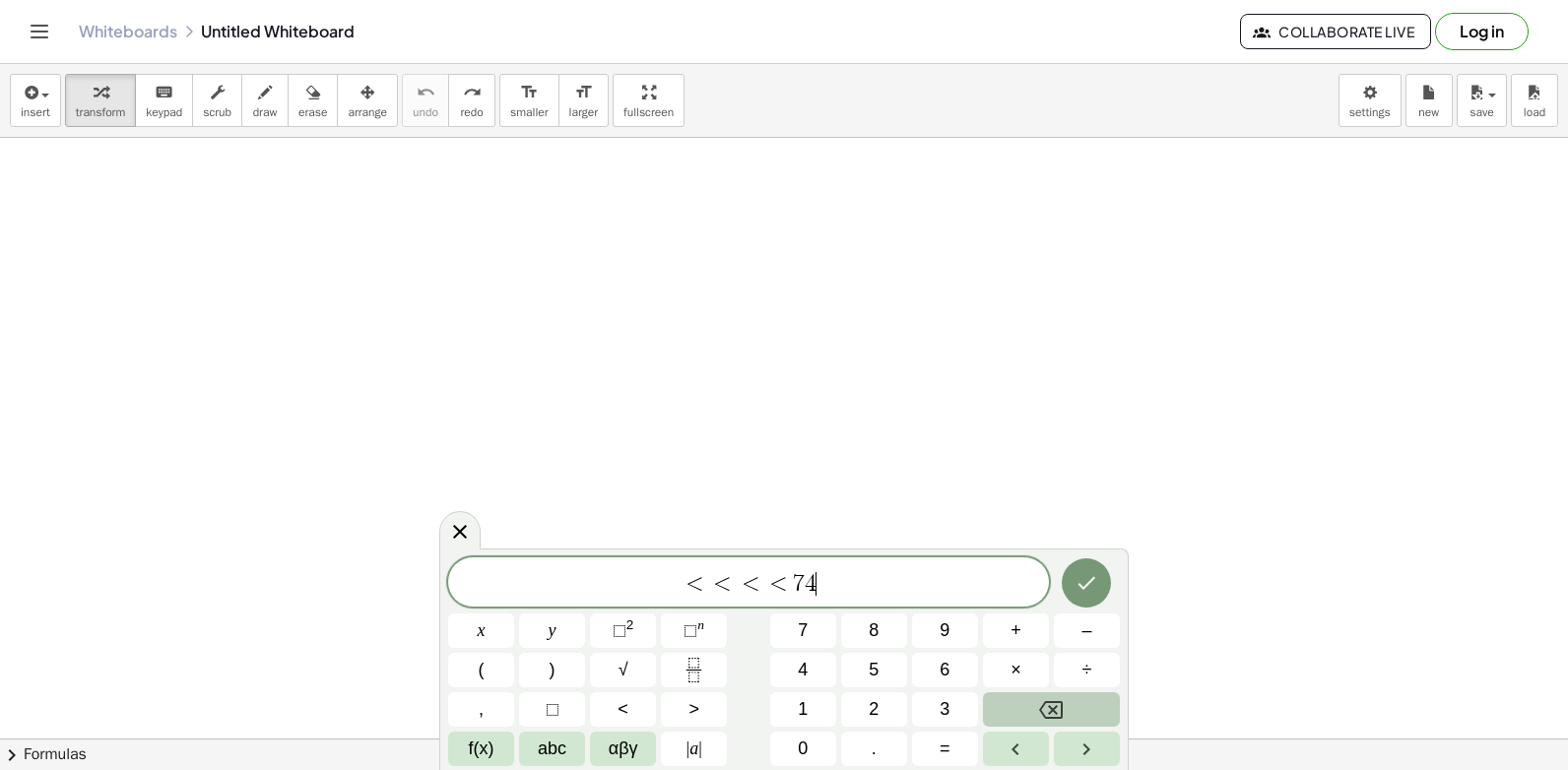 click at bounding box center [1051, 709] 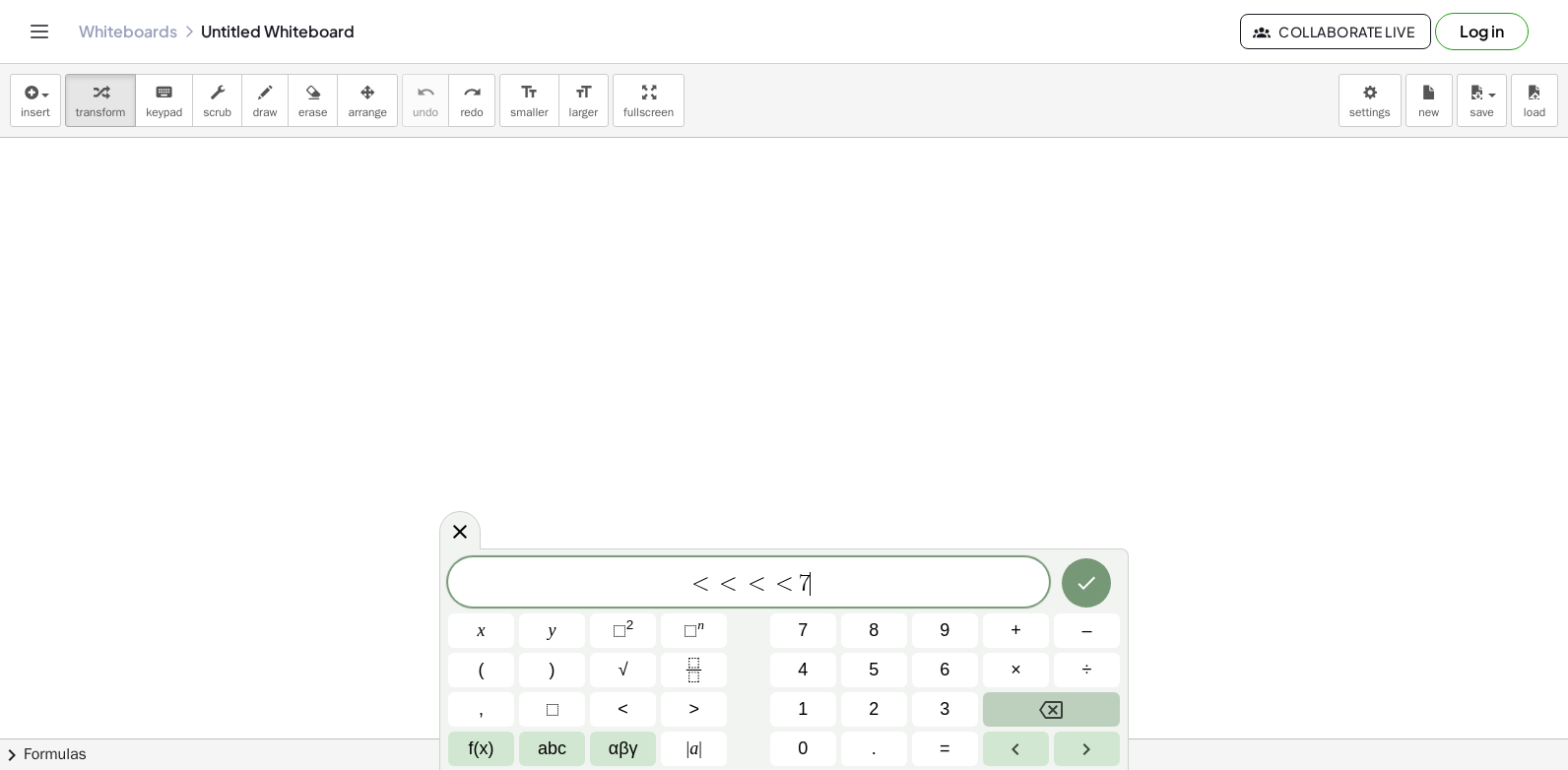 click at bounding box center [1051, 709] 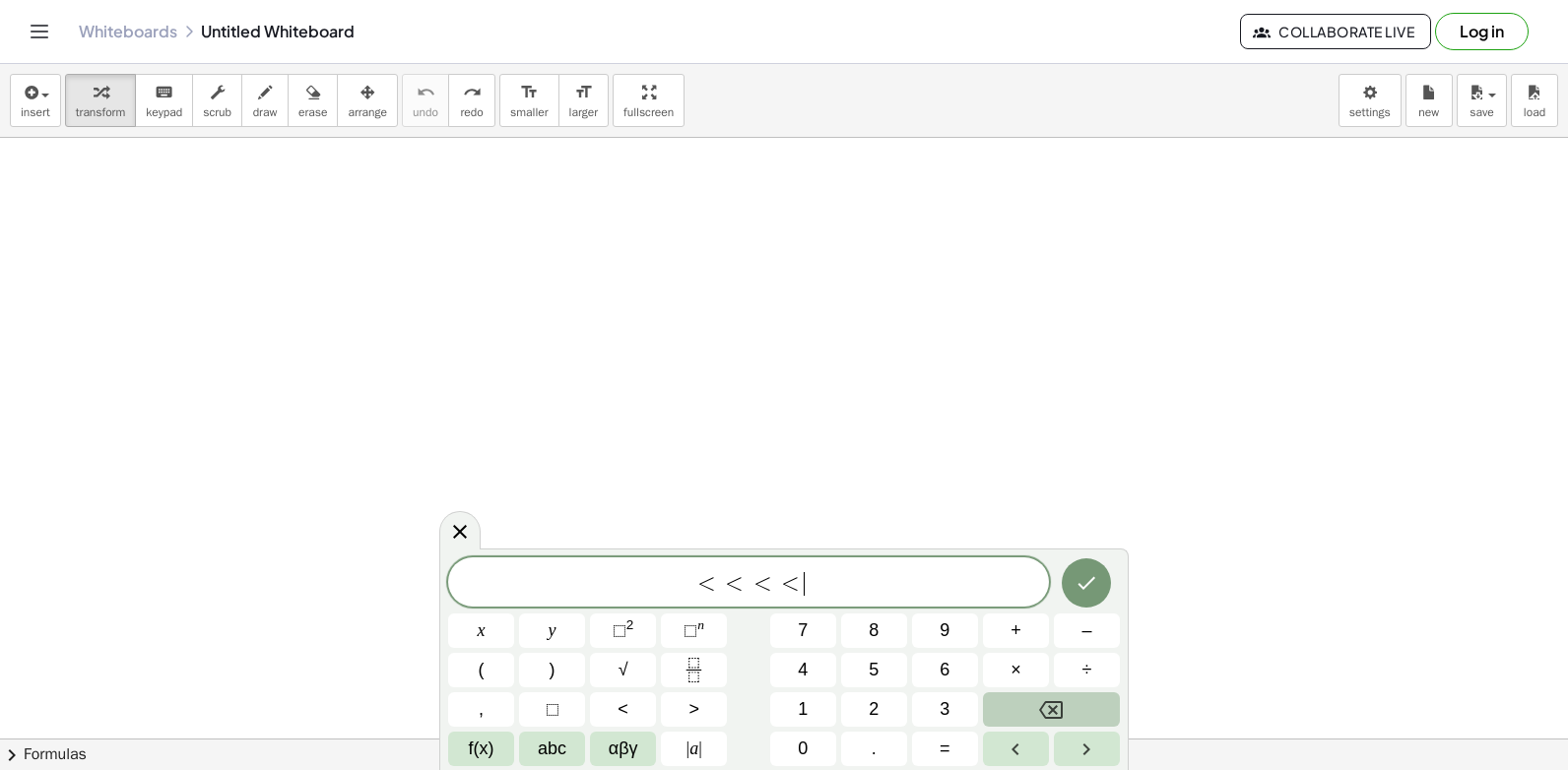 click at bounding box center (1051, 709) 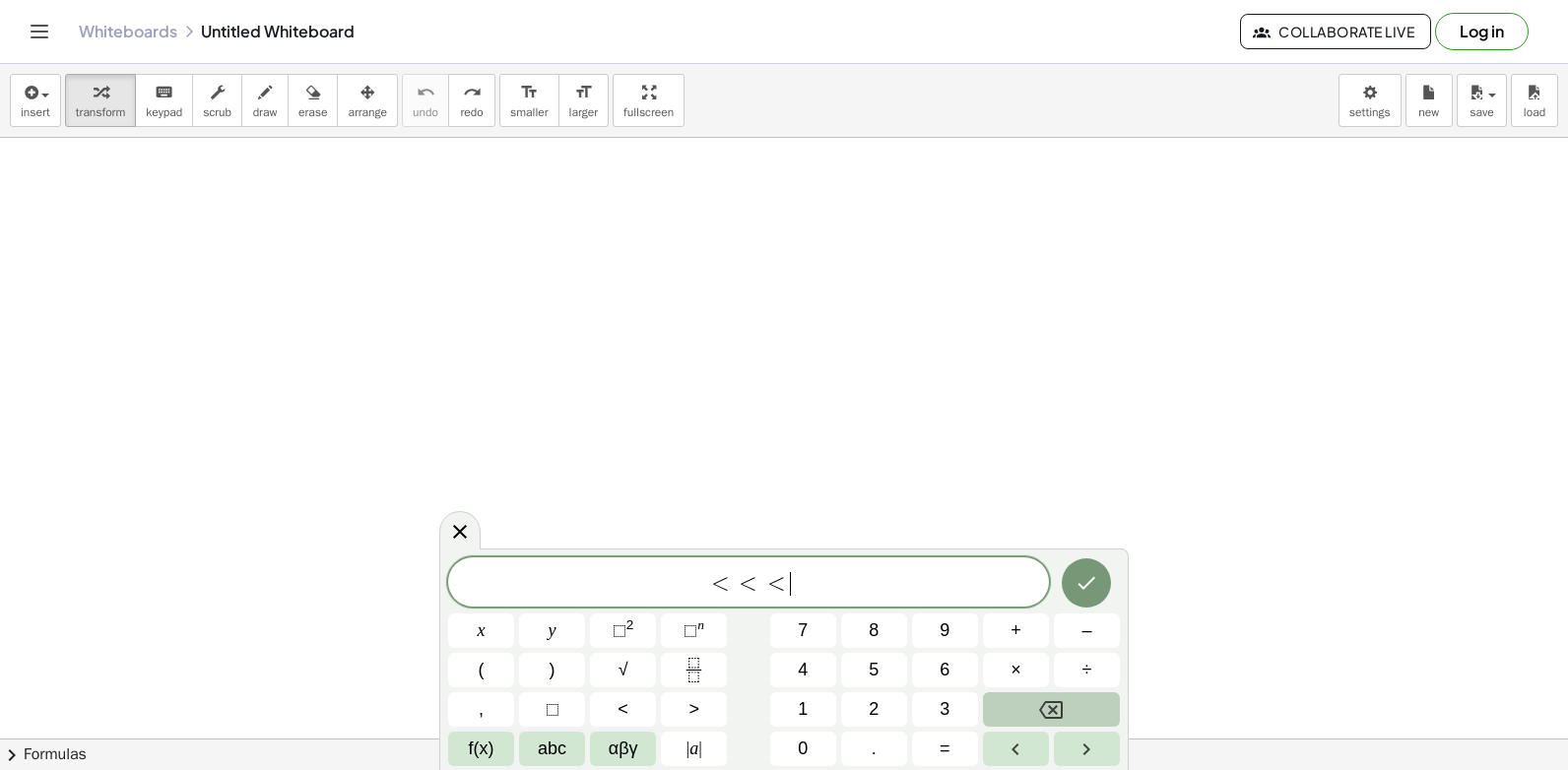click at bounding box center [1051, 709] 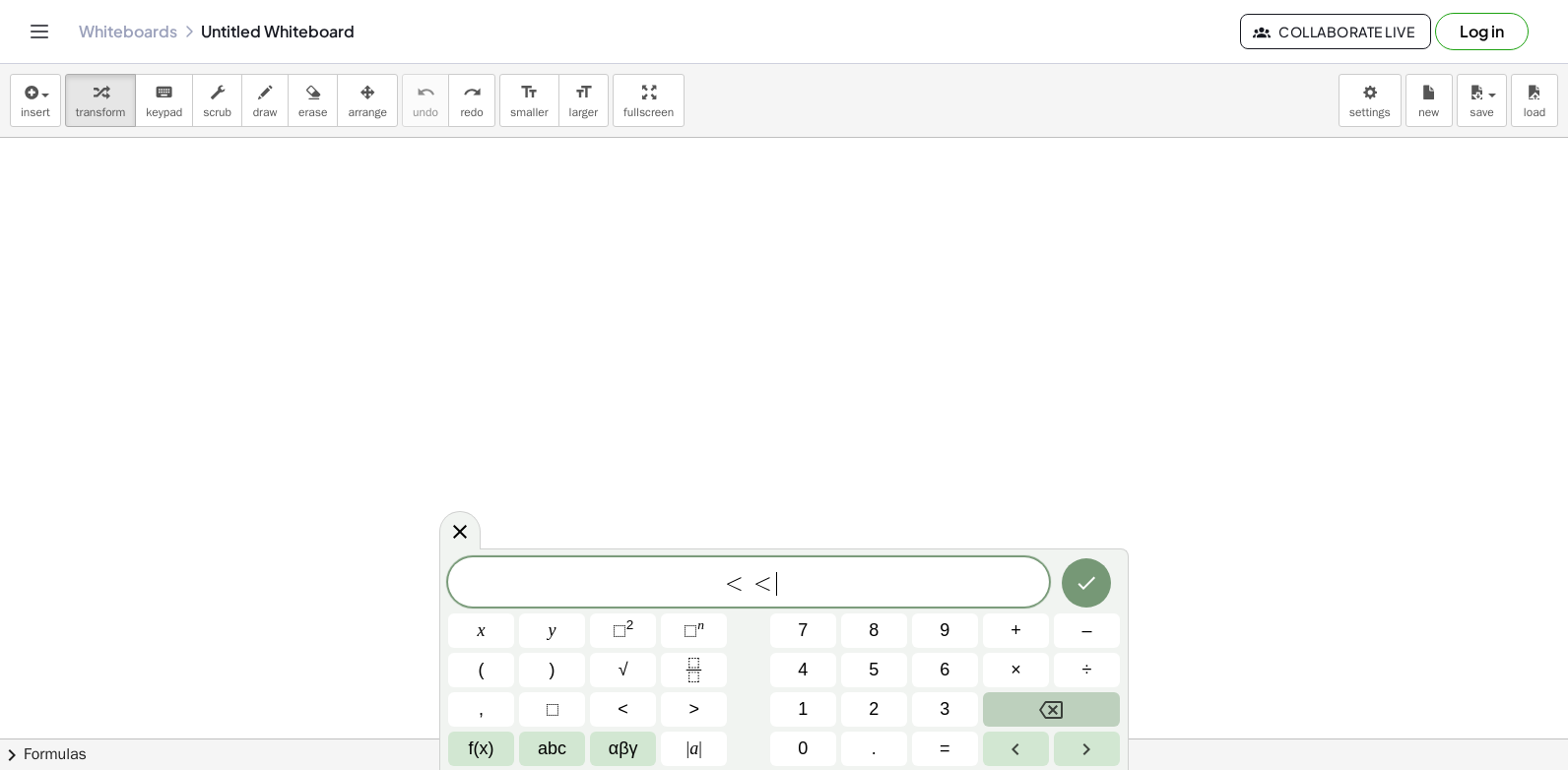 click at bounding box center [1051, 709] 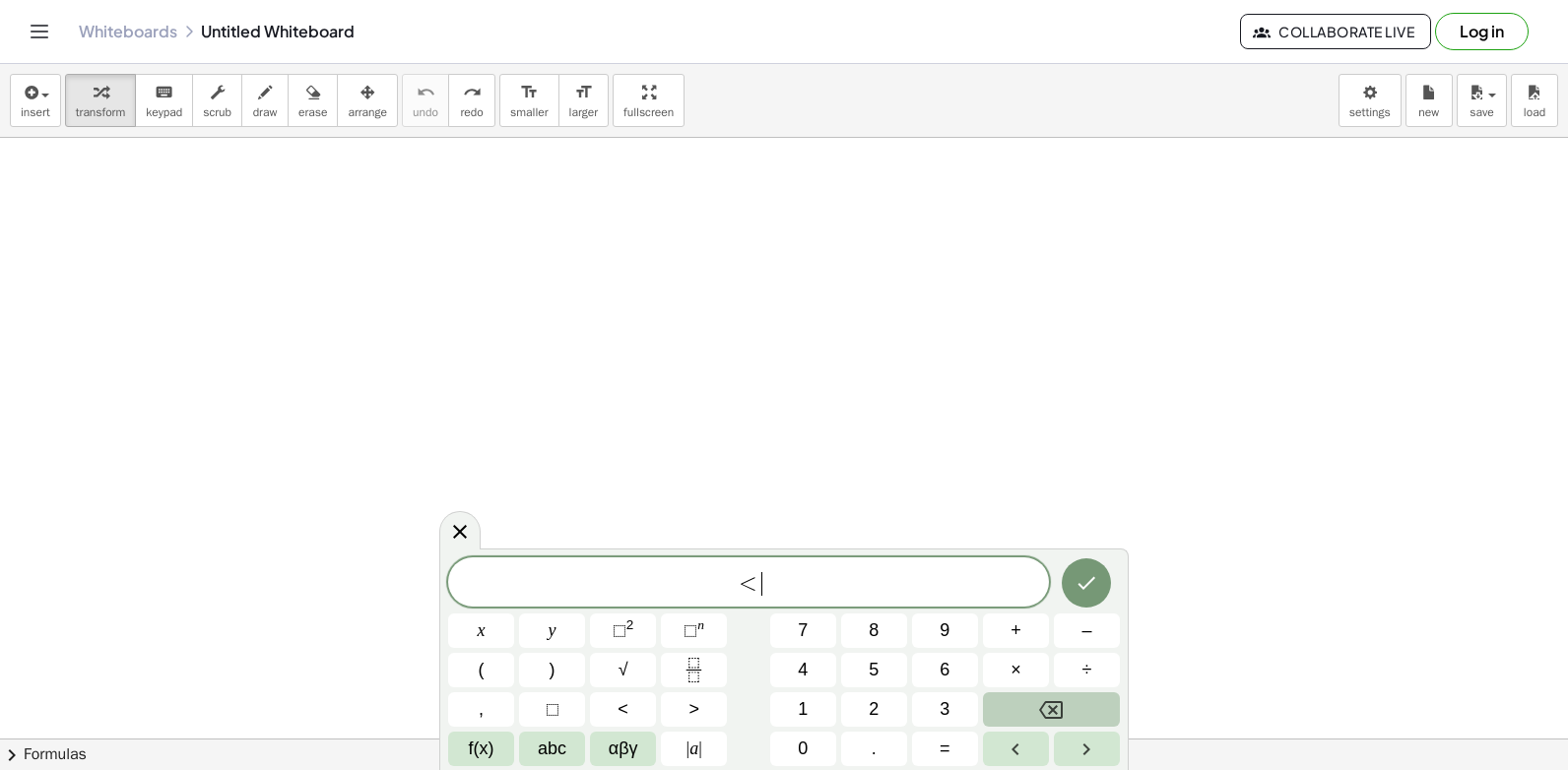 click at bounding box center [1051, 709] 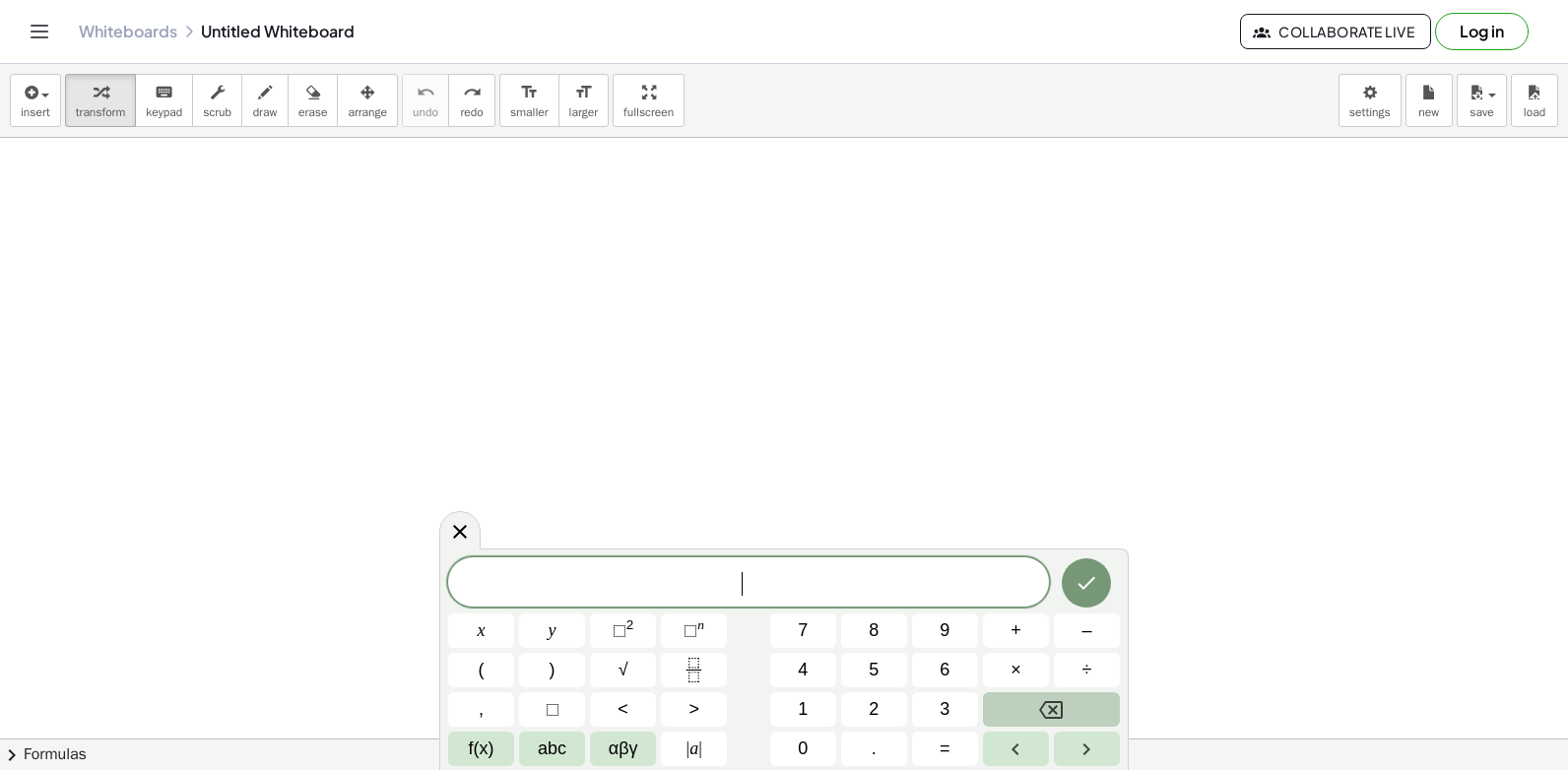 click at bounding box center (1051, 709) 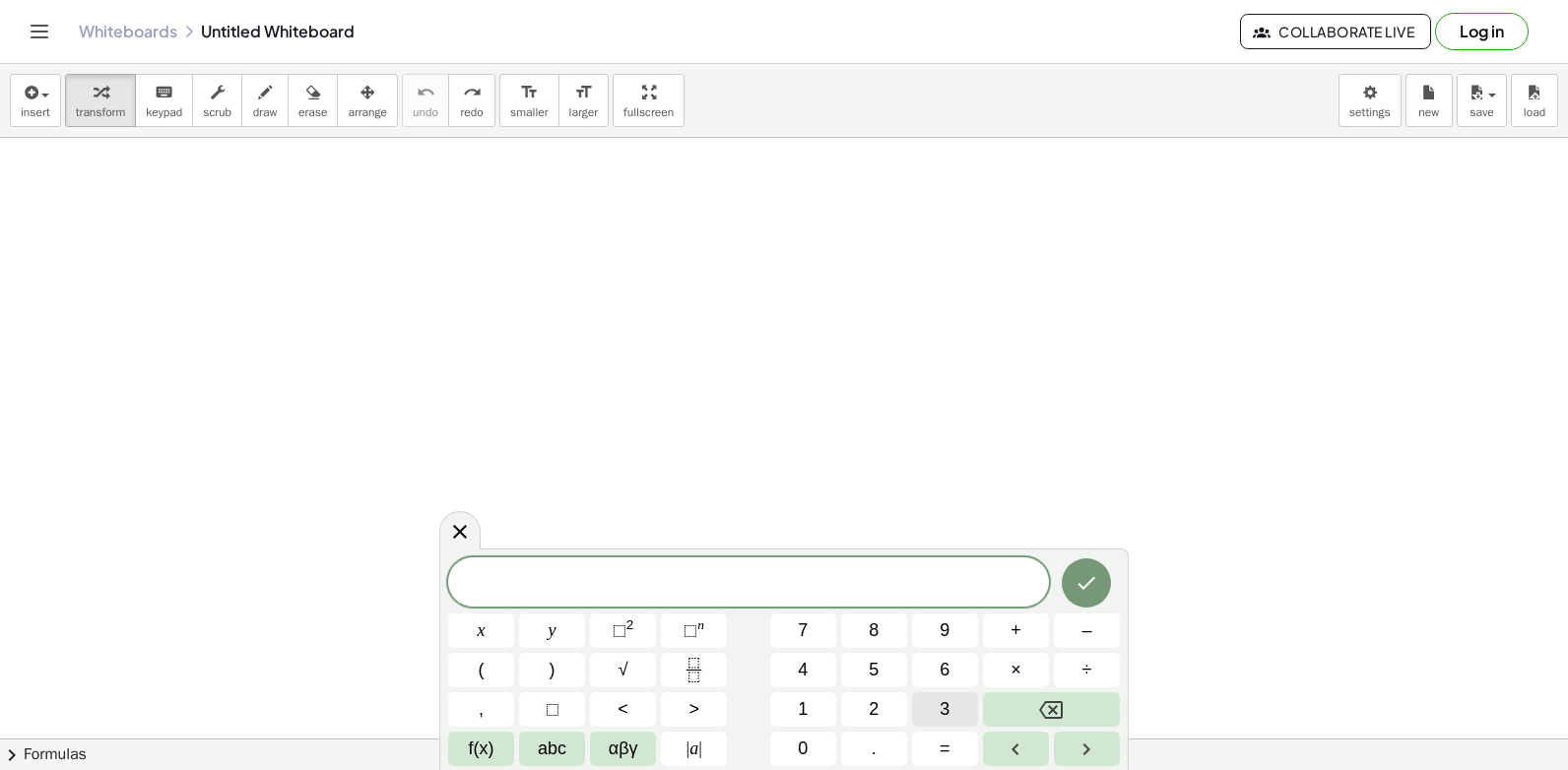 click on "3" at bounding box center (945, 709) 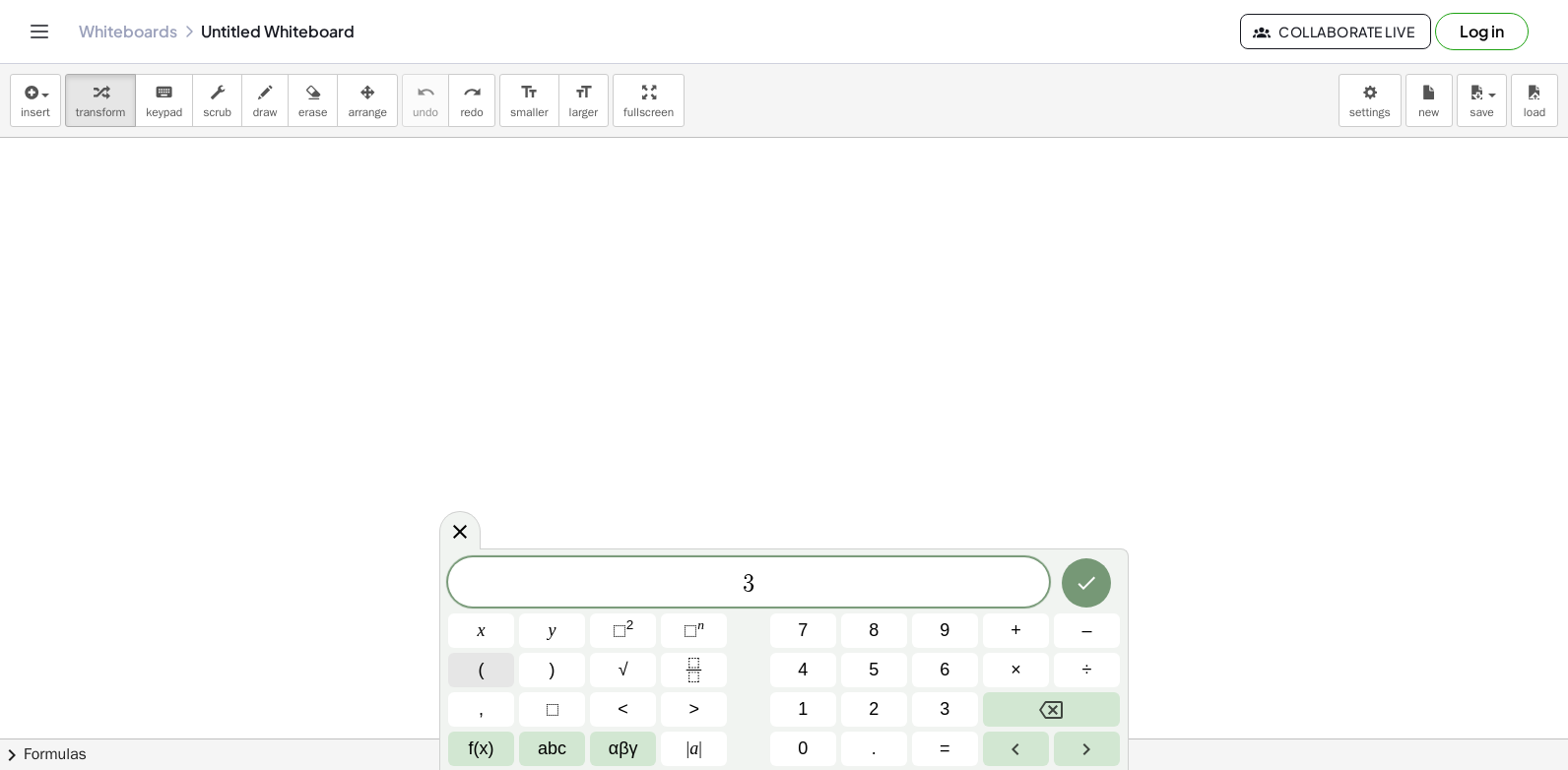 click on "(" at bounding box center [481, 670] 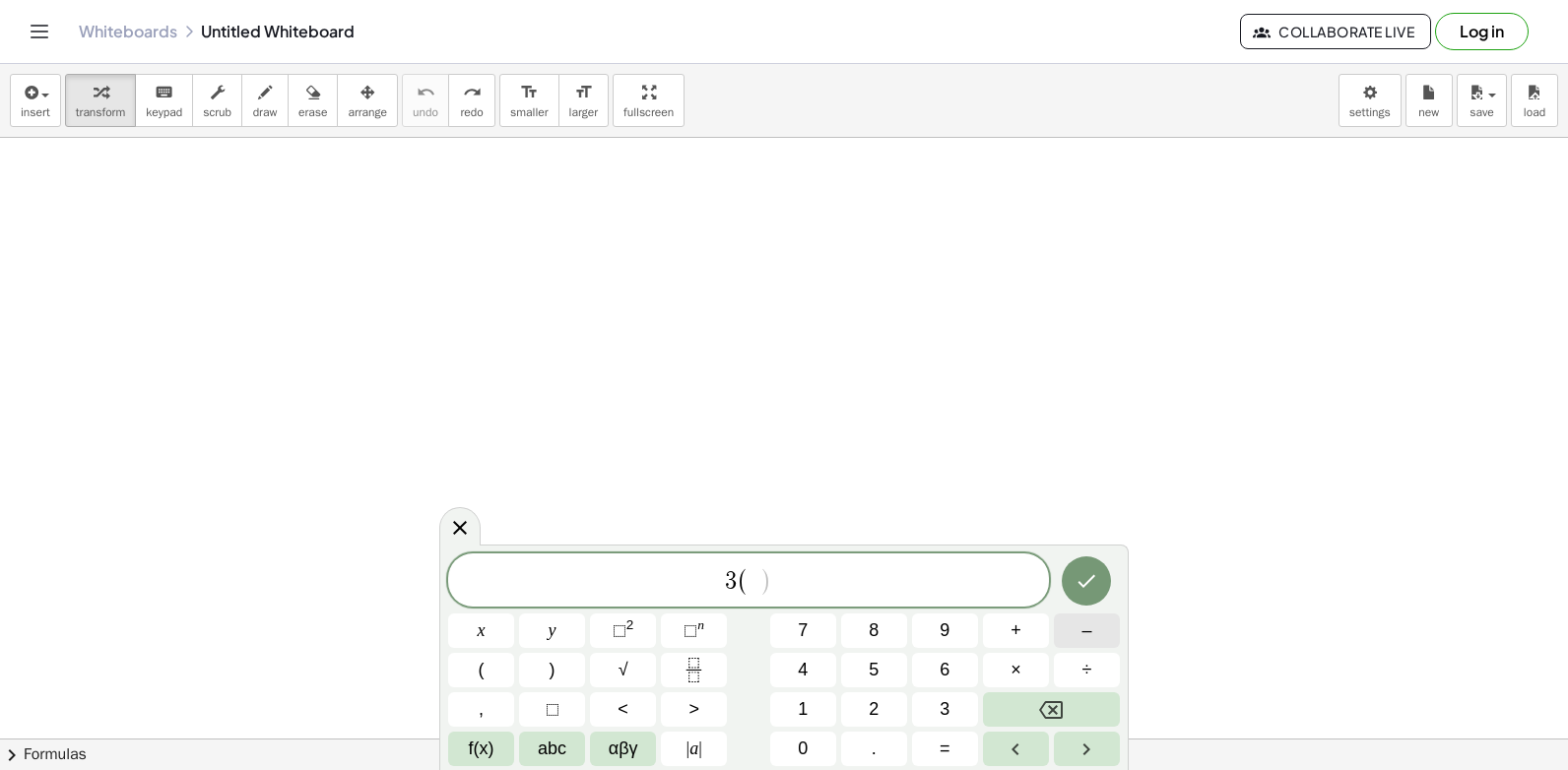 click on "–" at bounding box center [1086, 630] 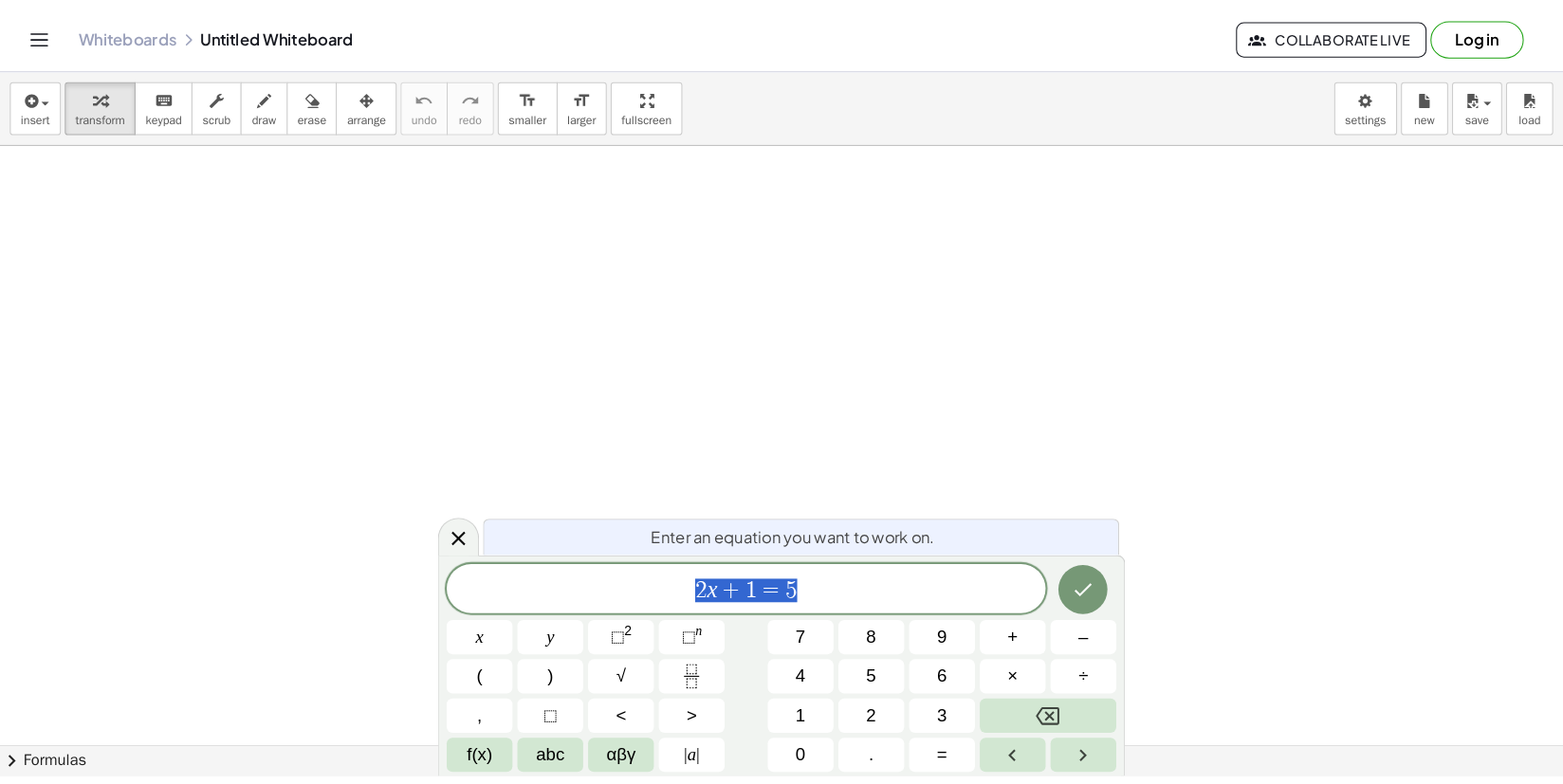 scroll, scrollTop: 0, scrollLeft: 0, axis: both 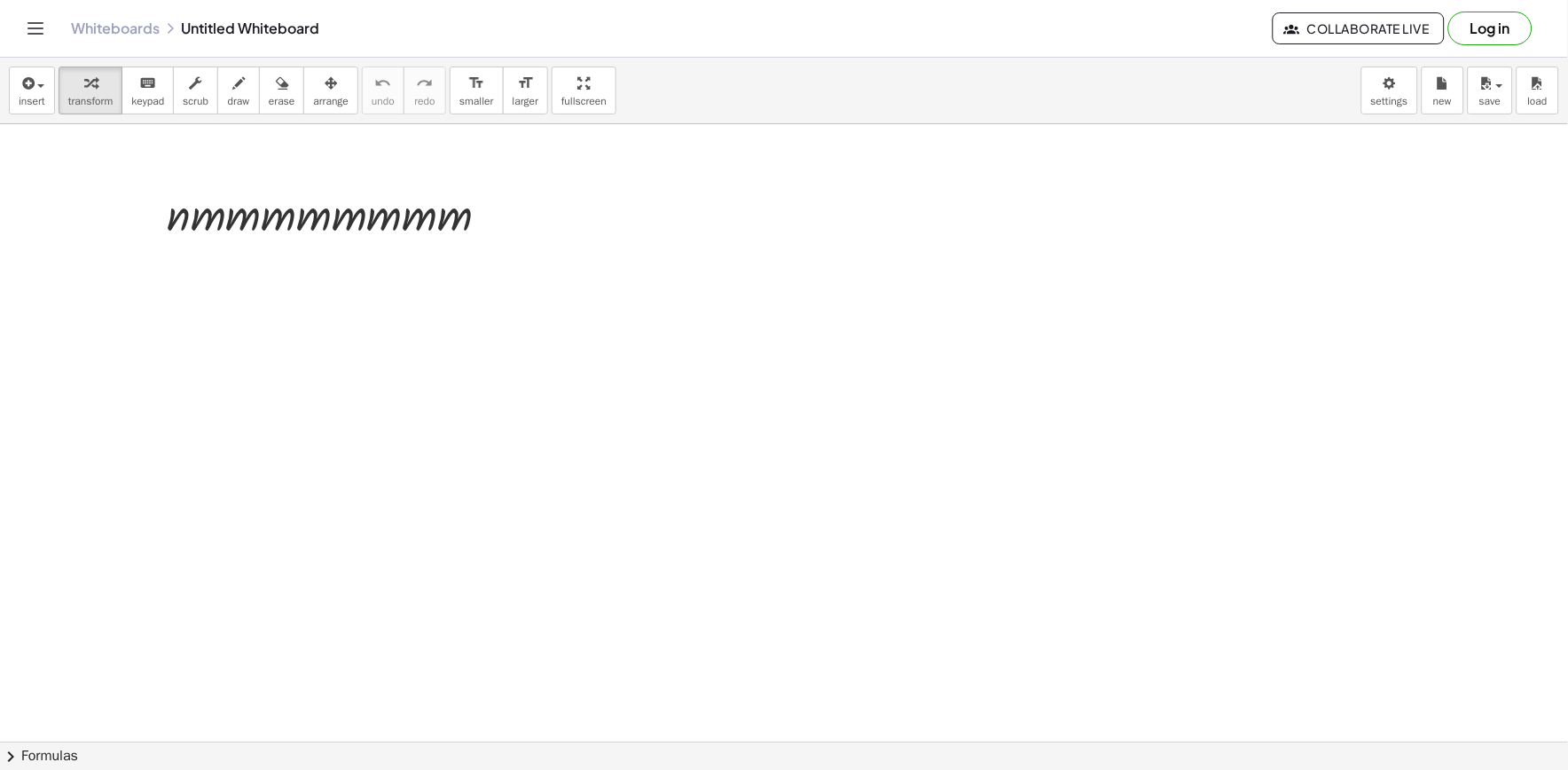 drag, startPoint x: 1206, startPoint y: 14, endPoint x: 1089, endPoint y: 491, distance: 491.13949 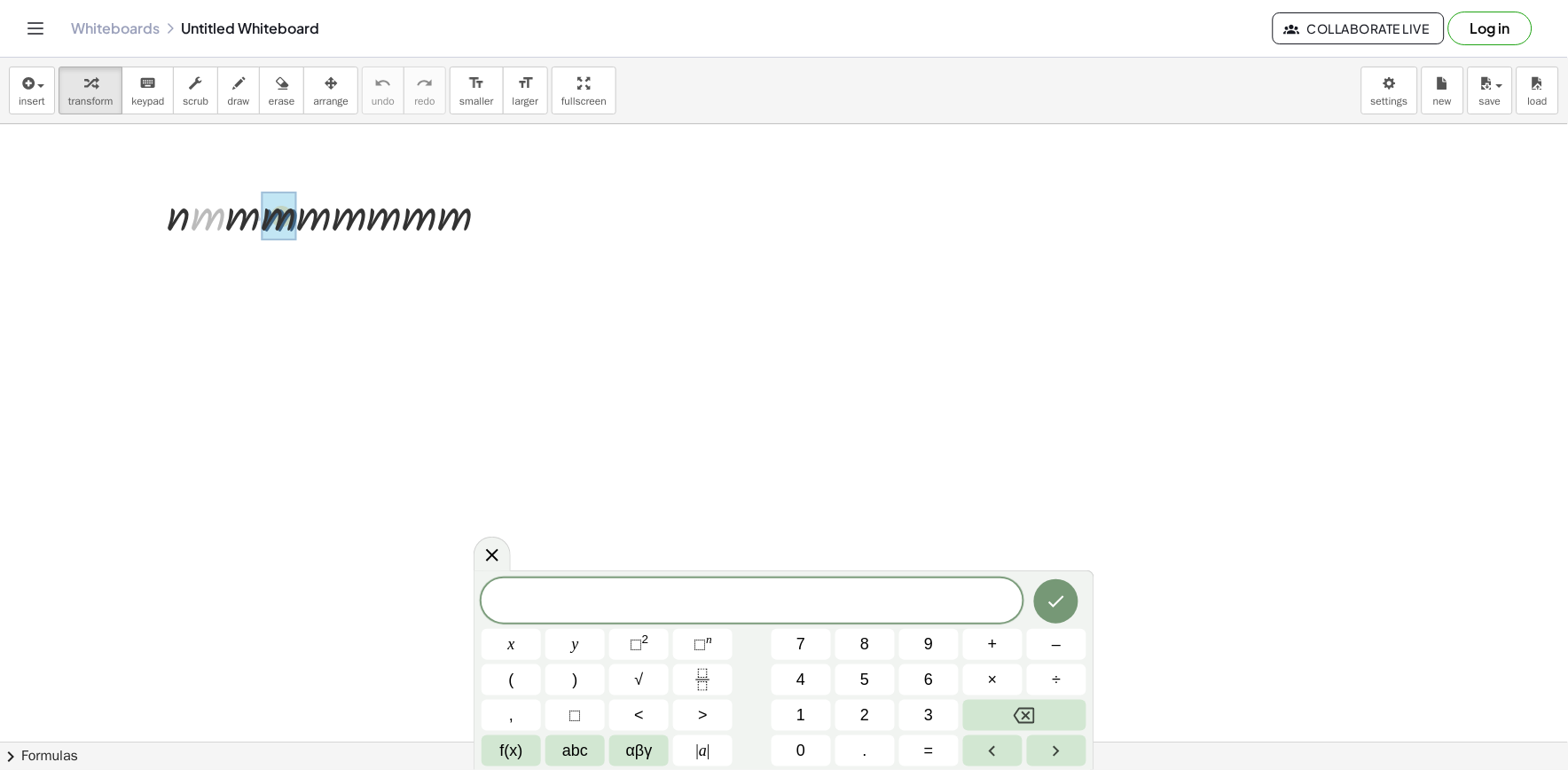 drag, startPoint x: 218, startPoint y: 209, endPoint x: 310, endPoint y: 214, distance: 92.135769 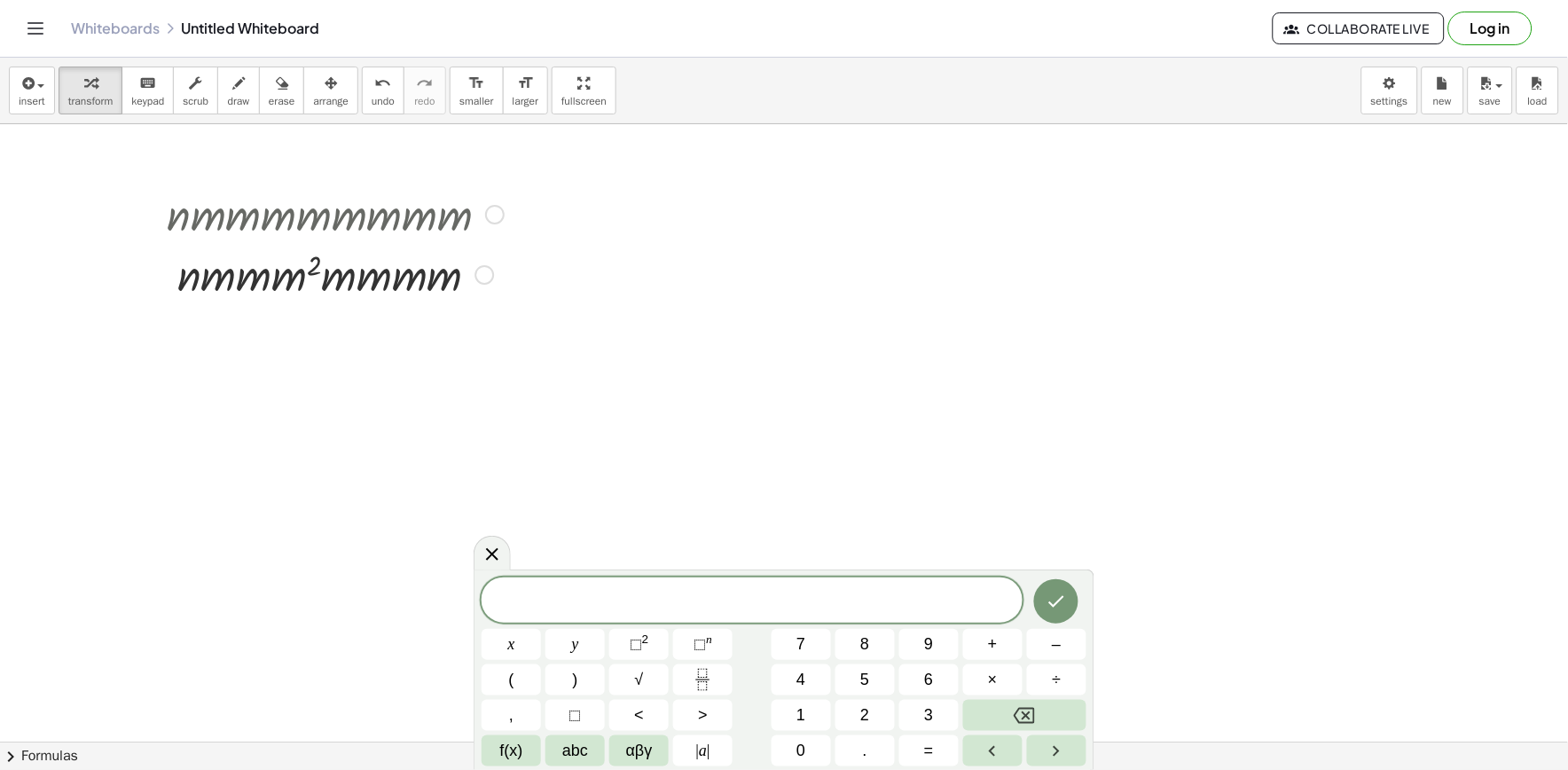 drag, startPoint x: 255, startPoint y: 213, endPoint x: 308, endPoint y: 250, distance: 64.63745 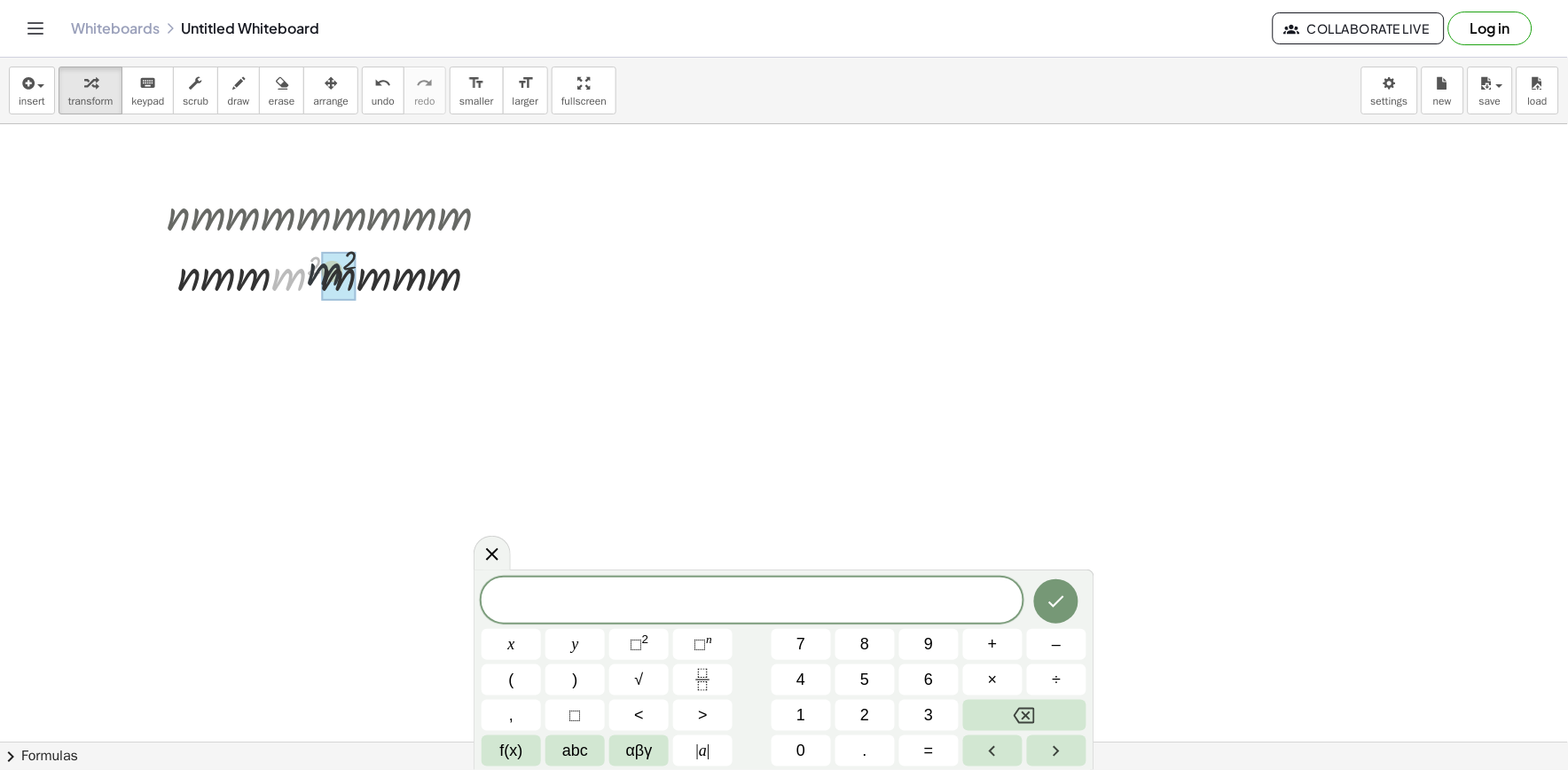 drag, startPoint x: 295, startPoint y: 279, endPoint x: 342, endPoint y: 272, distance: 47.518417 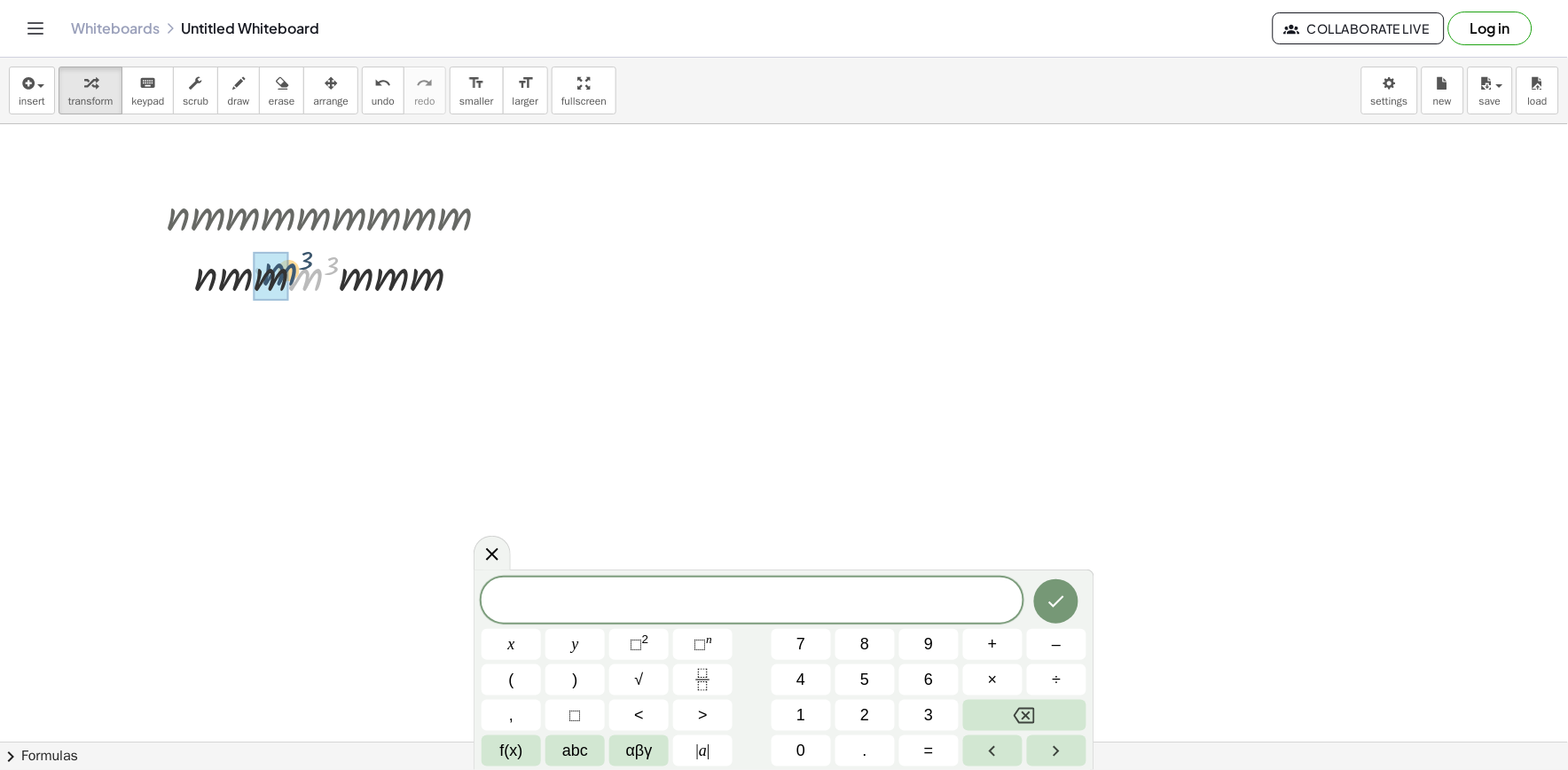 drag, startPoint x: 322, startPoint y: 276, endPoint x: 282, endPoint y: 271, distance: 40.31129 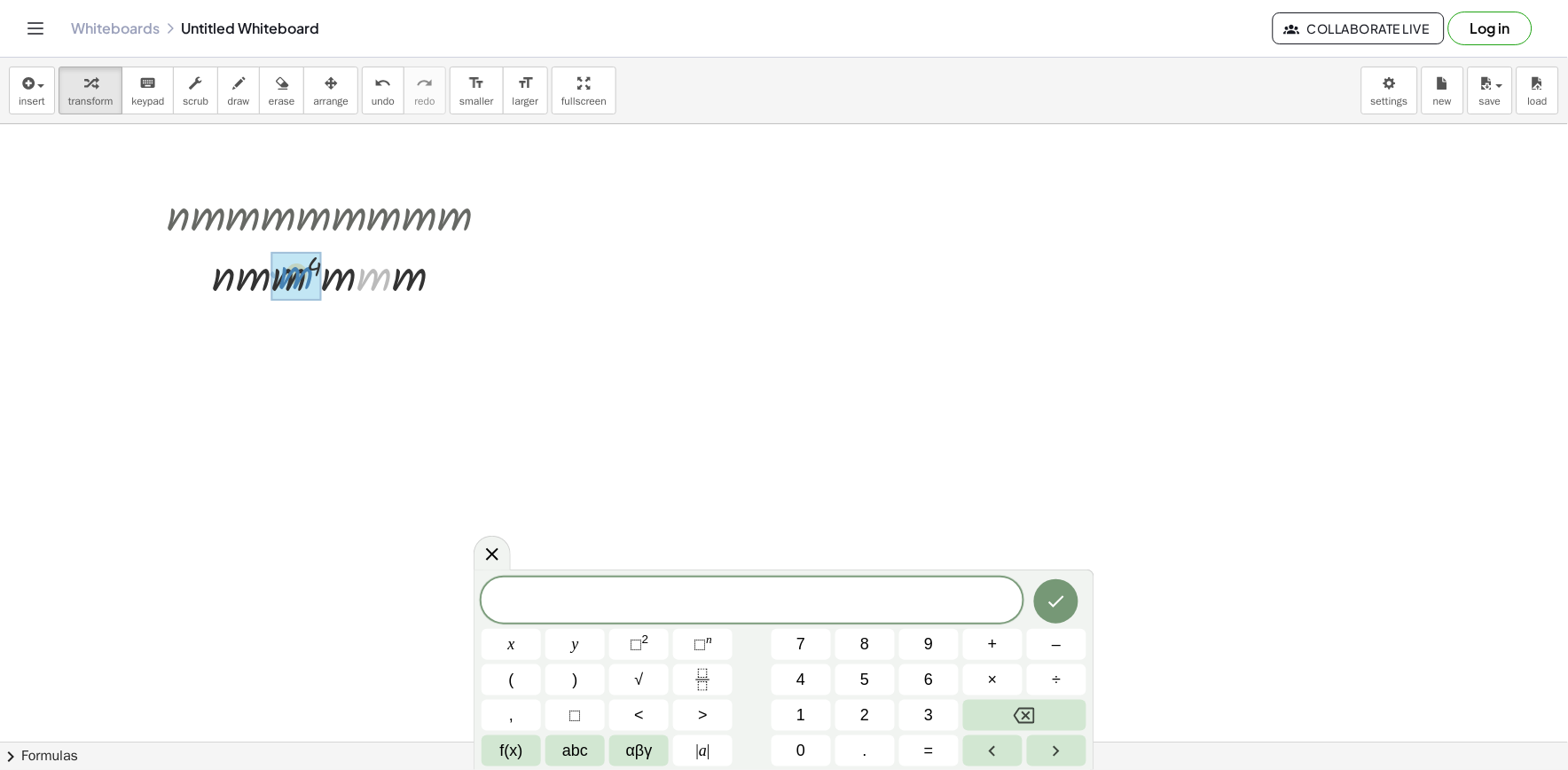 drag, startPoint x: 364, startPoint y: 279, endPoint x: 285, endPoint y: 277, distance: 79.02531 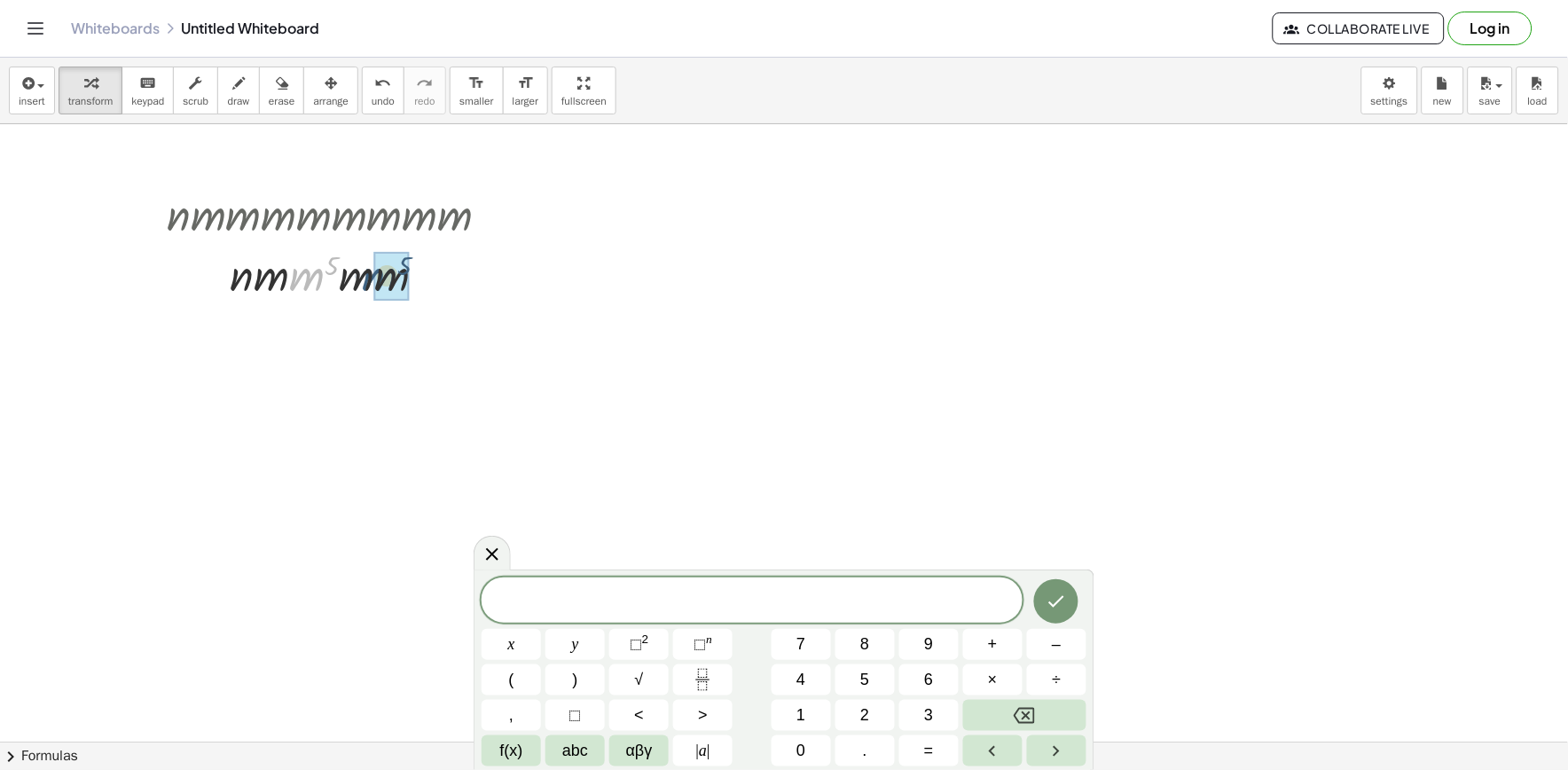 drag, startPoint x: 319, startPoint y: 278, endPoint x: 394, endPoint y: 278, distance: 75 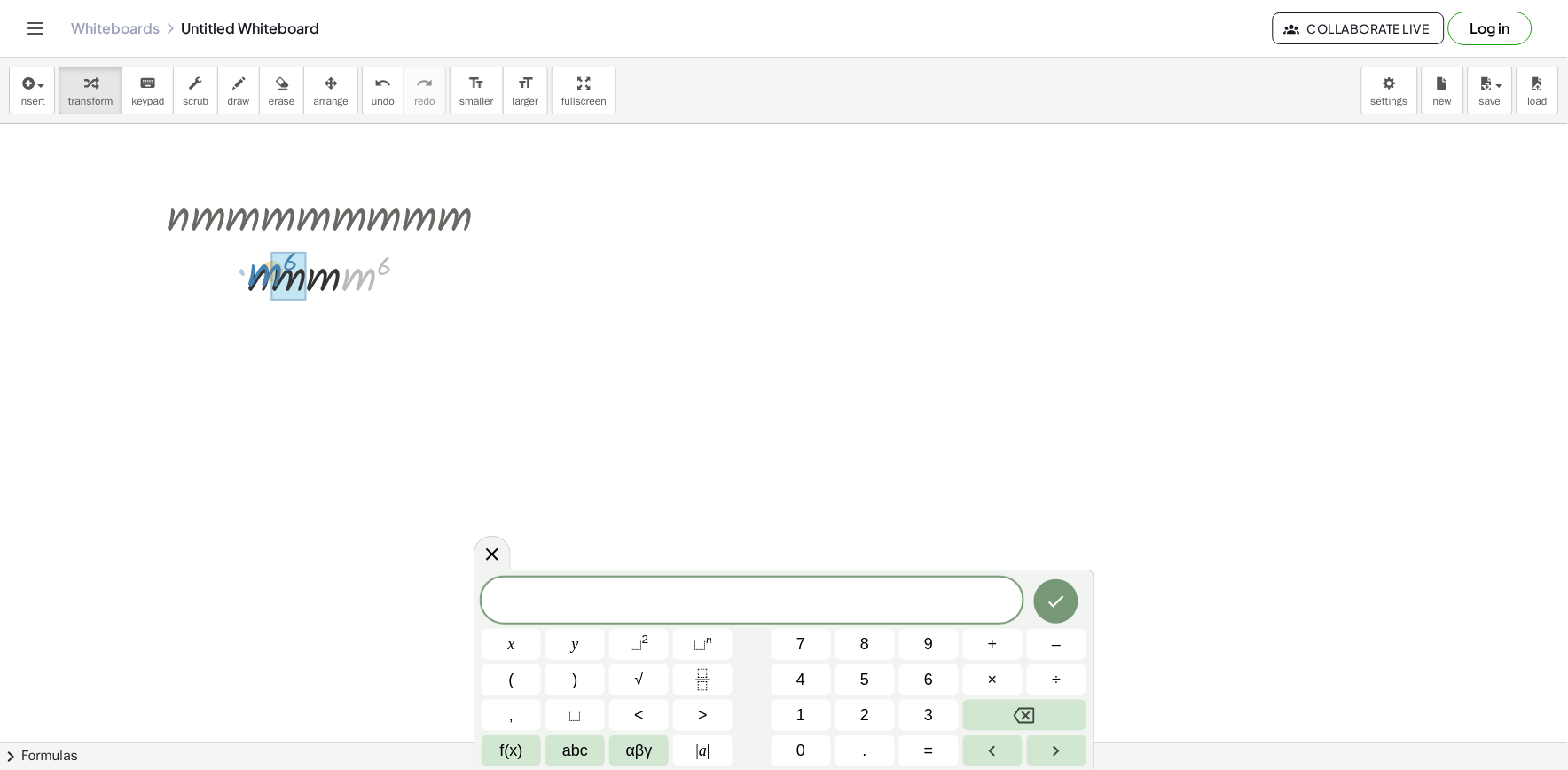 drag, startPoint x: 365, startPoint y: 278, endPoint x: 270, endPoint y: 273, distance: 95.13149 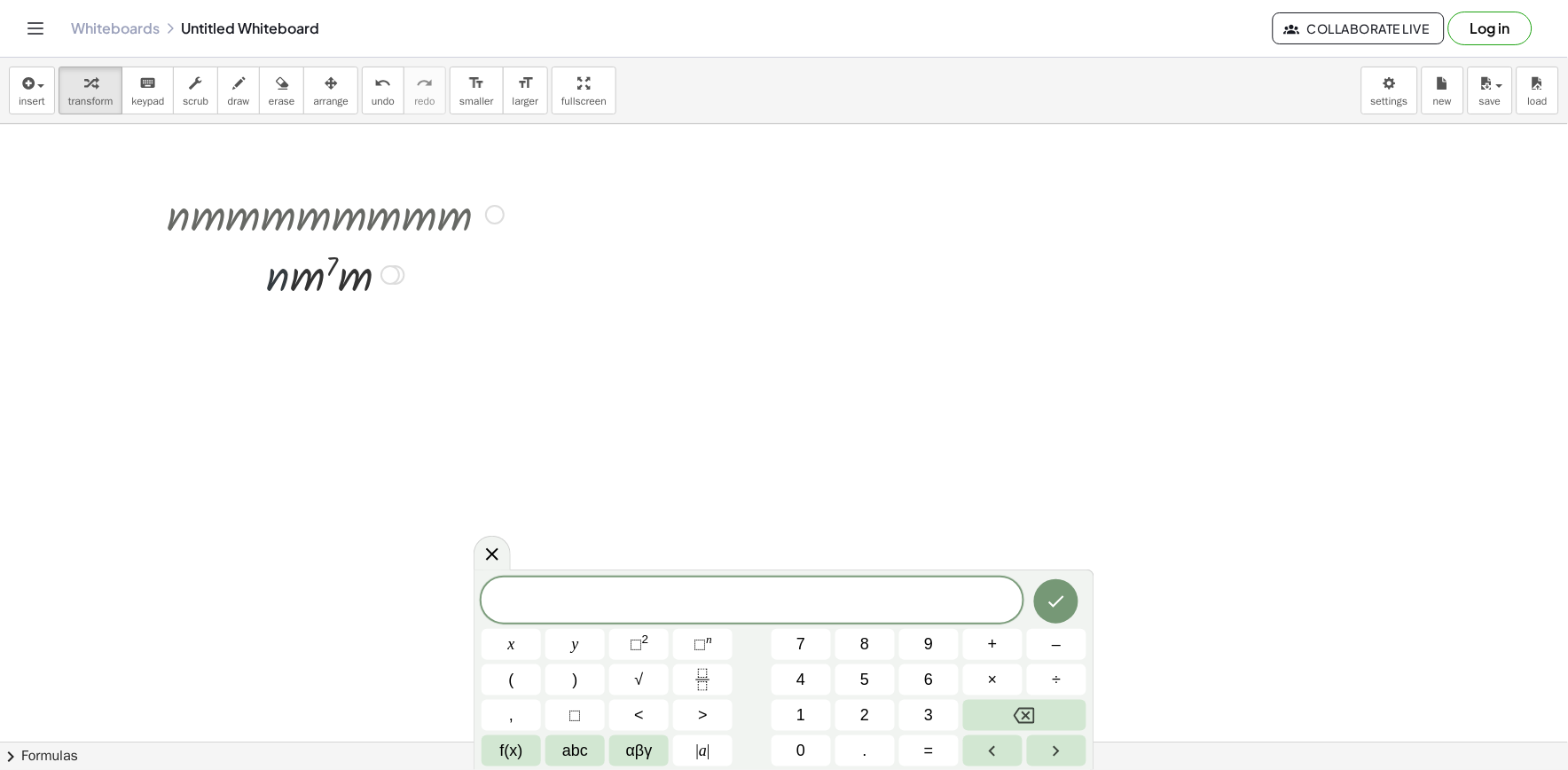 click at bounding box center (335, 273) 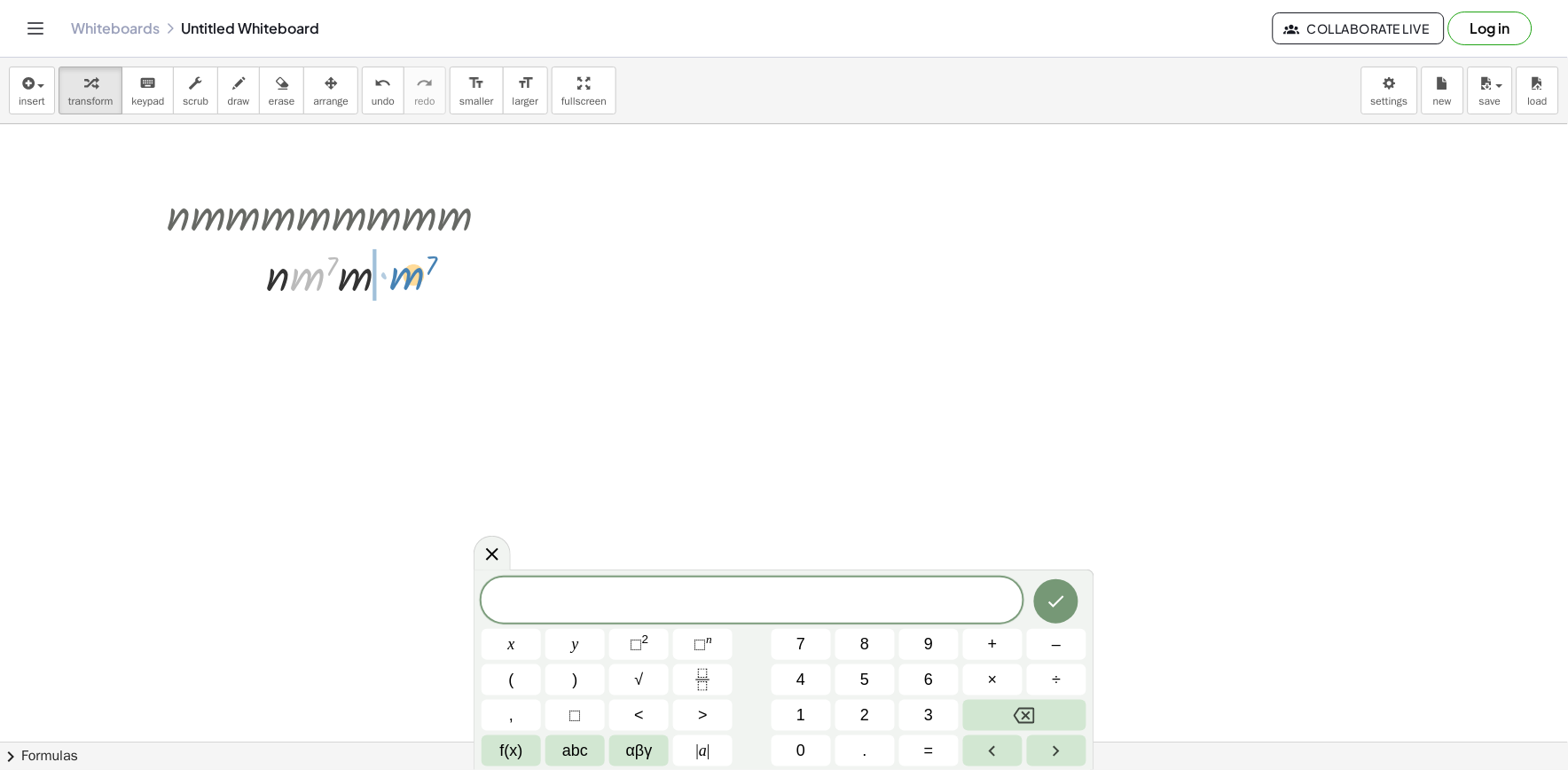 drag, startPoint x: 297, startPoint y: 276, endPoint x: 396, endPoint y: 275, distance: 99.00505 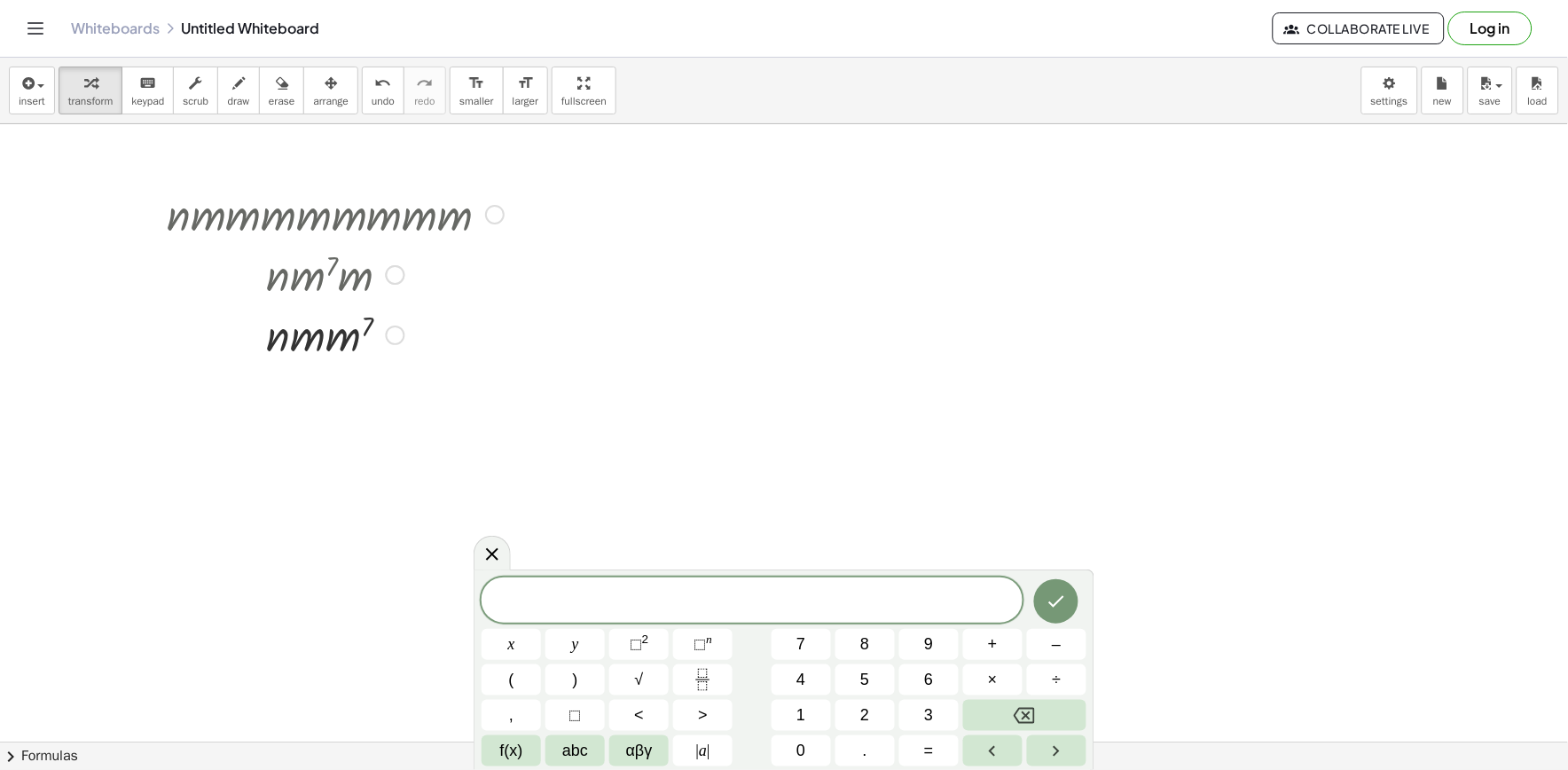 drag, startPoint x: 351, startPoint y: 273, endPoint x: 322, endPoint y: 339, distance: 72.09022 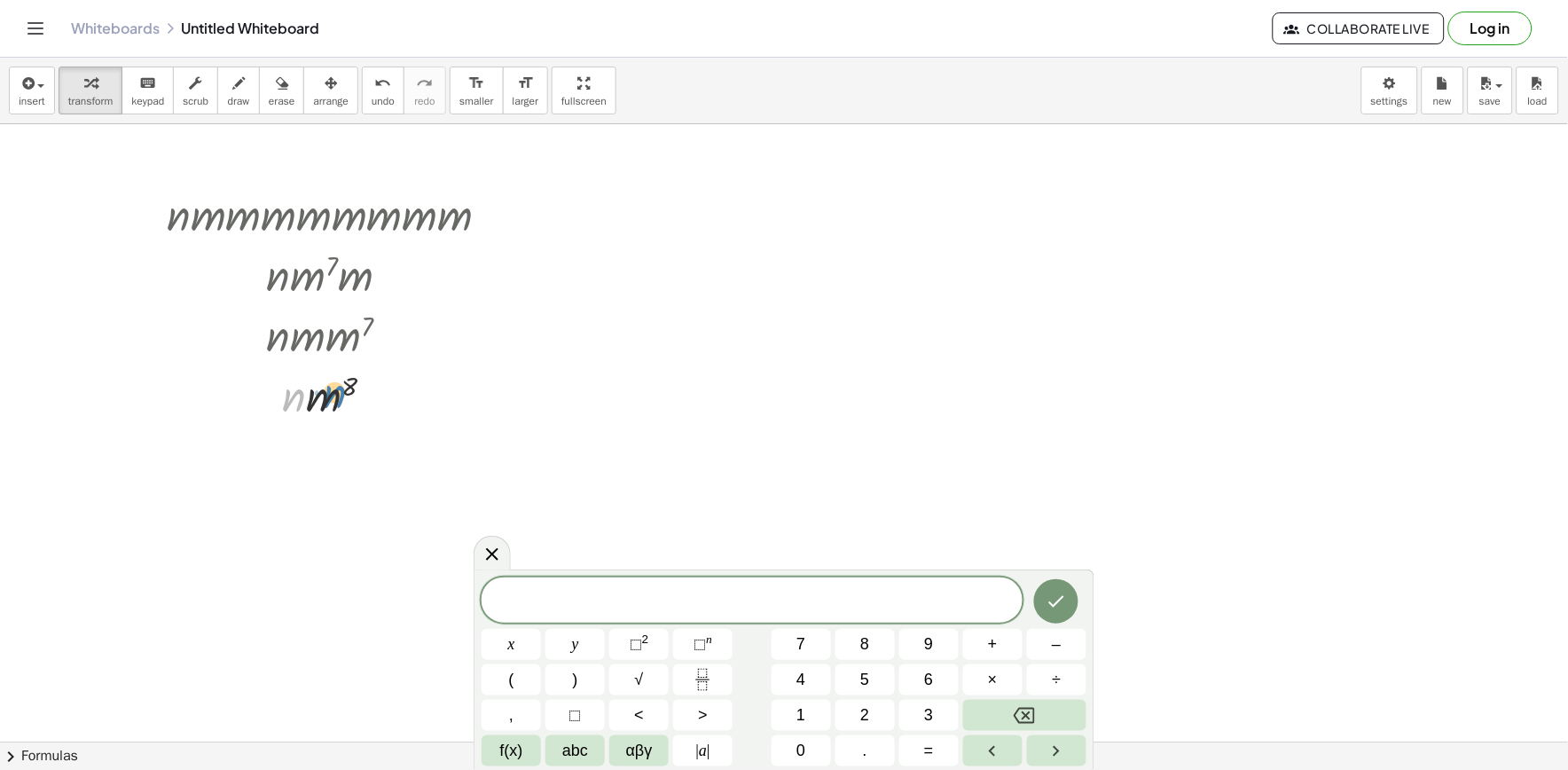 drag, startPoint x: 299, startPoint y: 399, endPoint x: 329, endPoint y: 396, distance: 30.149627 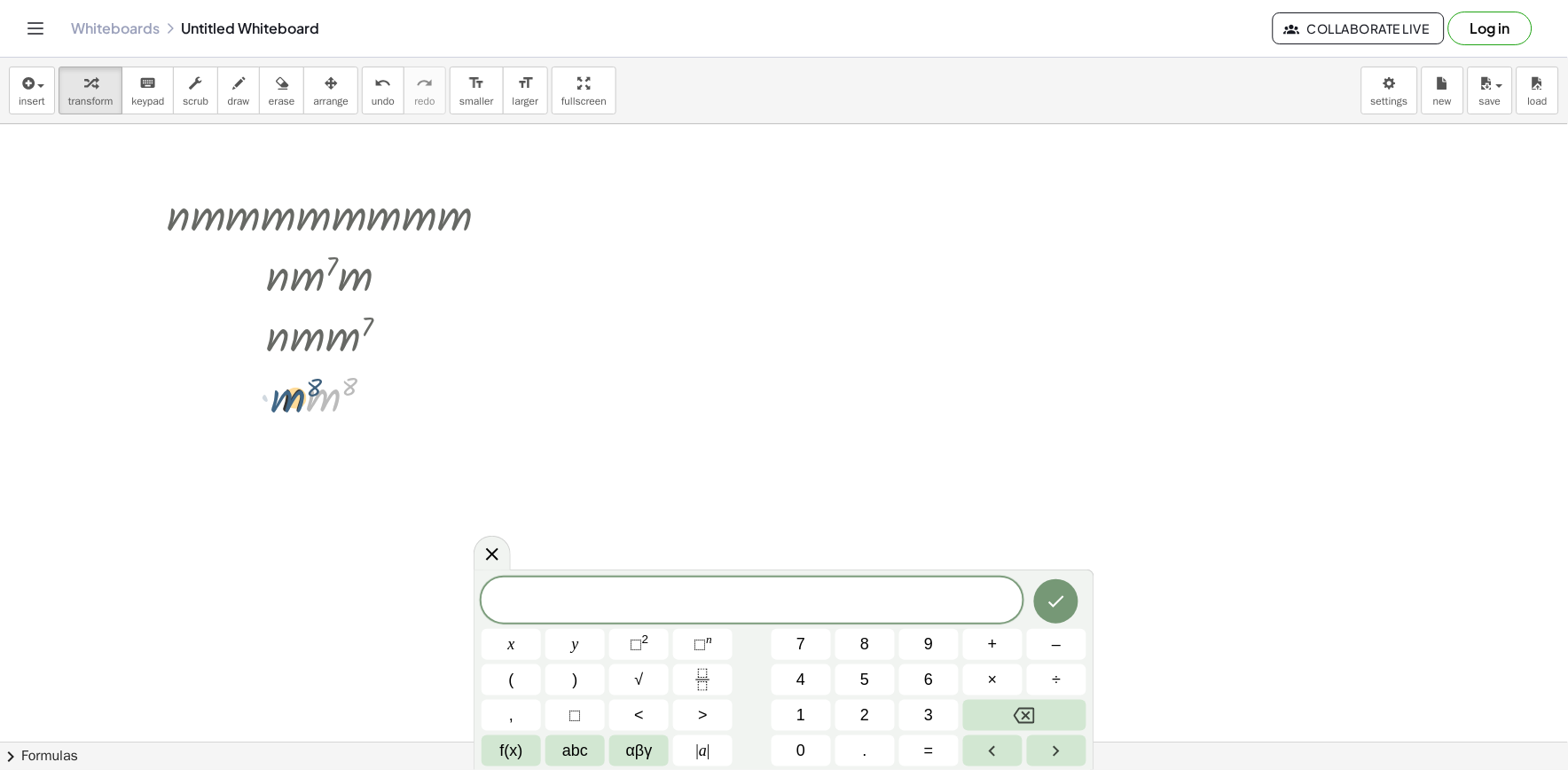 drag, startPoint x: 323, startPoint y: 403, endPoint x: 286, endPoint y: 408, distance: 37.3363 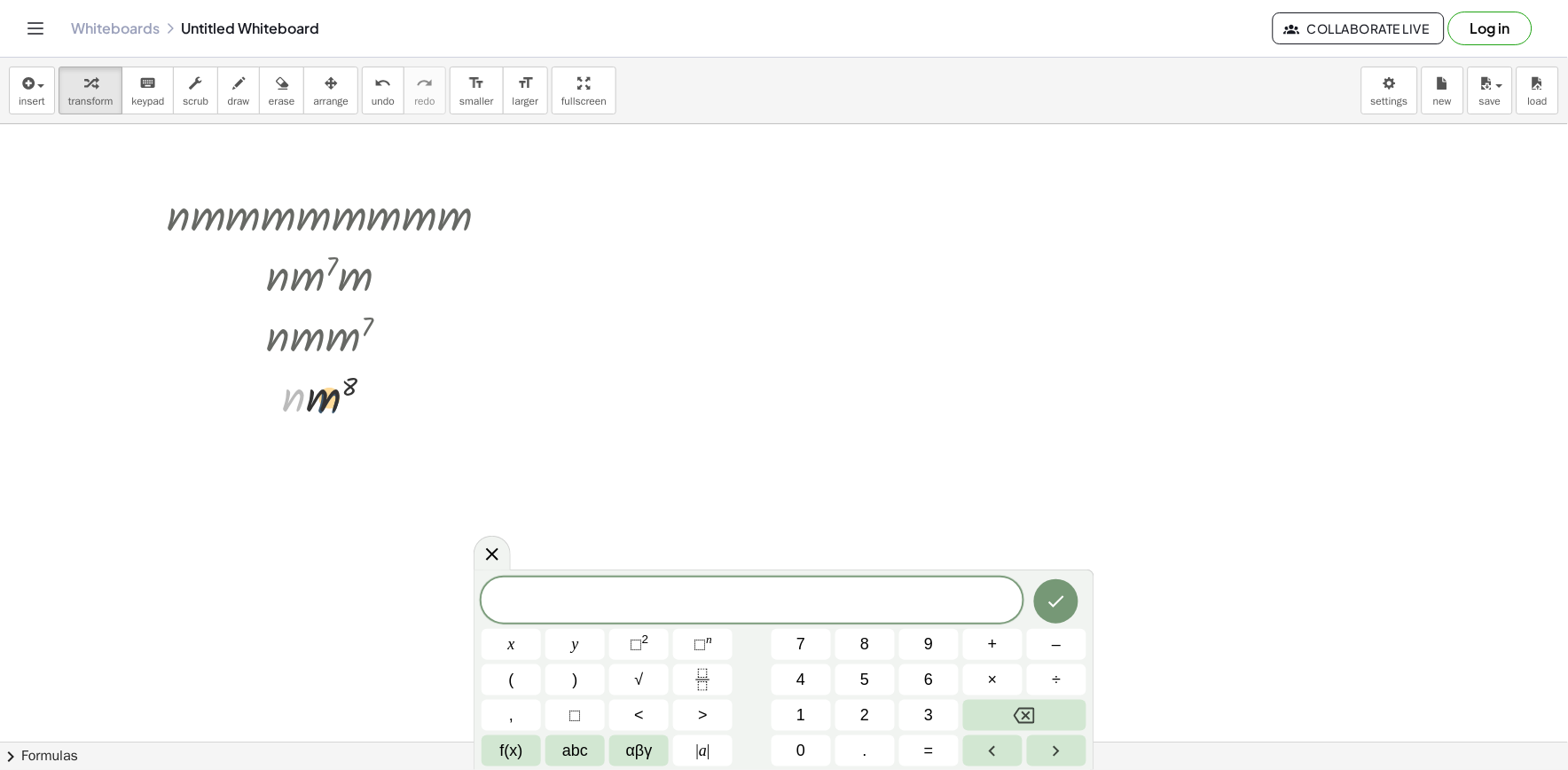 drag, startPoint x: 303, startPoint y: 392, endPoint x: 339, endPoint y: 394, distance: 36.05551 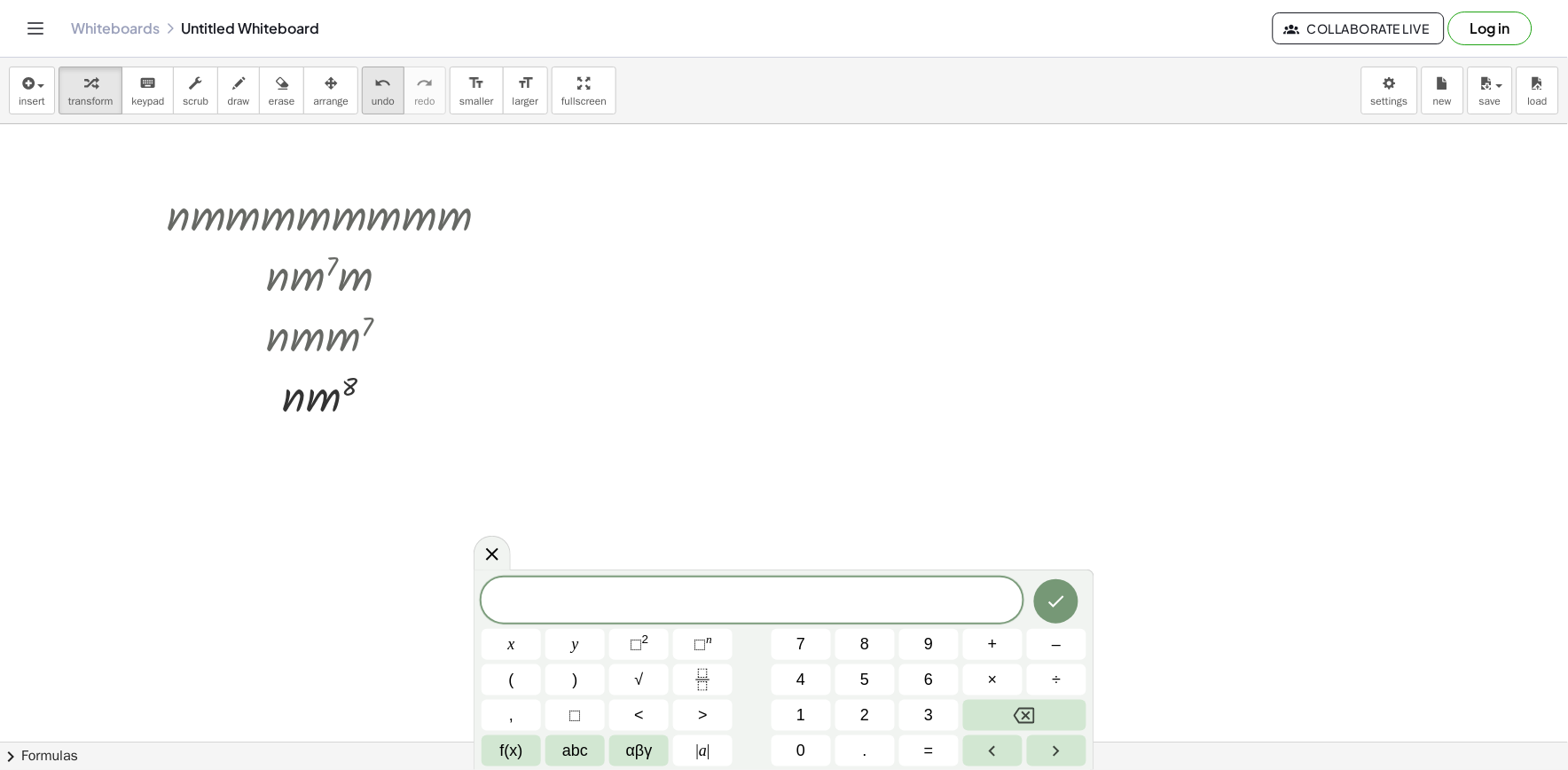 click on "undo" at bounding box center (383, 83) 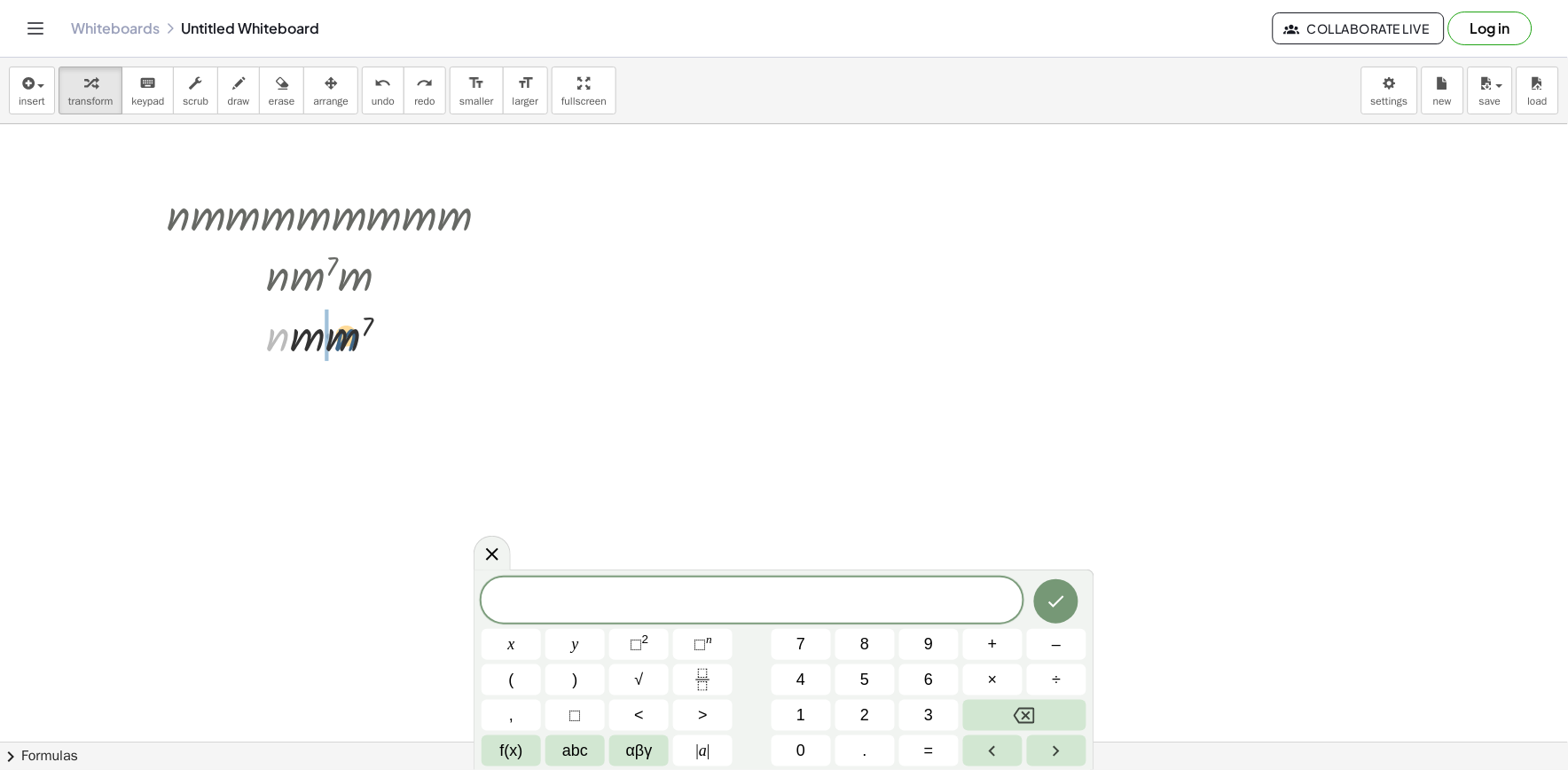 drag, startPoint x: 278, startPoint y: 332, endPoint x: 351, endPoint y: 331, distance: 73.00685 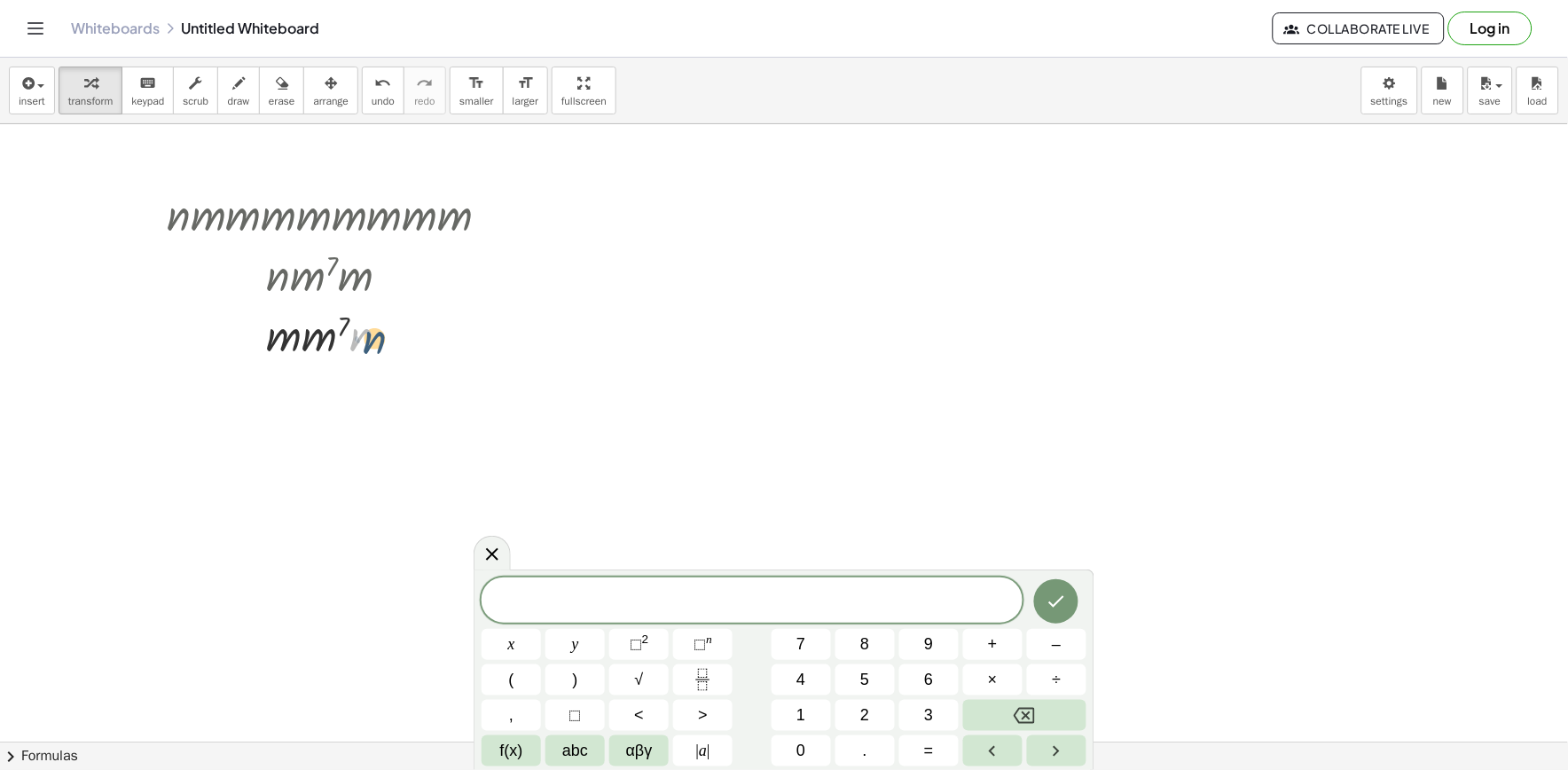 click at bounding box center (335, 334) 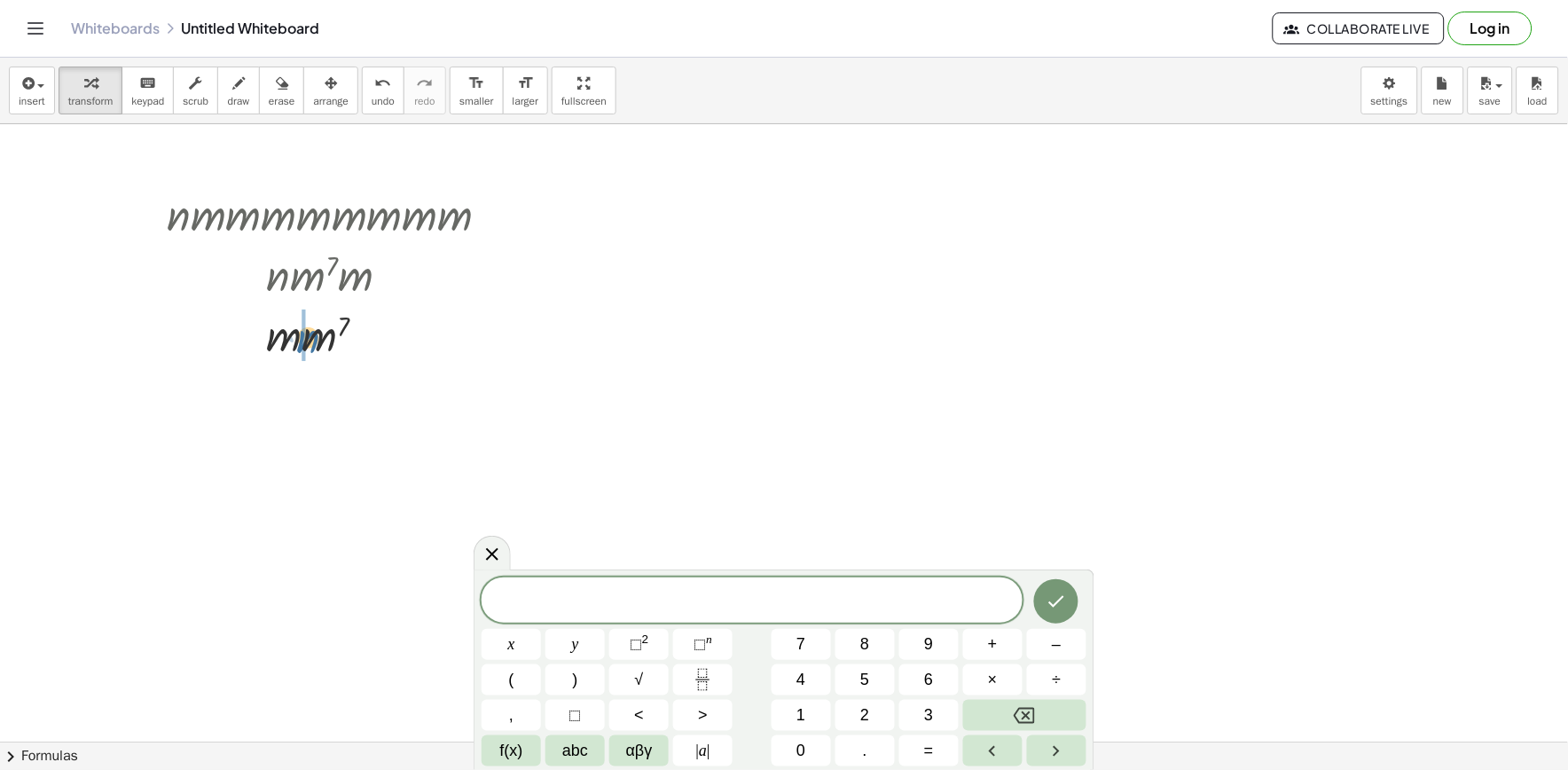 drag, startPoint x: 357, startPoint y: 350, endPoint x: 299, endPoint y: 351, distance: 58.0086 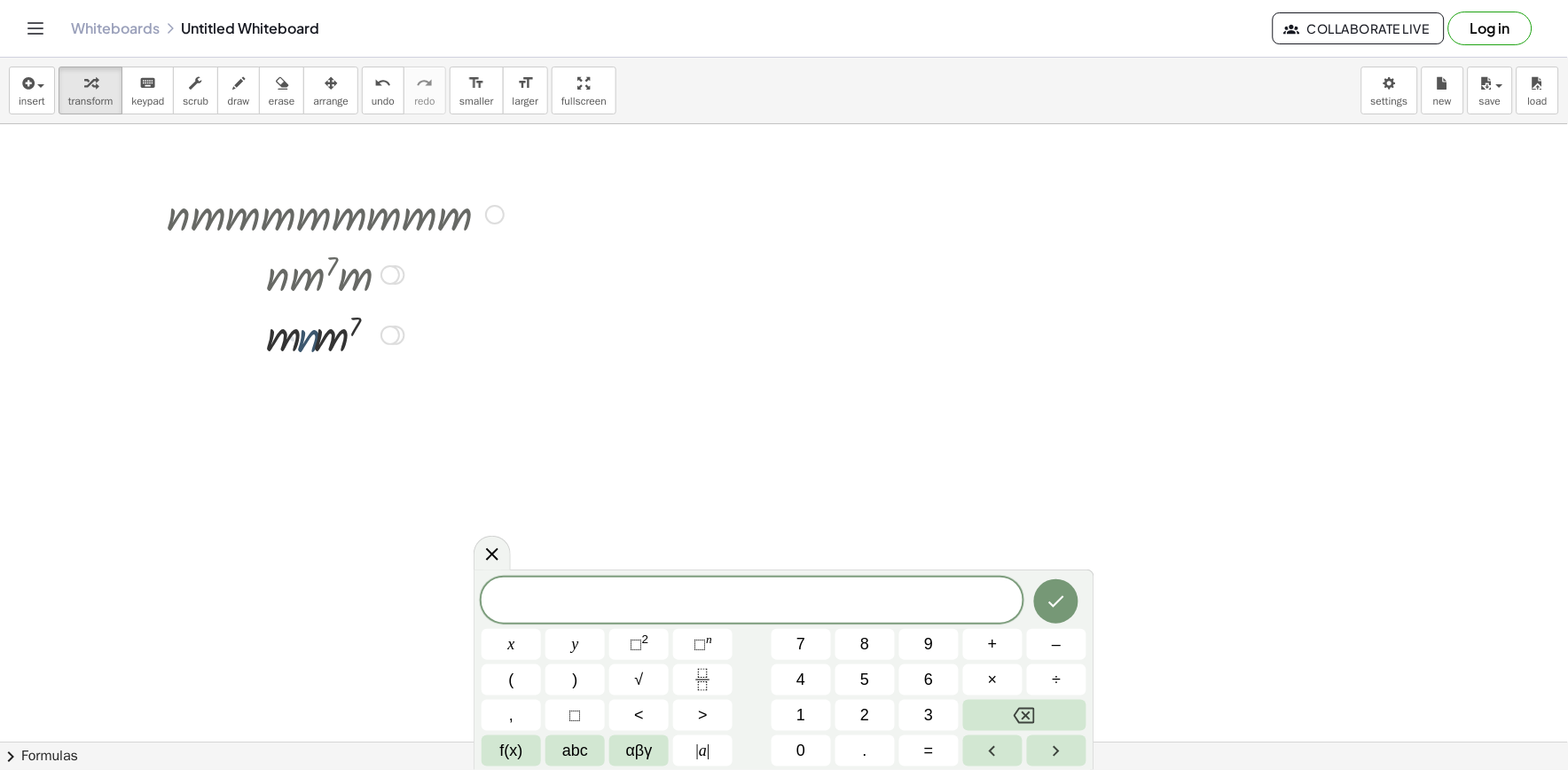 click at bounding box center (335, 334) 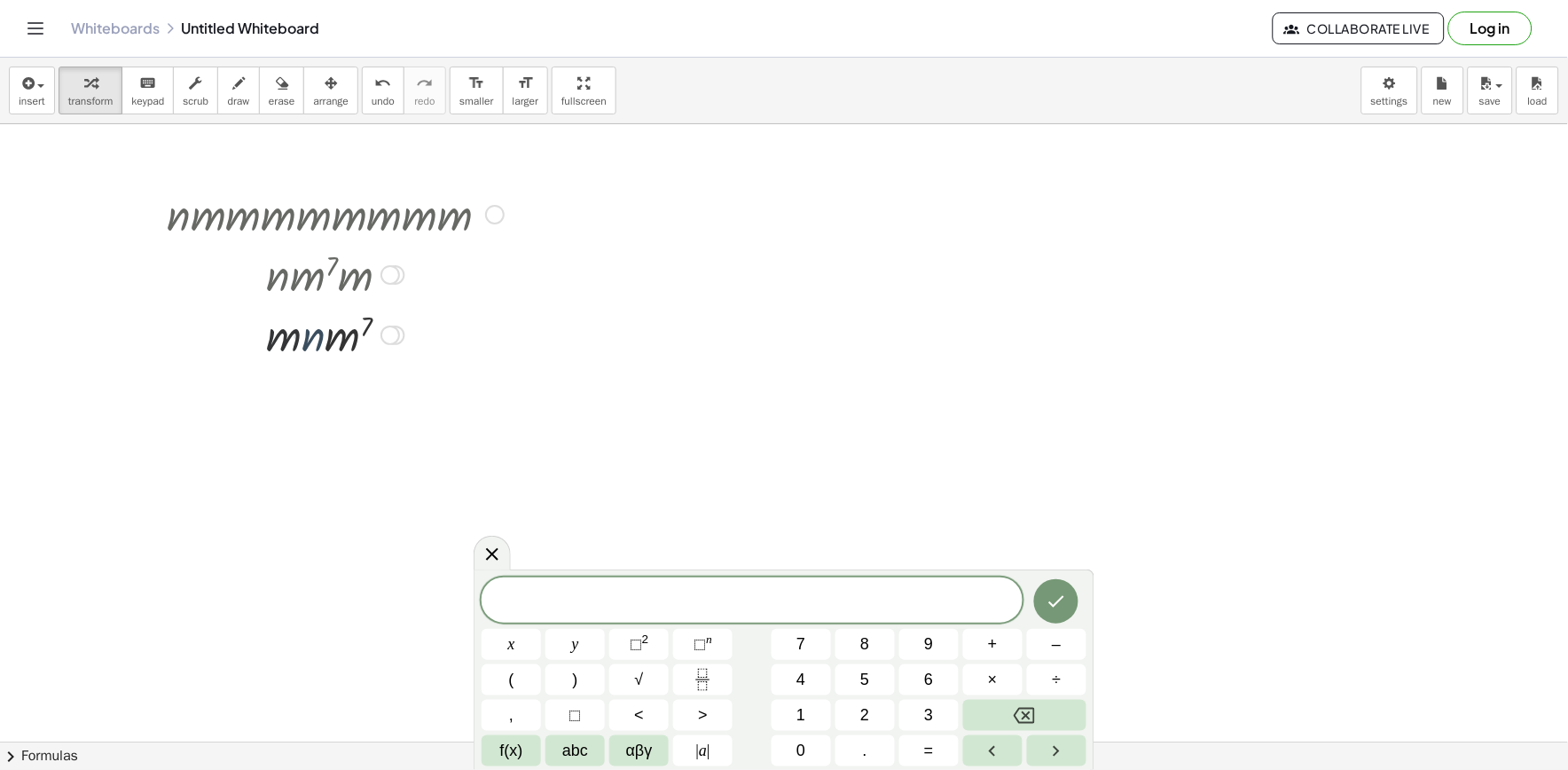 drag, startPoint x: 298, startPoint y: 351, endPoint x: 311, endPoint y: 342, distance: 15.811388 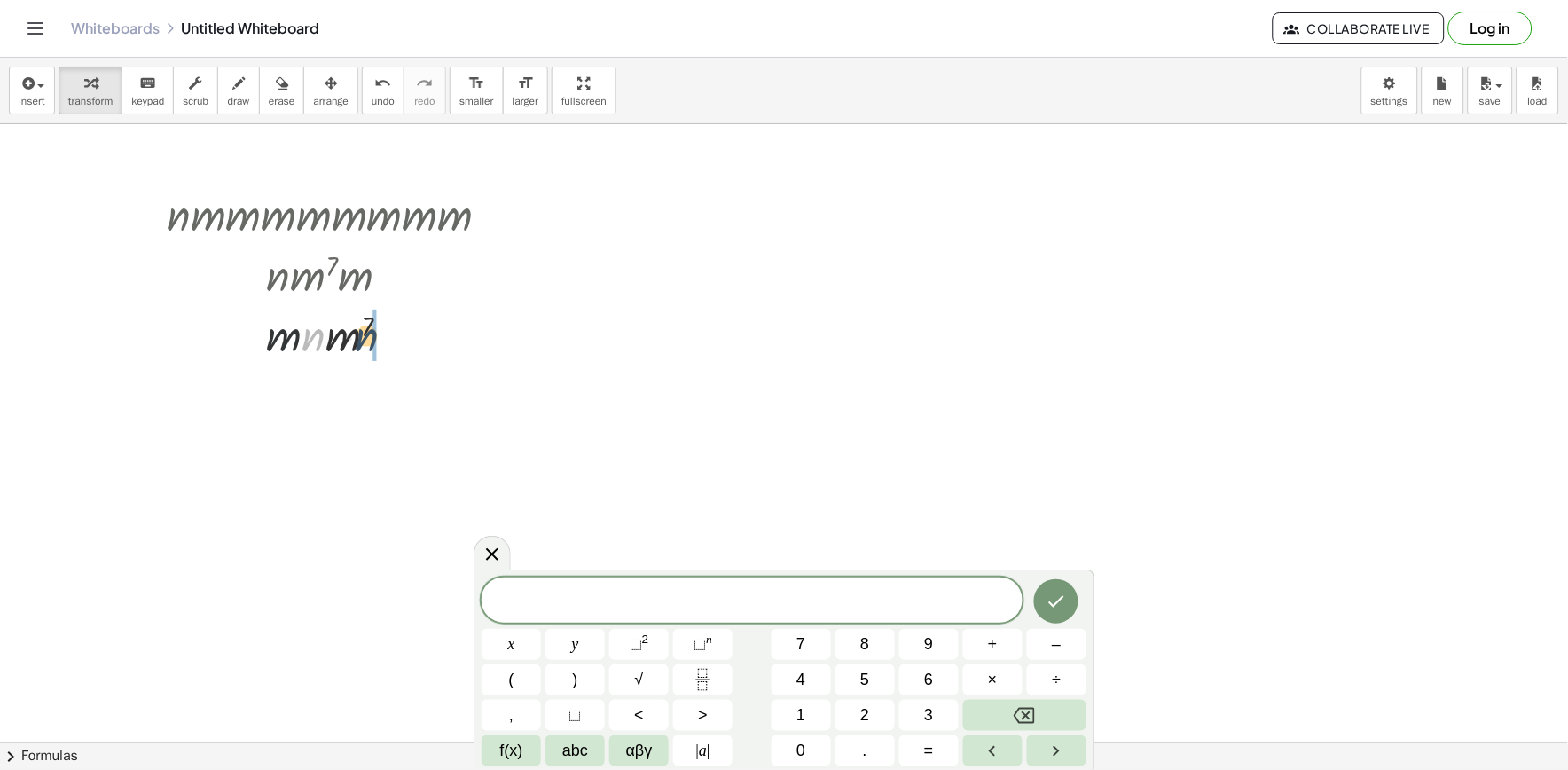drag, startPoint x: 312, startPoint y: 342, endPoint x: 370, endPoint y: 342, distance: 58 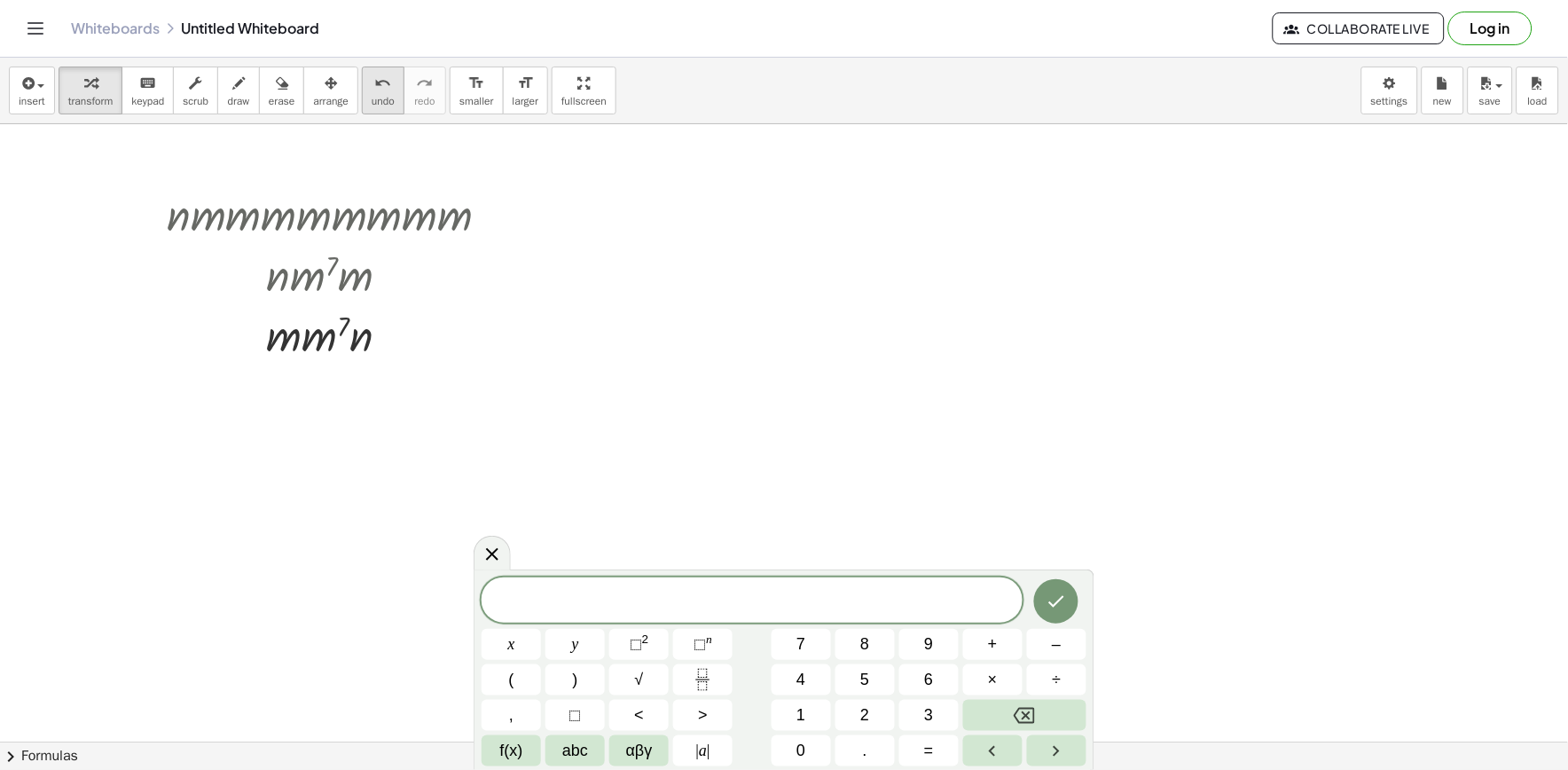click on "undo undo" at bounding box center (383, 90) 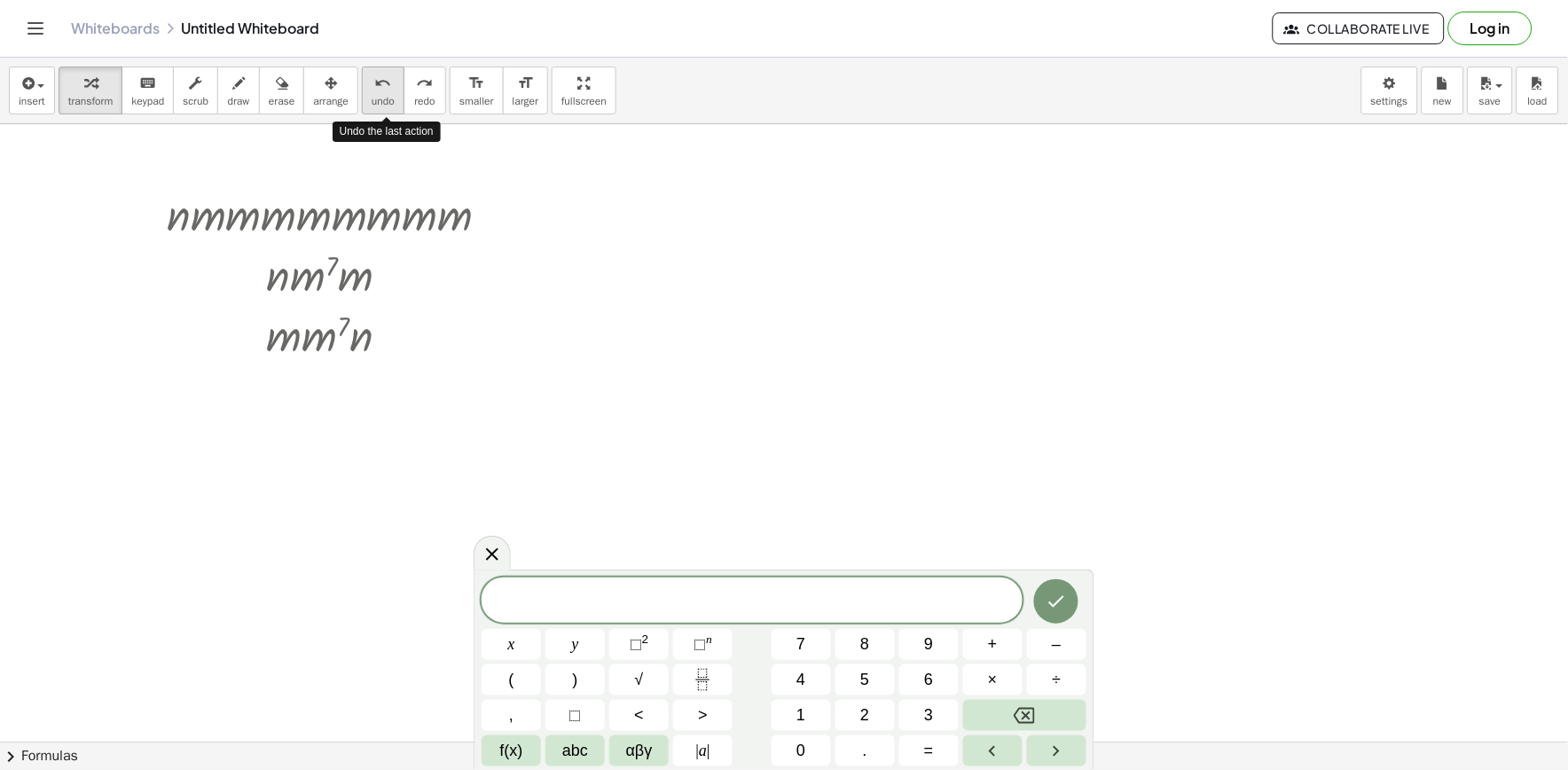 click on "undo undo" at bounding box center (383, 90) 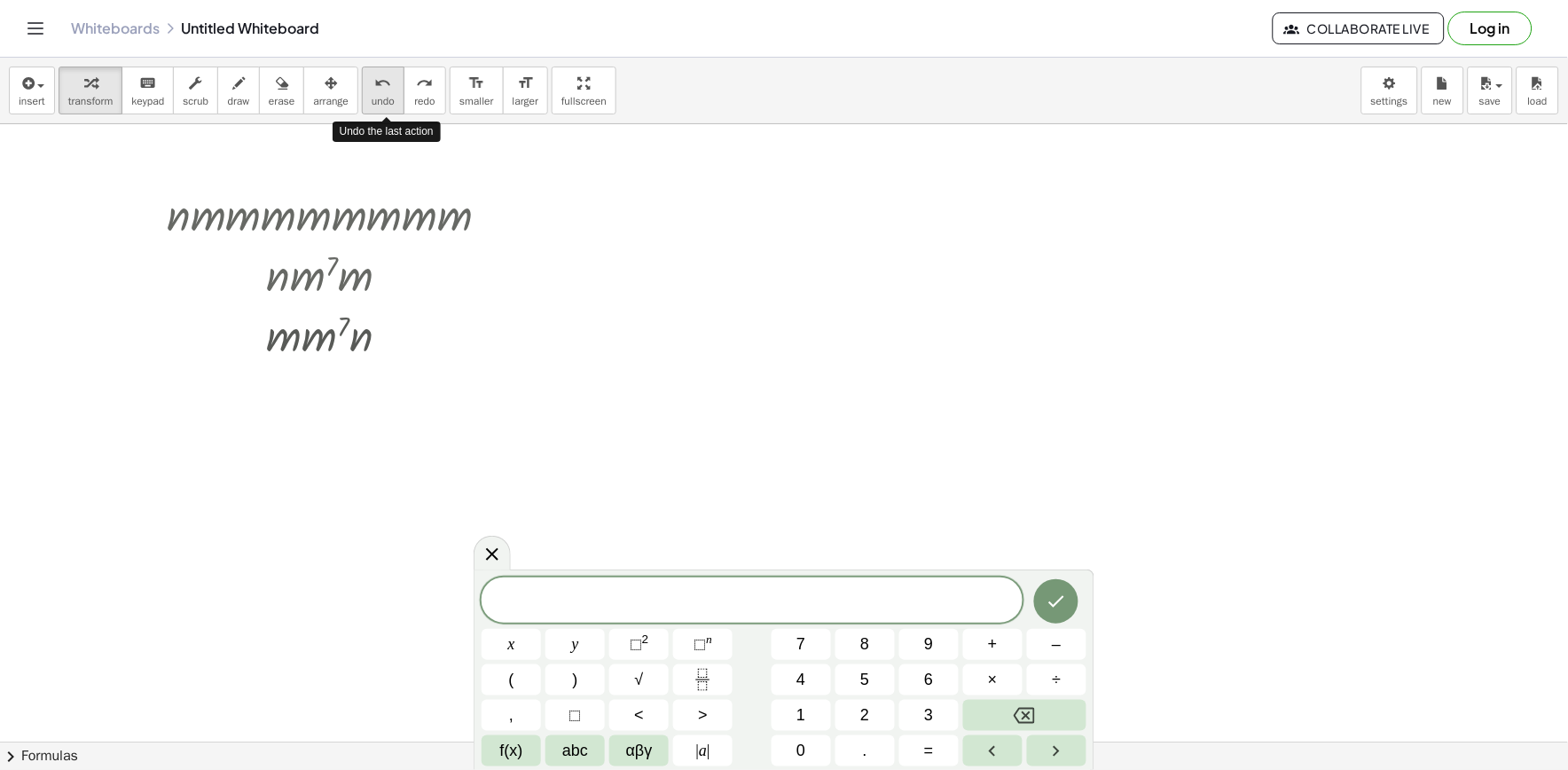 click on "undo undo" at bounding box center [383, 90] 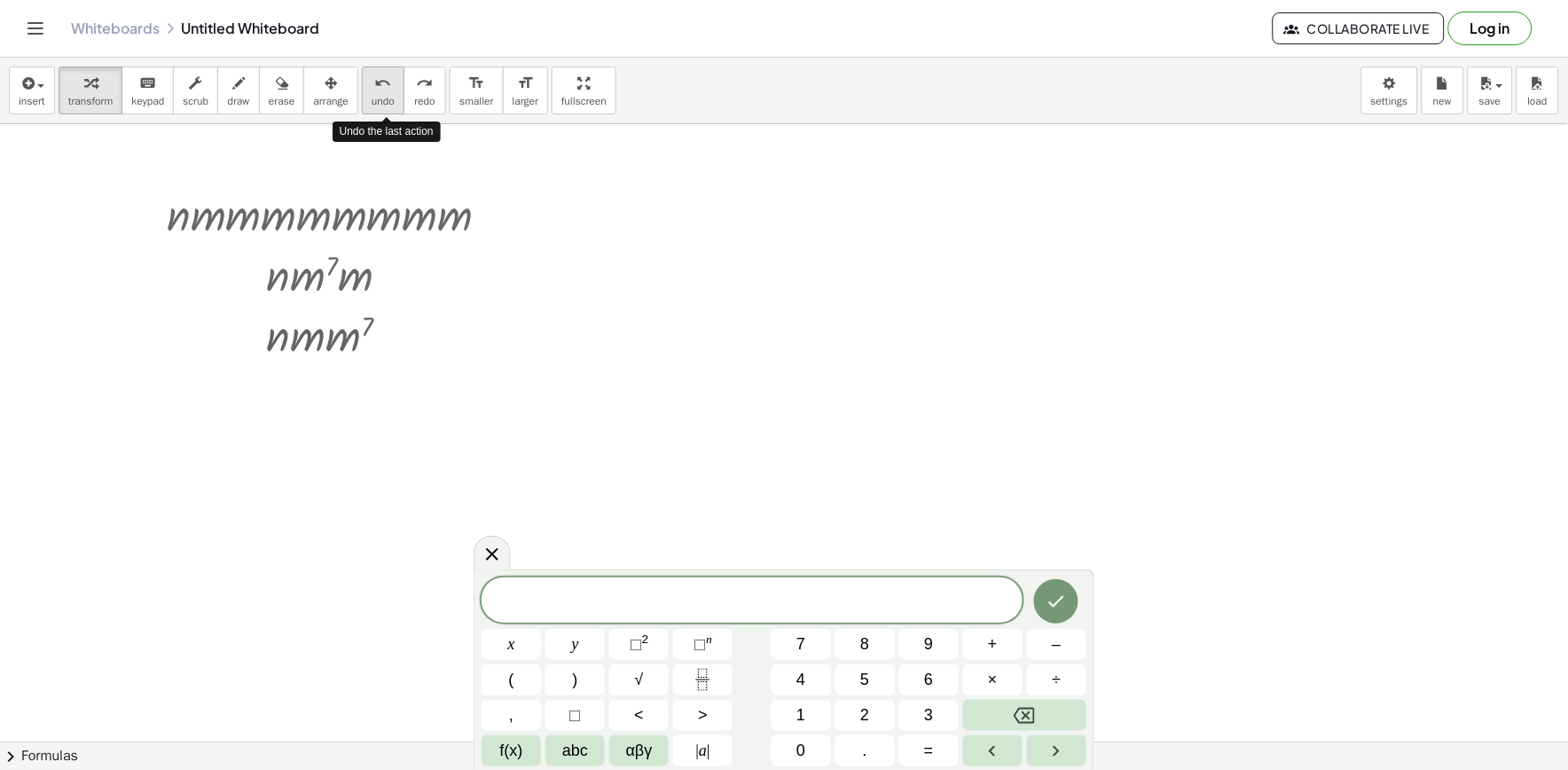 click on "undo undo" at bounding box center [383, 90] 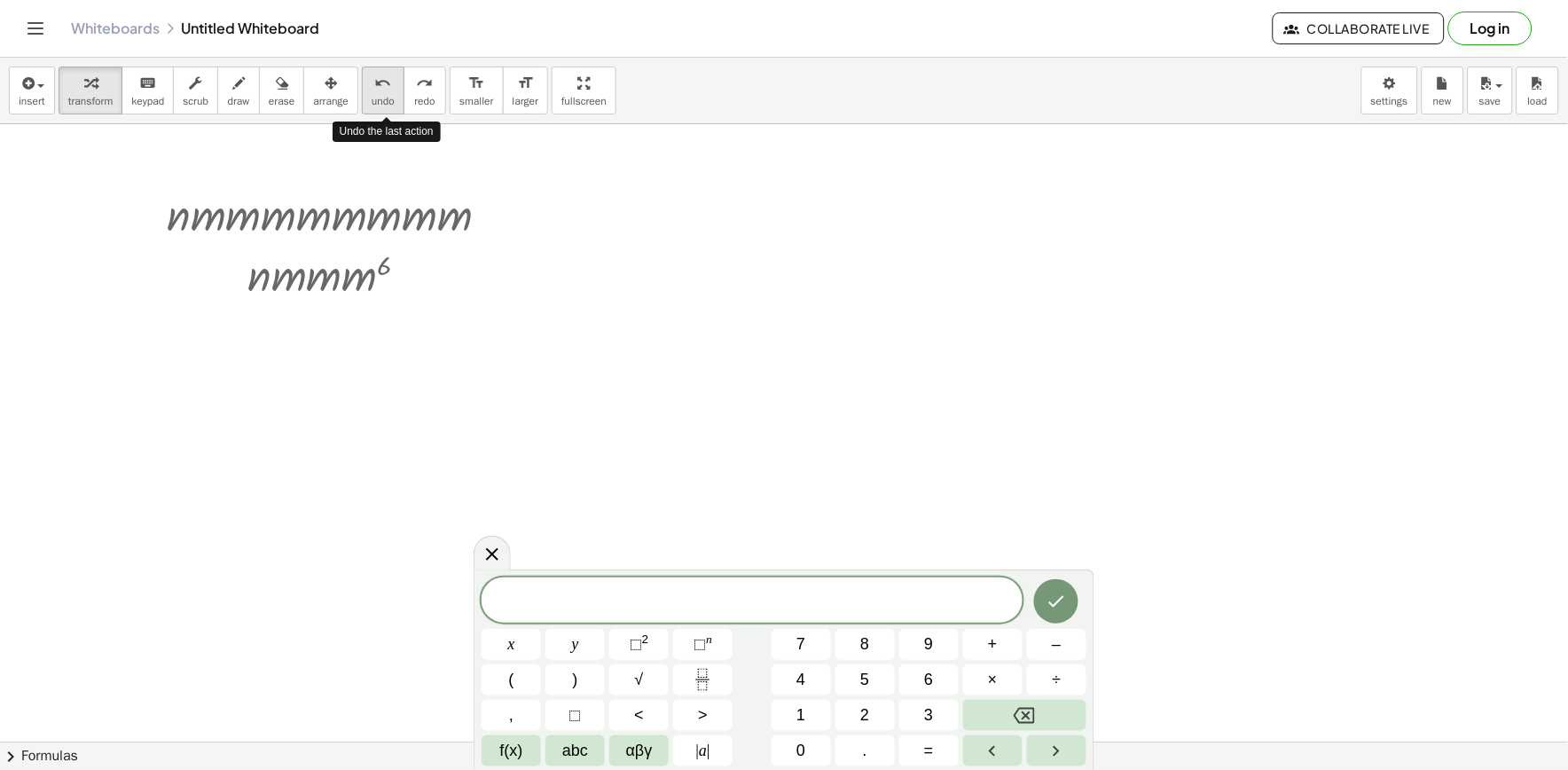 drag, startPoint x: 379, startPoint y: 75, endPoint x: 368, endPoint y: 83, distance: 13.6015 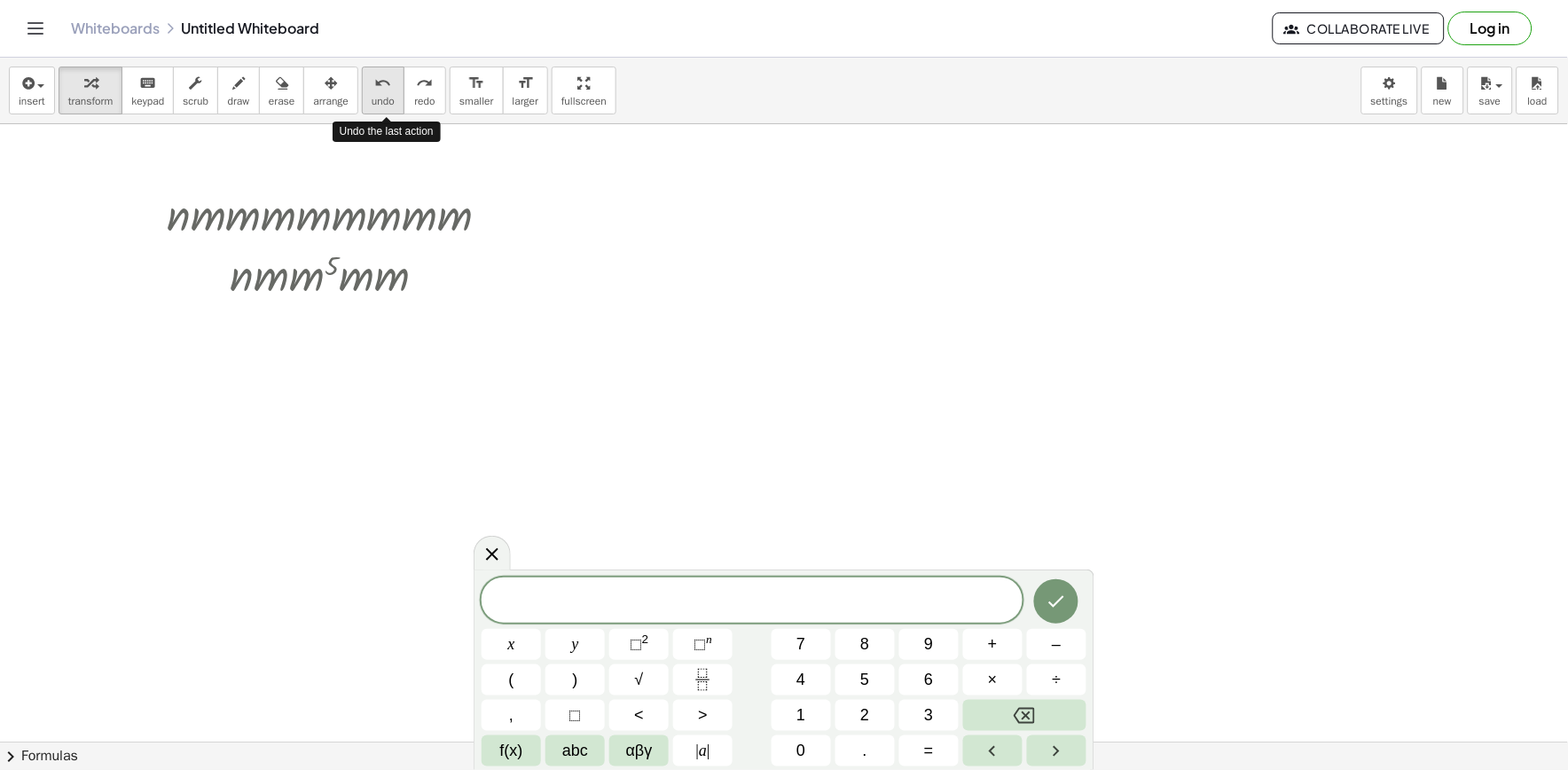 click on "undo undo" at bounding box center (383, 90) 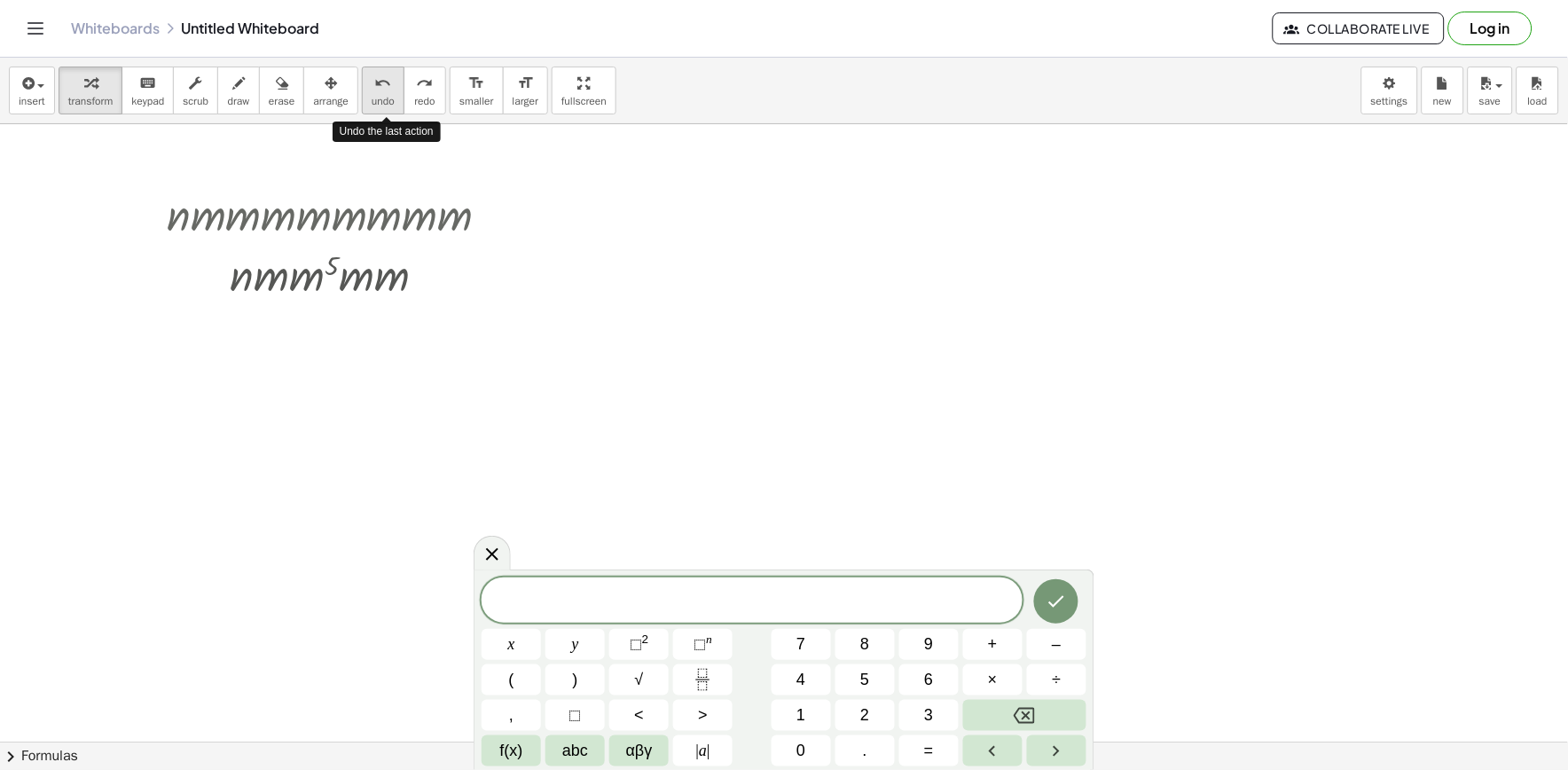 drag, startPoint x: 362, startPoint y: 90, endPoint x: 372, endPoint y: 93, distance: 10.440307 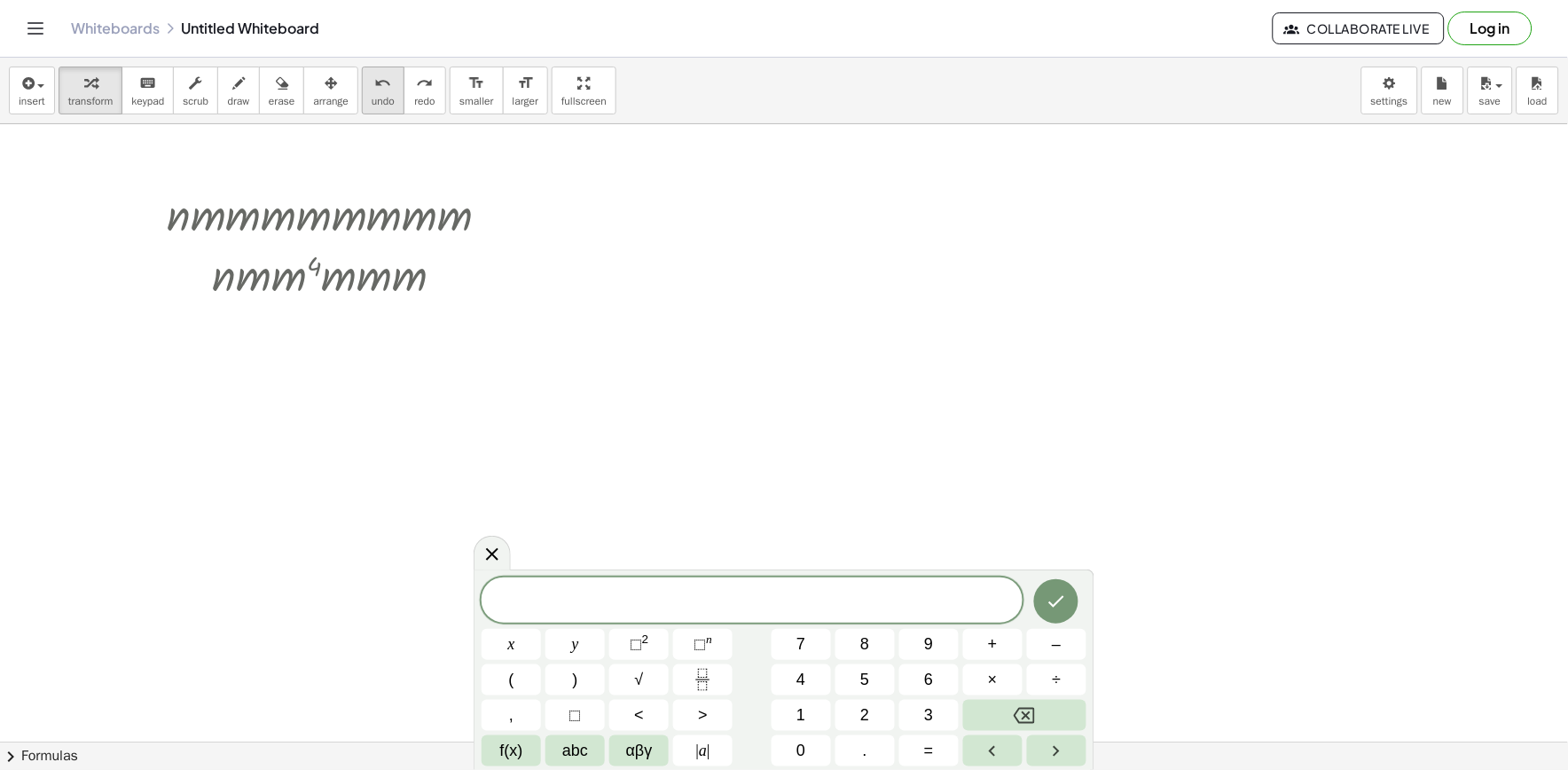 click on "undo undo" at bounding box center (383, 90) 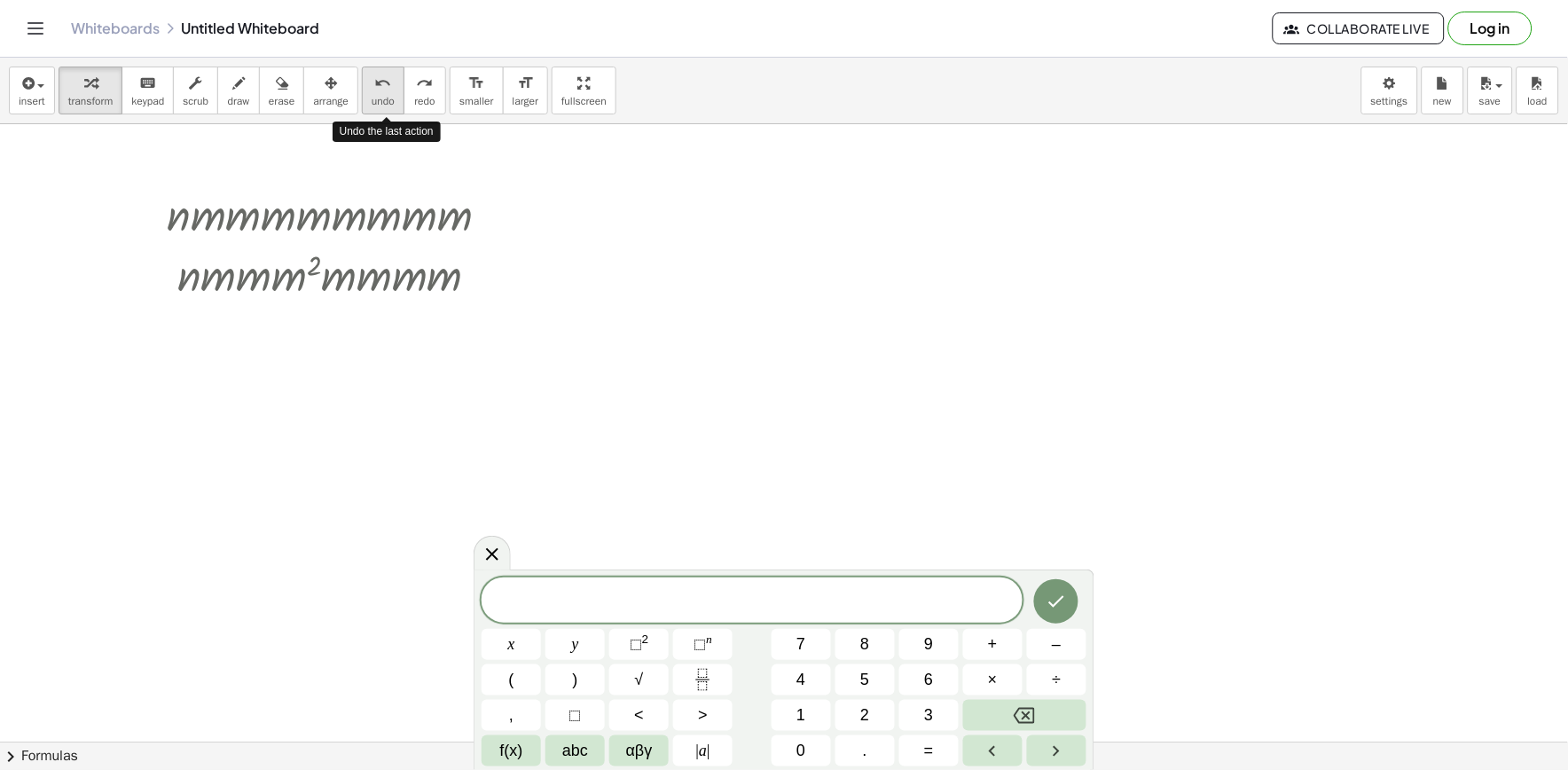 click on "undo" at bounding box center (383, 101) 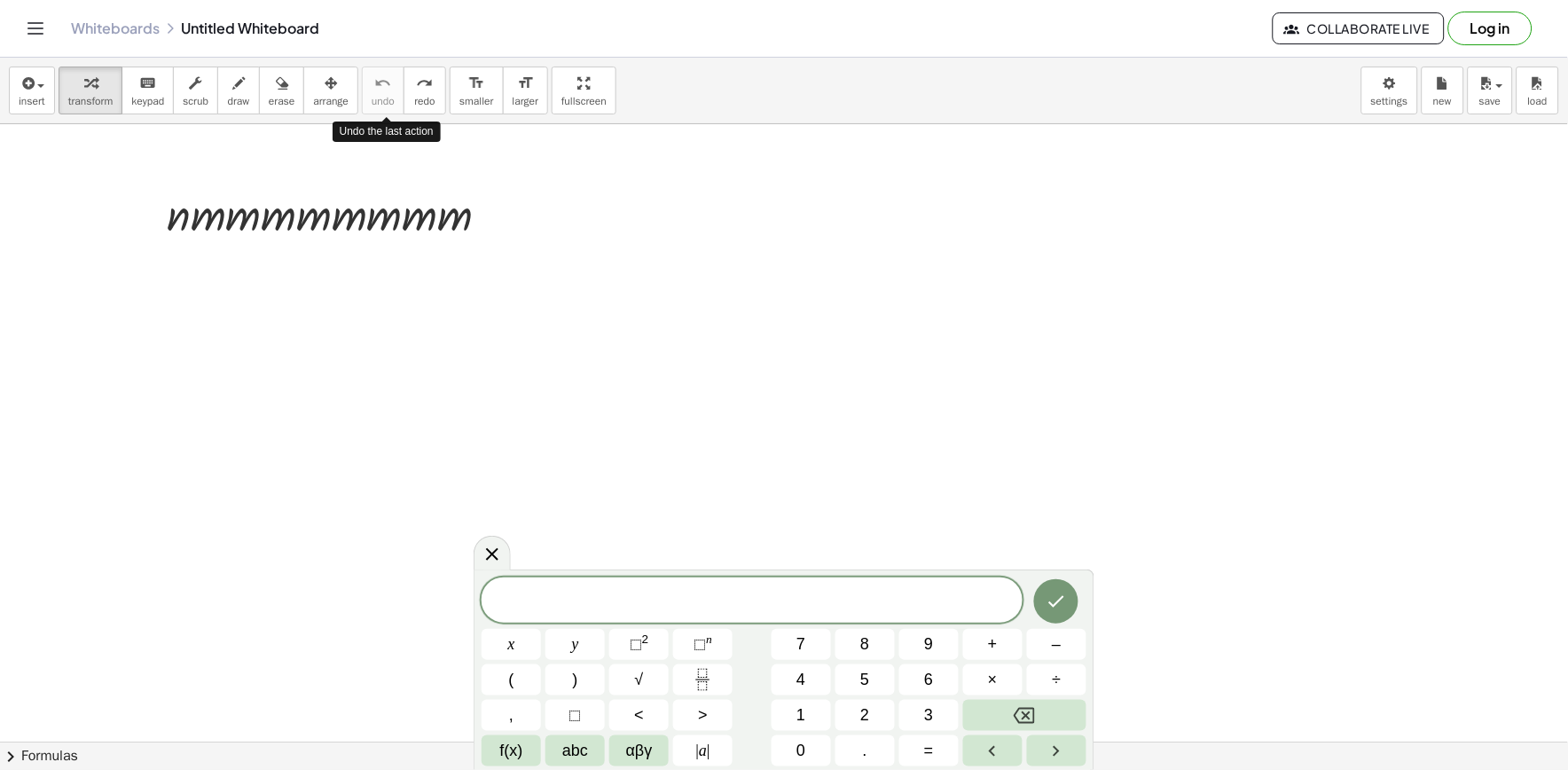 drag, startPoint x: 380, startPoint y: 96, endPoint x: 387, endPoint y: 117, distance: 22.135944 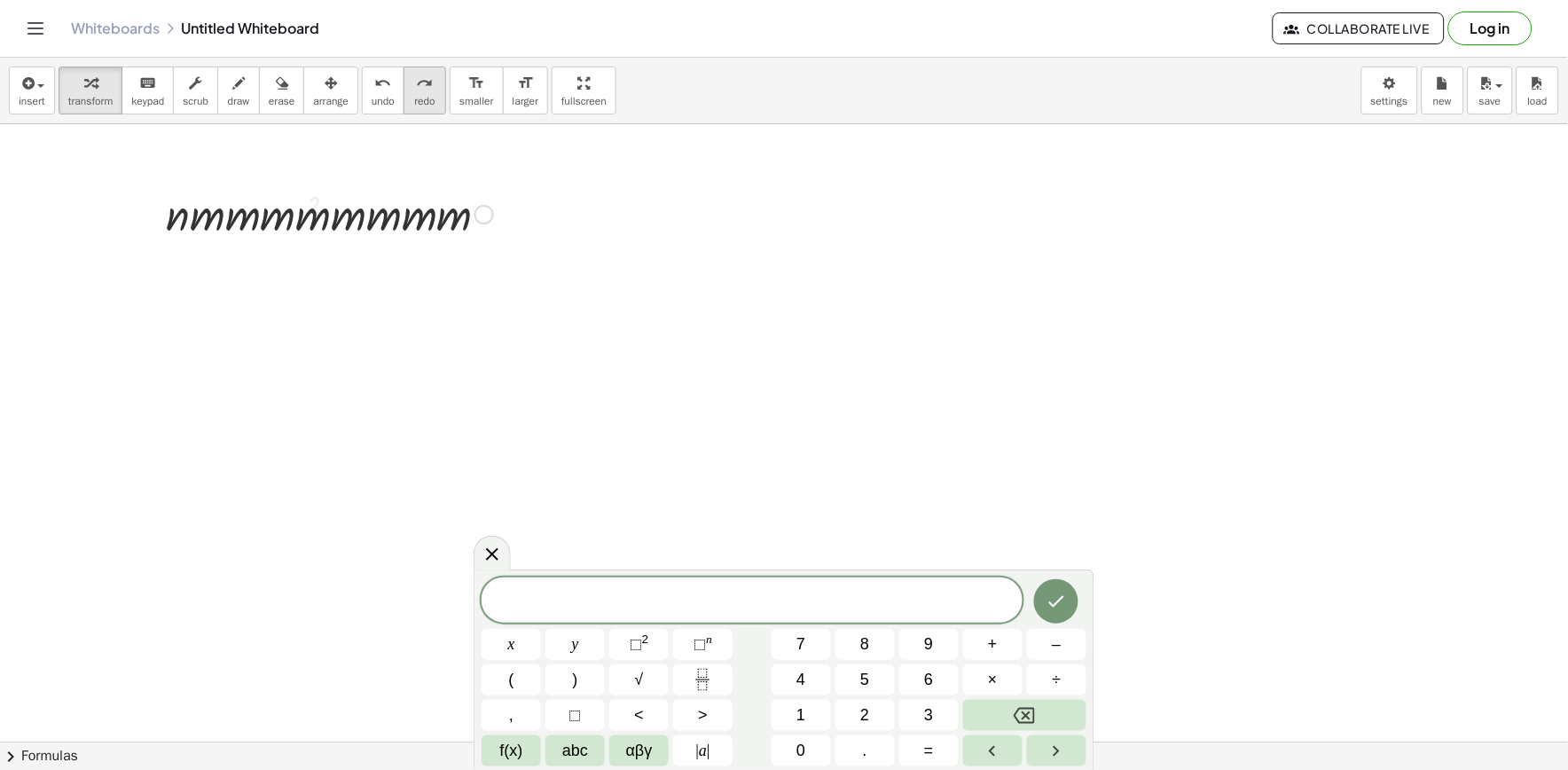 click on "redo" at bounding box center [424, 101] 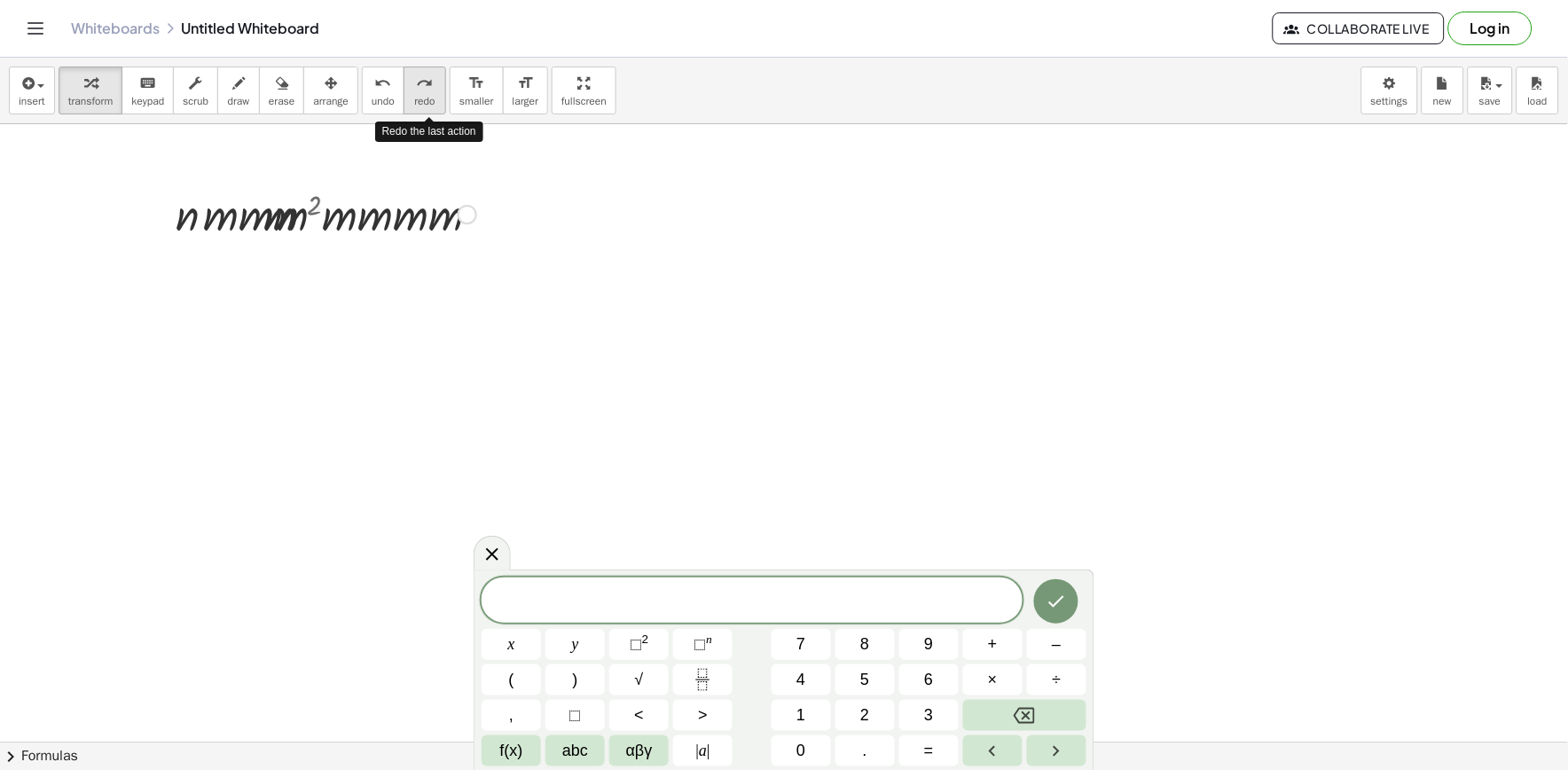 click on "redo" at bounding box center [424, 101] 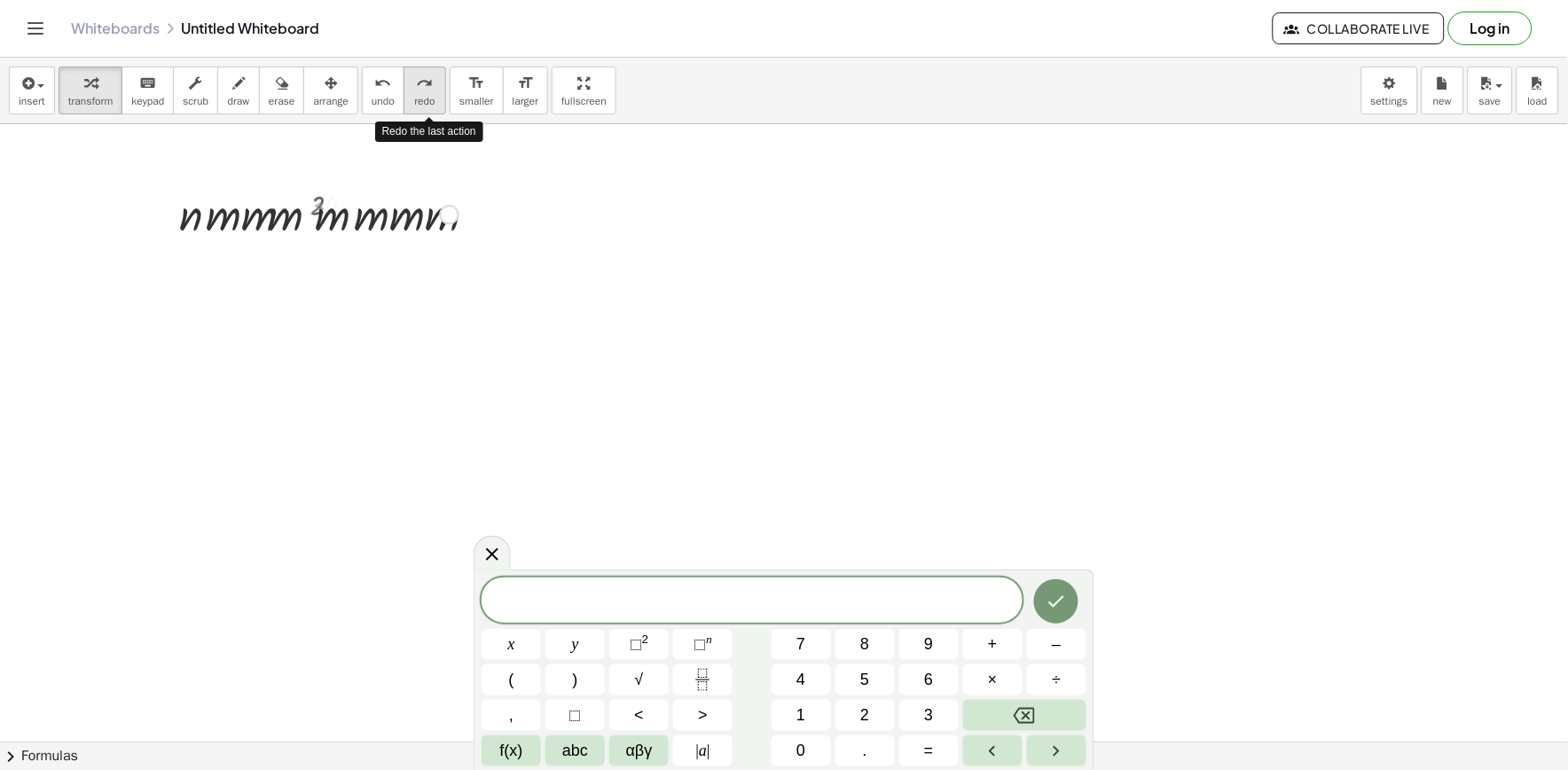 click on "redo" at bounding box center [424, 101] 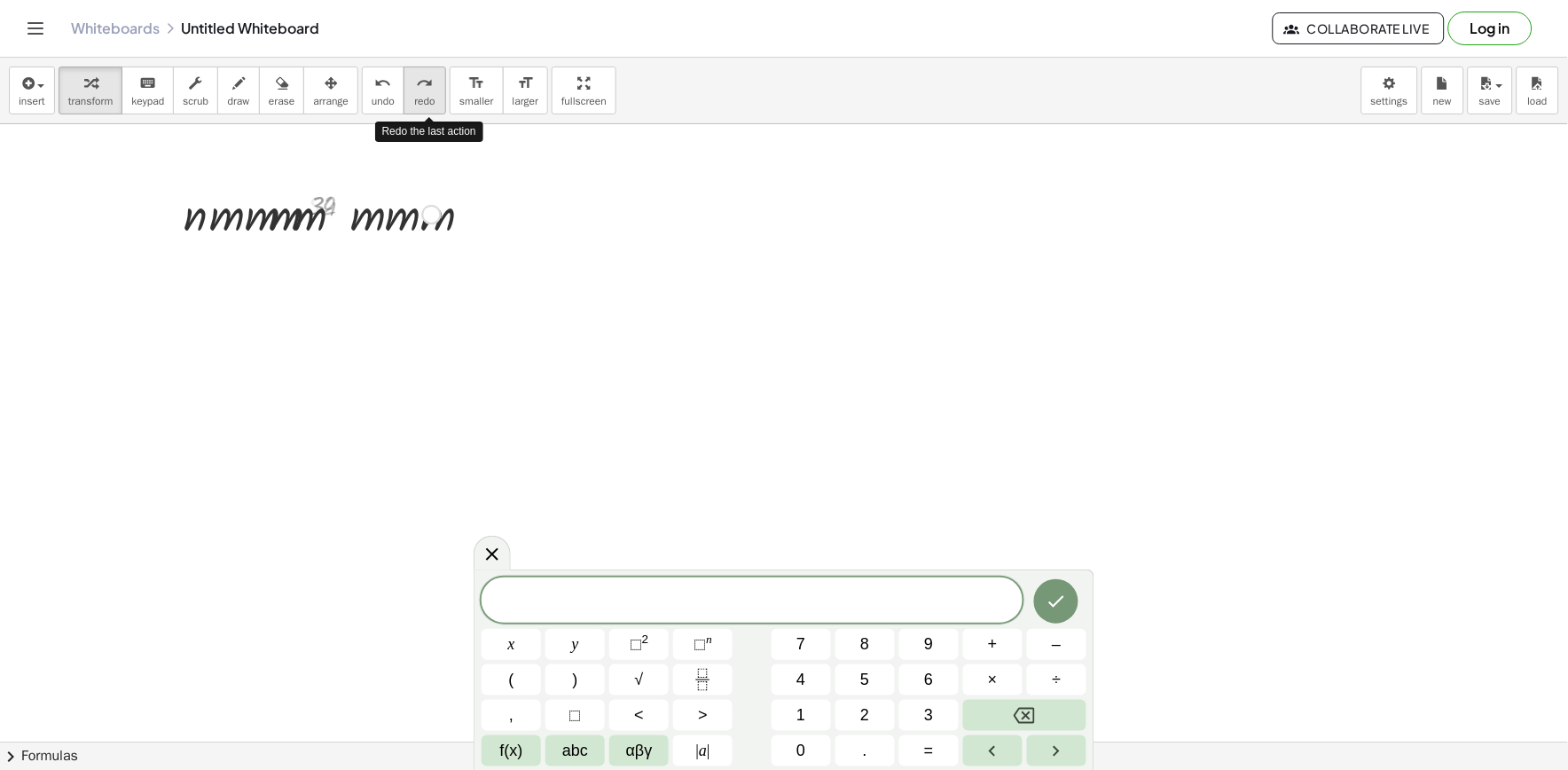 click on "redo" at bounding box center [424, 101] 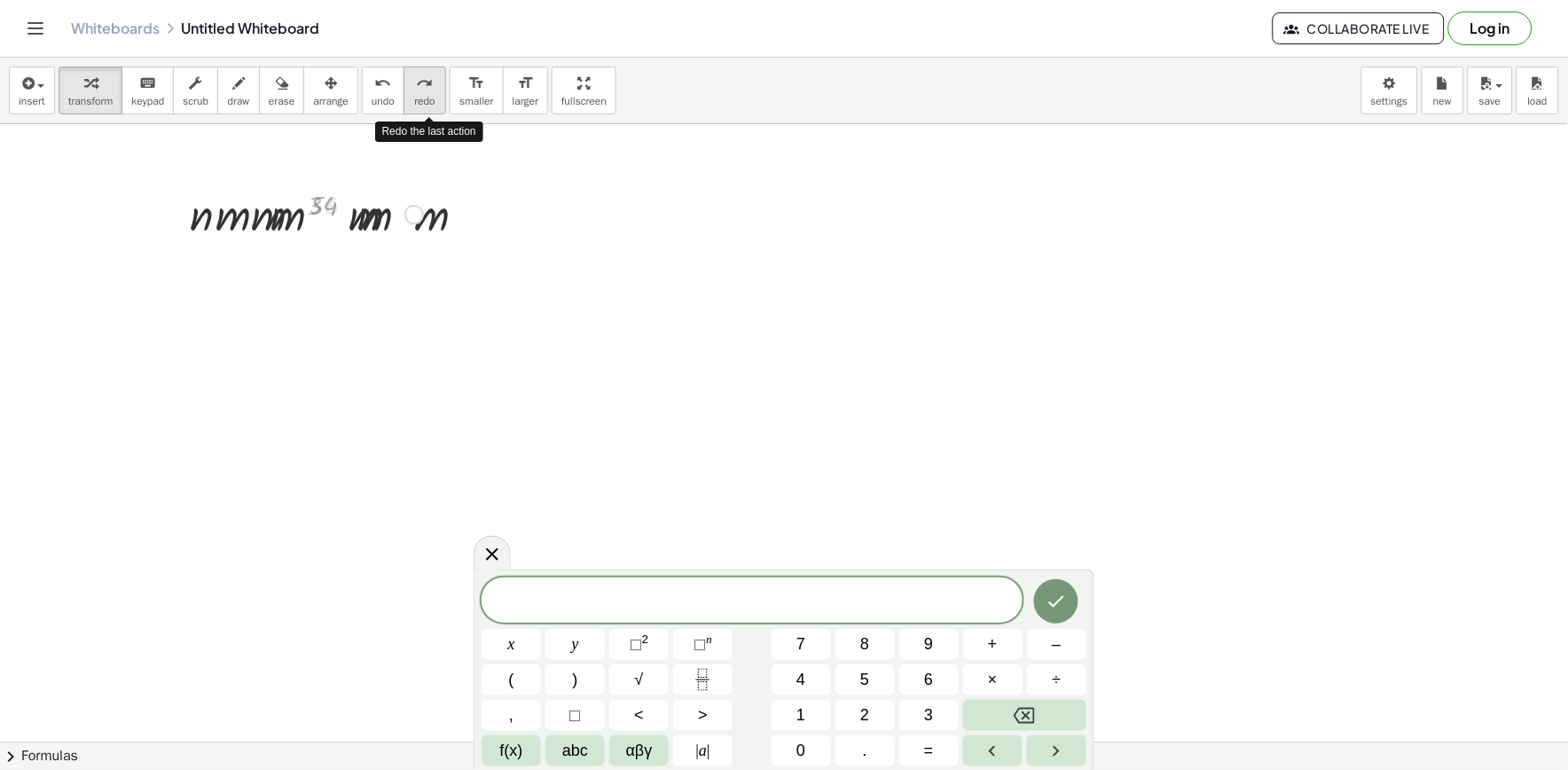 click on "redo" at bounding box center (424, 101) 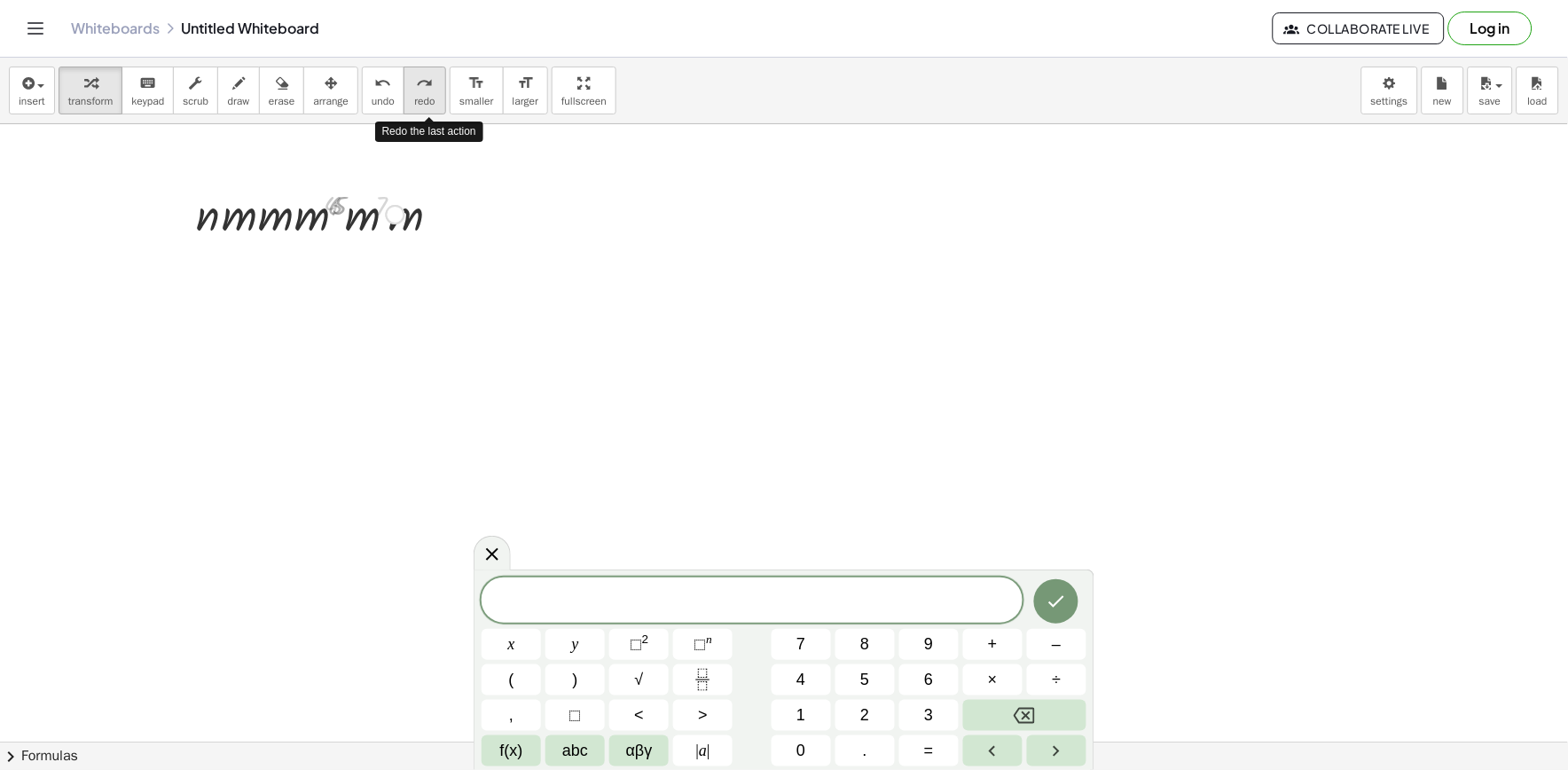 click on "redo" at bounding box center [424, 101] 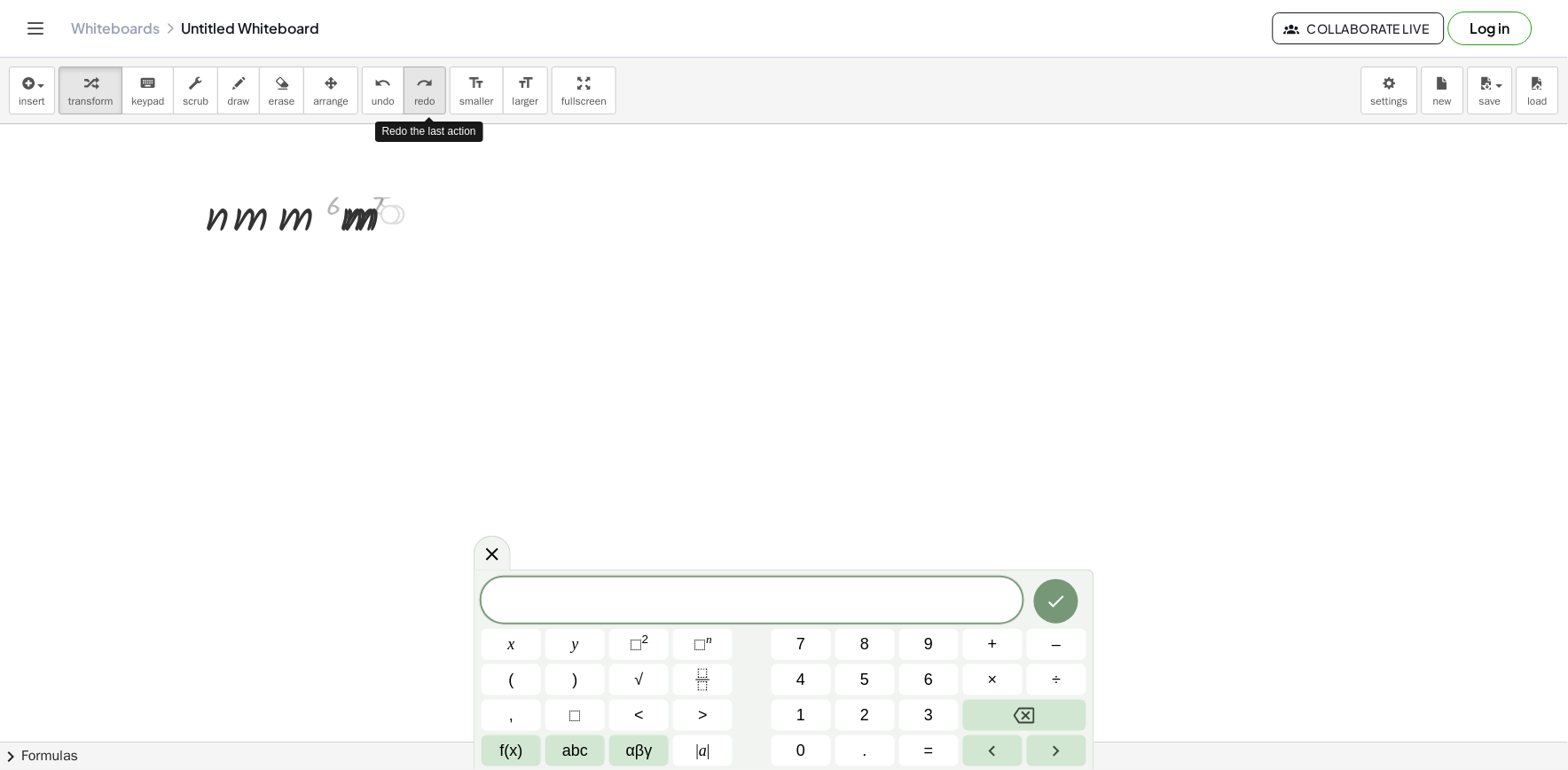 click on "redo" at bounding box center (424, 101) 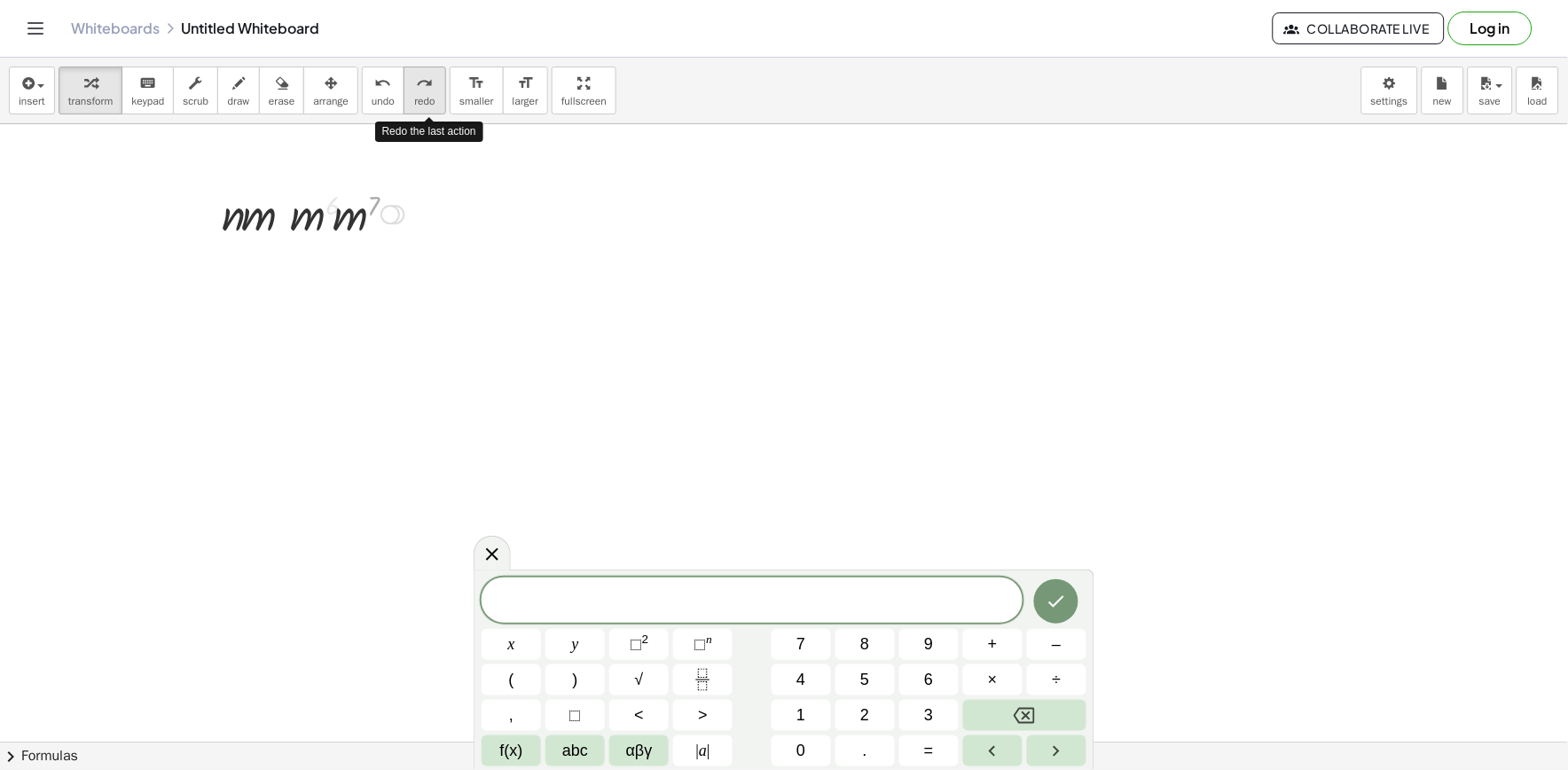 click on "redo" at bounding box center (424, 101) 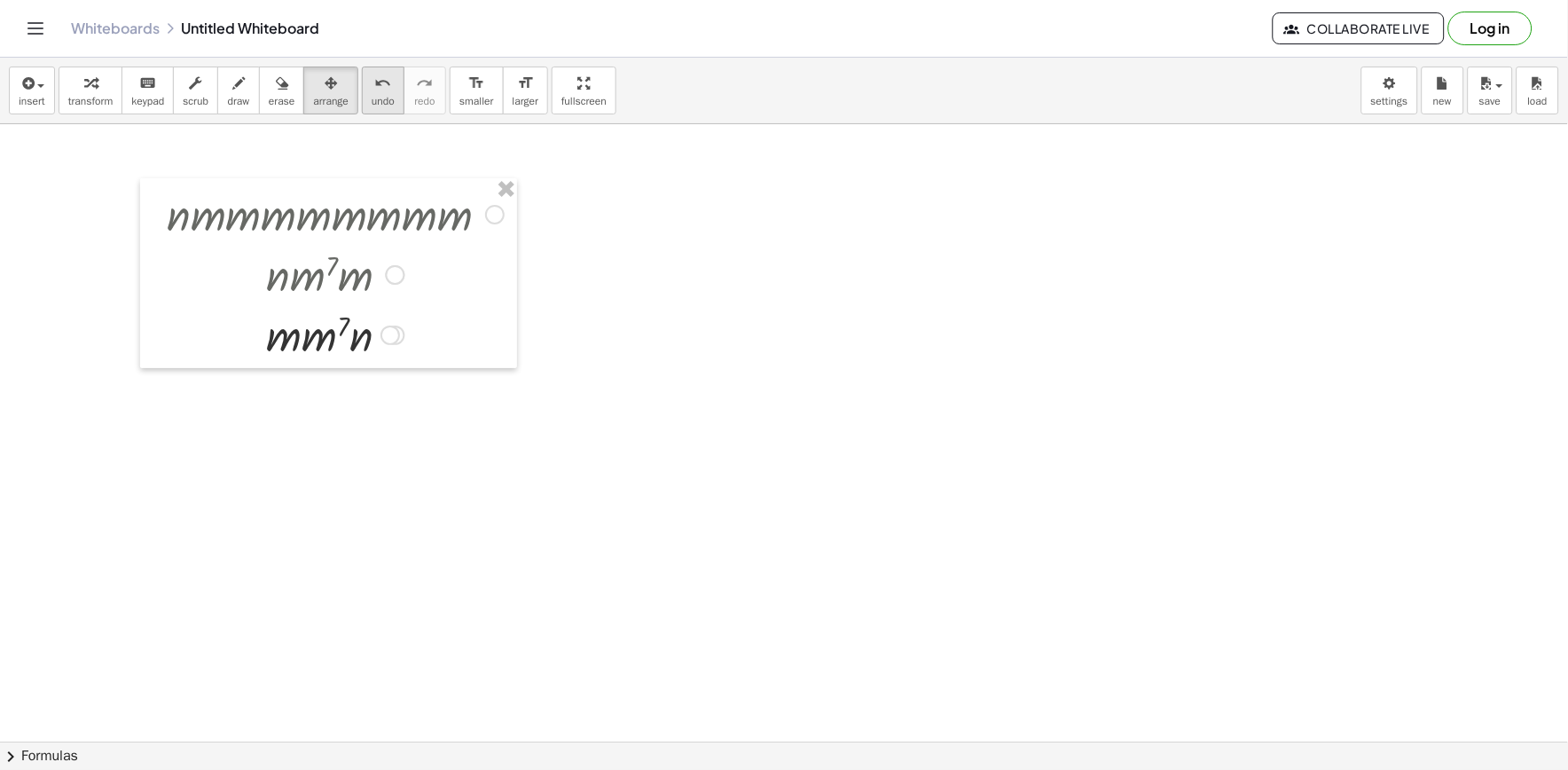 drag, startPoint x: 341, startPoint y: 98, endPoint x: 374, endPoint y: 90, distance: 33.955854 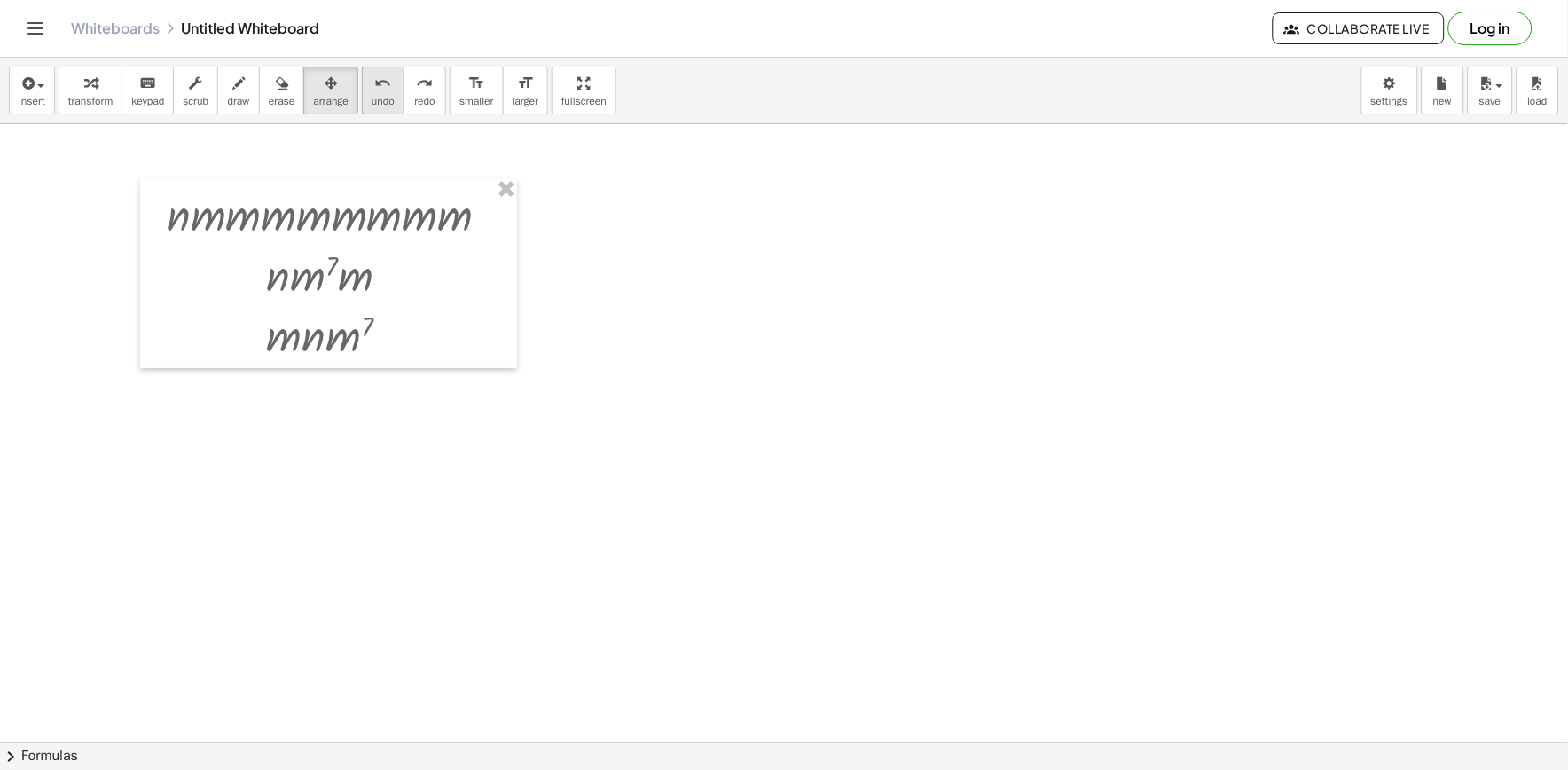 click on "undo" at bounding box center (383, 82) 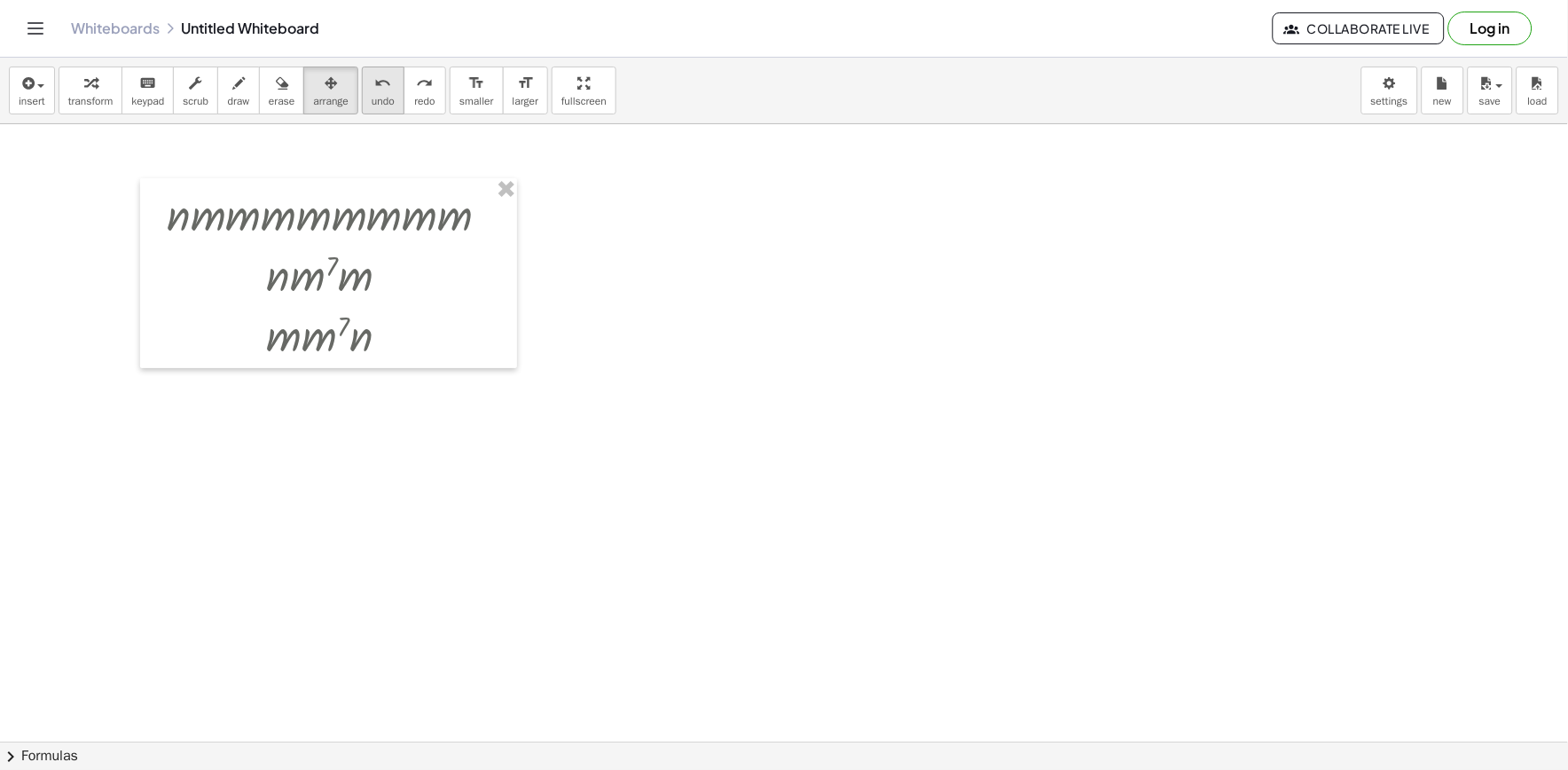 click on "undo" at bounding box center [383, 82] 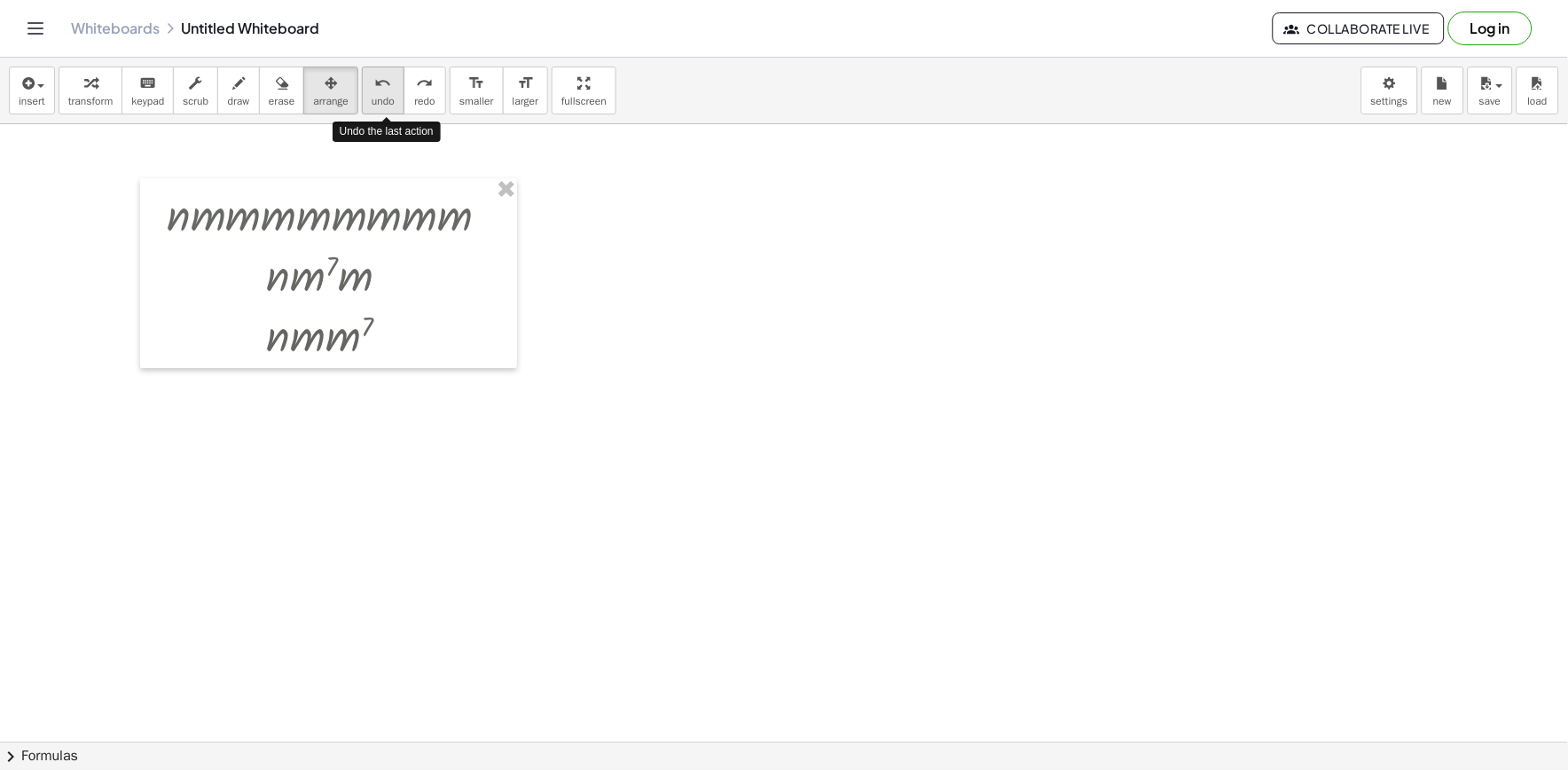 click on "undo" at bounding box center (383, 82) 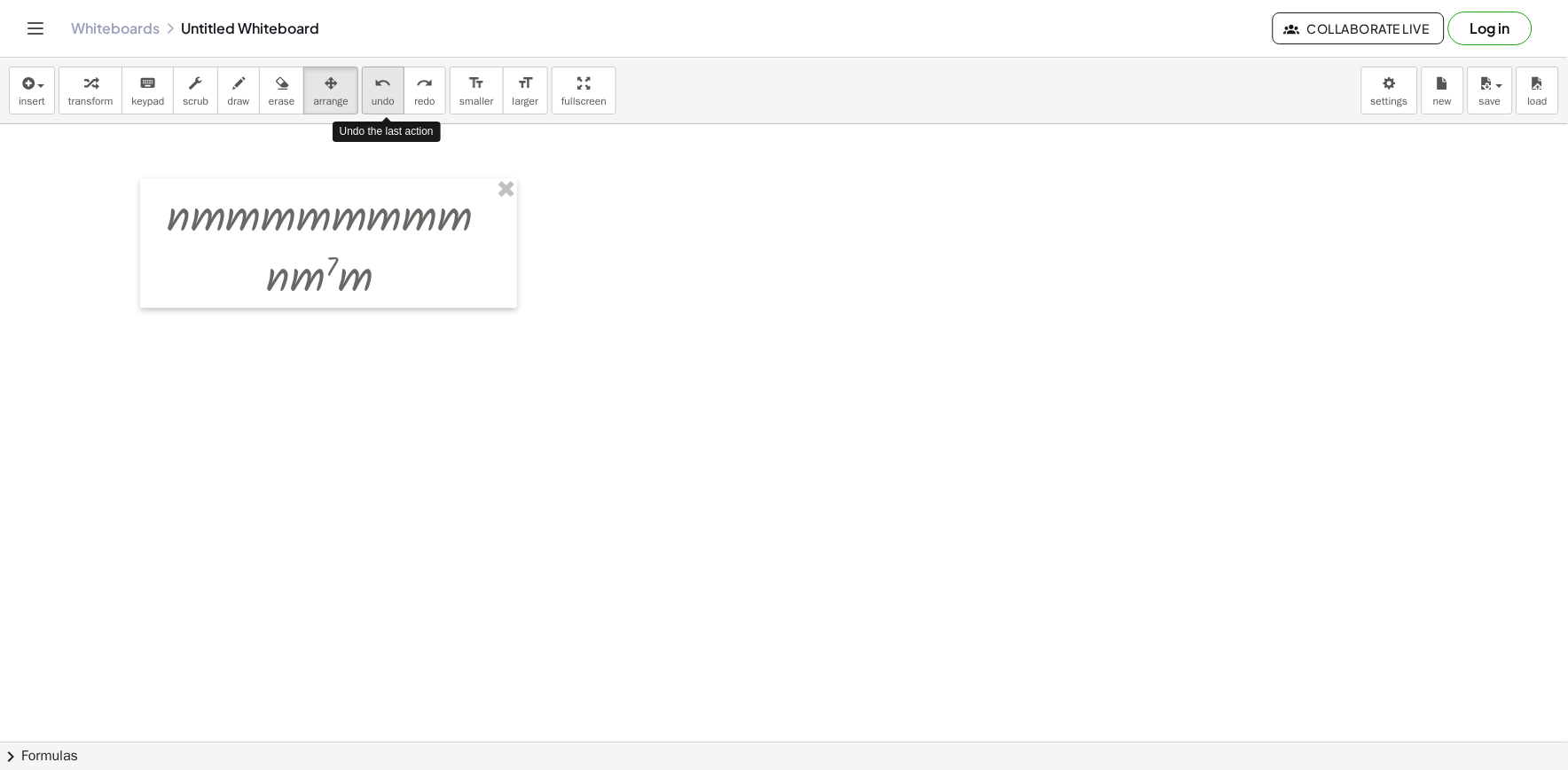 click on "undo" at bounding box center [383, 82] 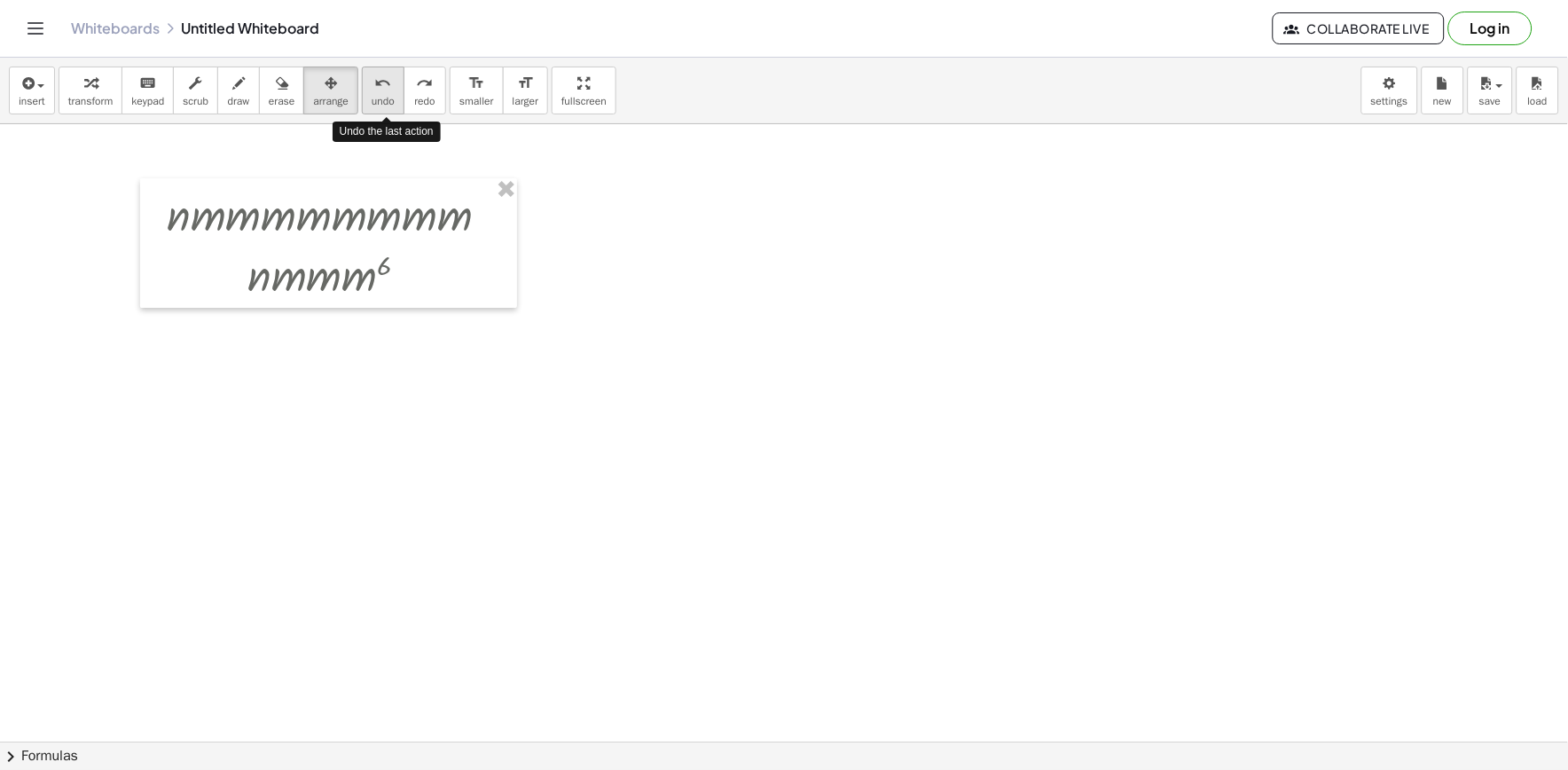 click on "undo" at bounding box center (383, 82) 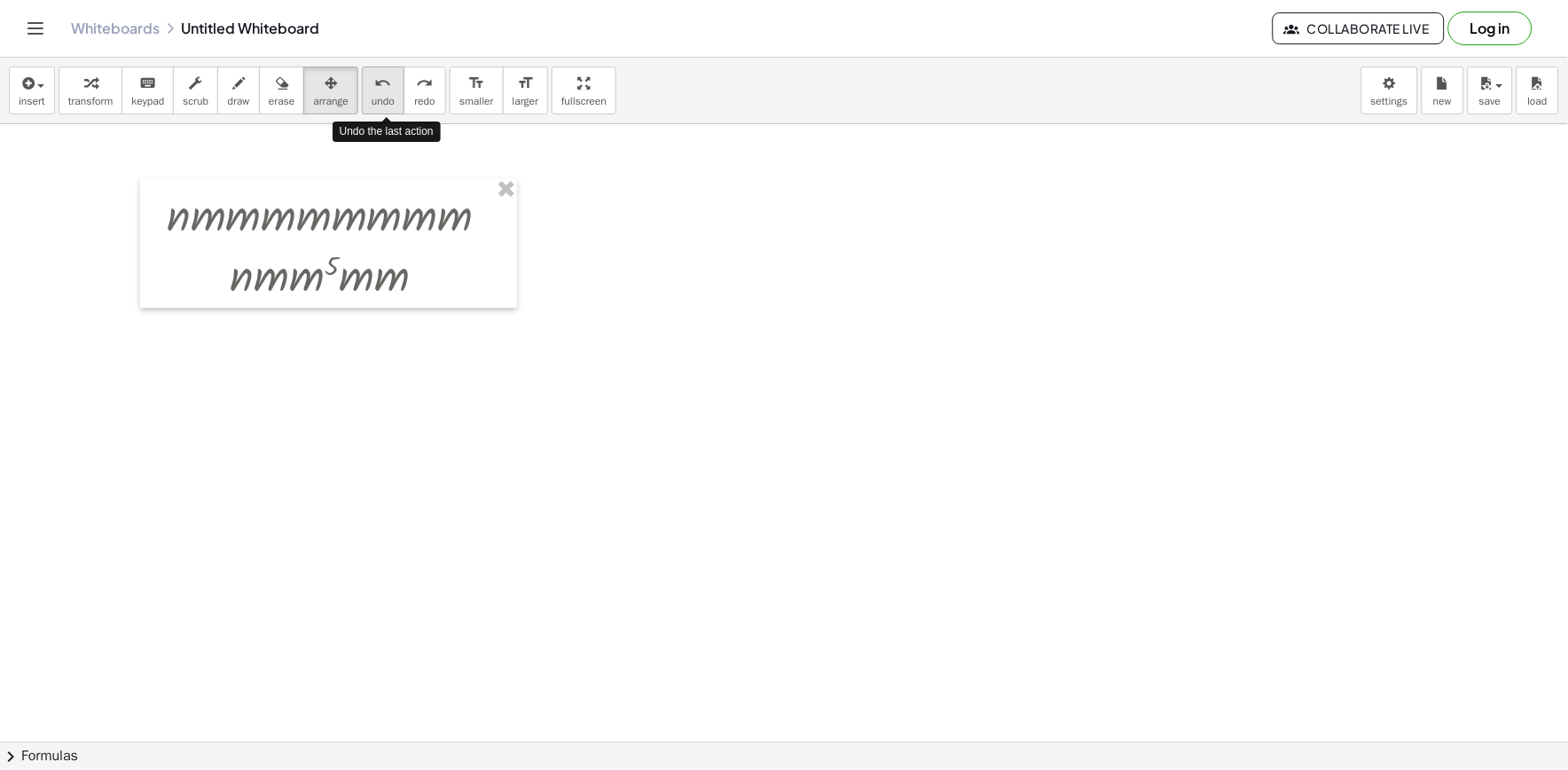 click on "undo" at bounding box center (383, 82) 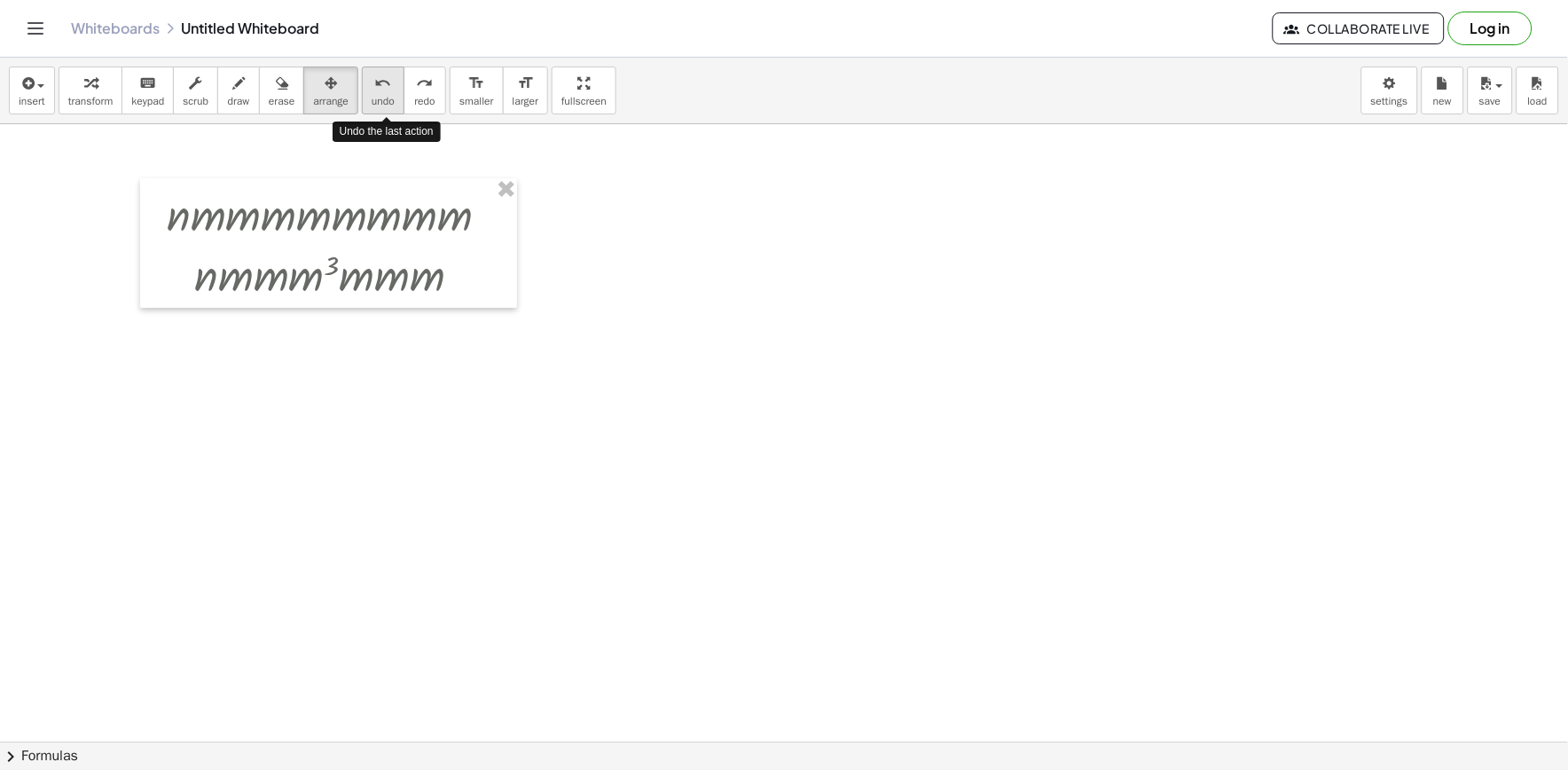 click on "undo" at bounding box center [383, 82] 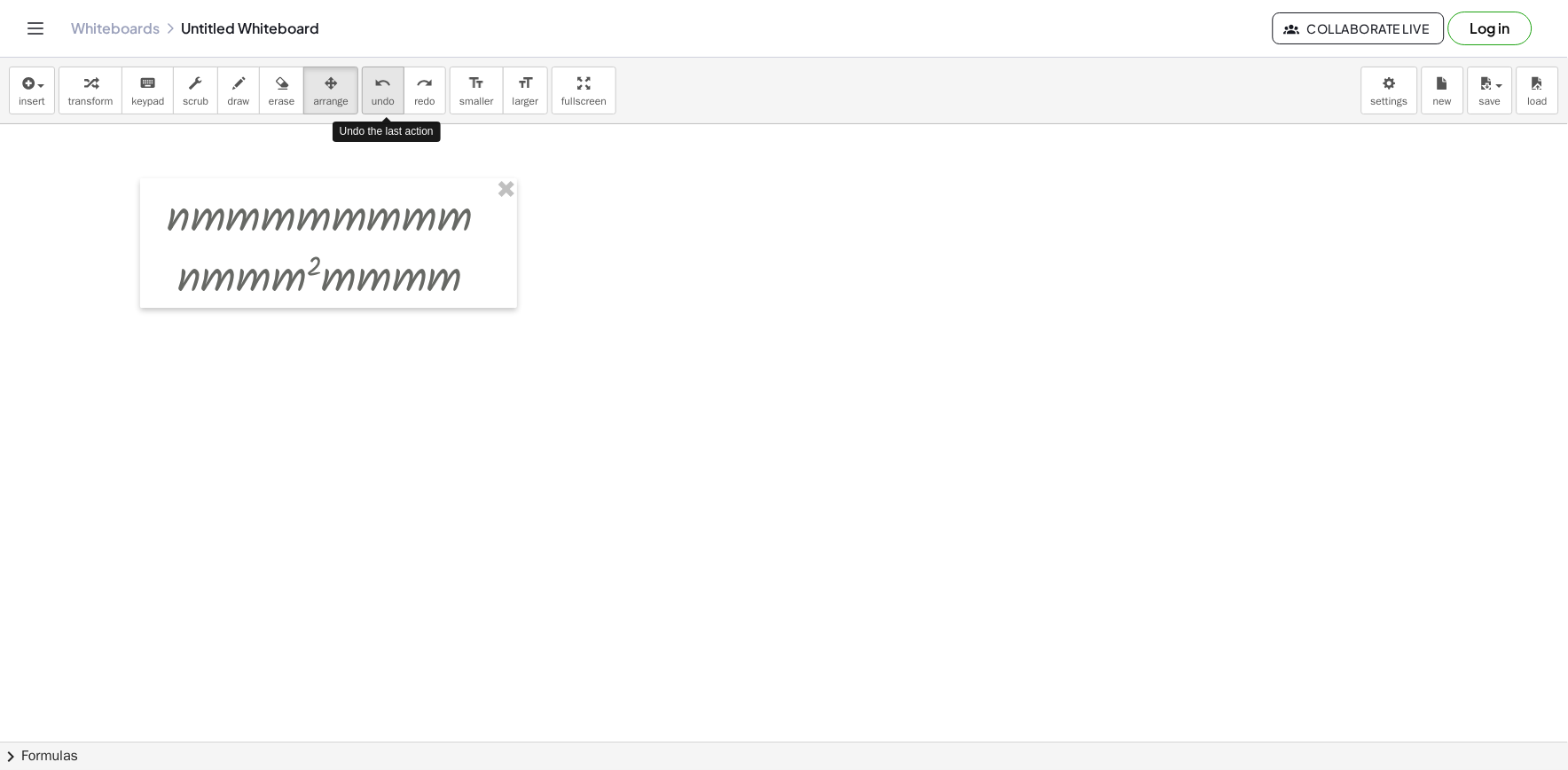 click on "undo" at bounding box center (383, 82) 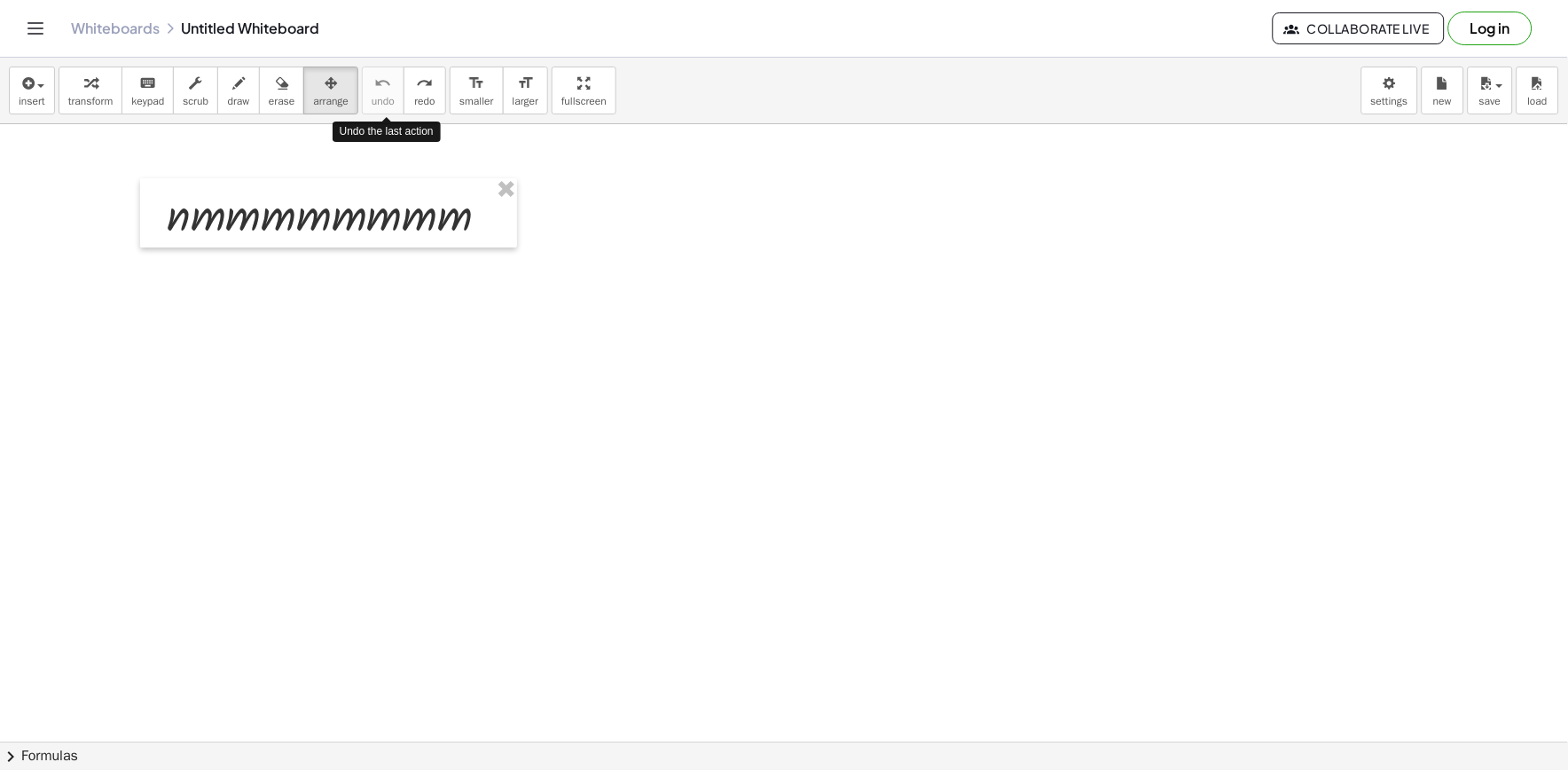 drag, startPoint x: 375, startPoint y: 86, endPoint x: 517, endPoint y: 43, distance: 148.36779 